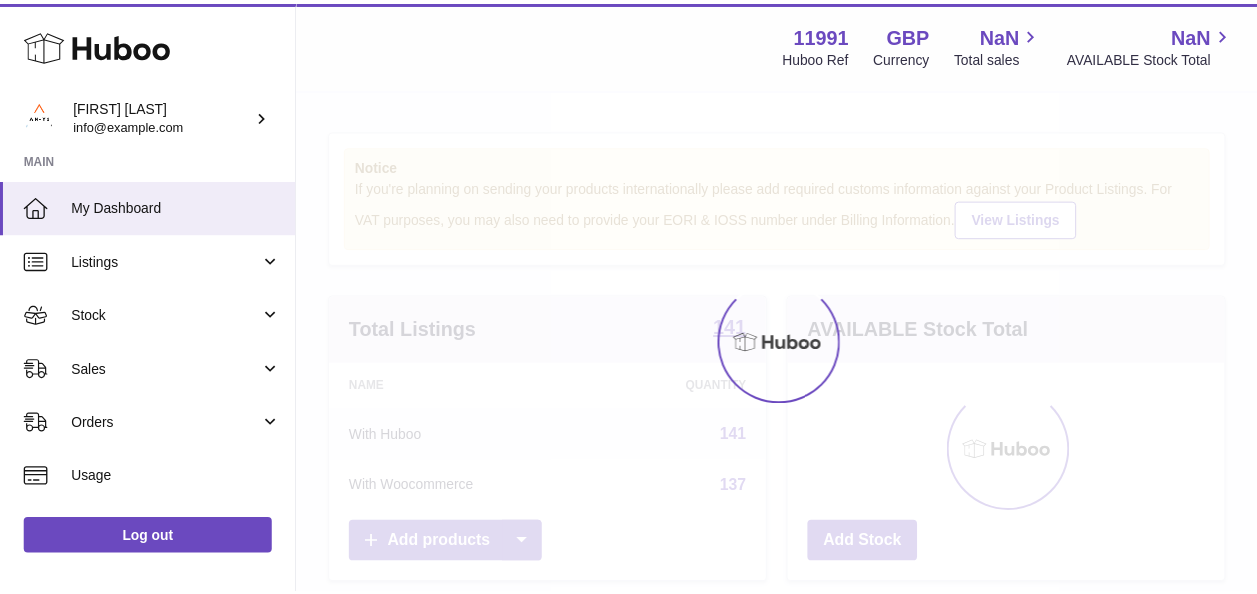 scroll, scrollTop: 0, scrollLeft: 0, axis: both 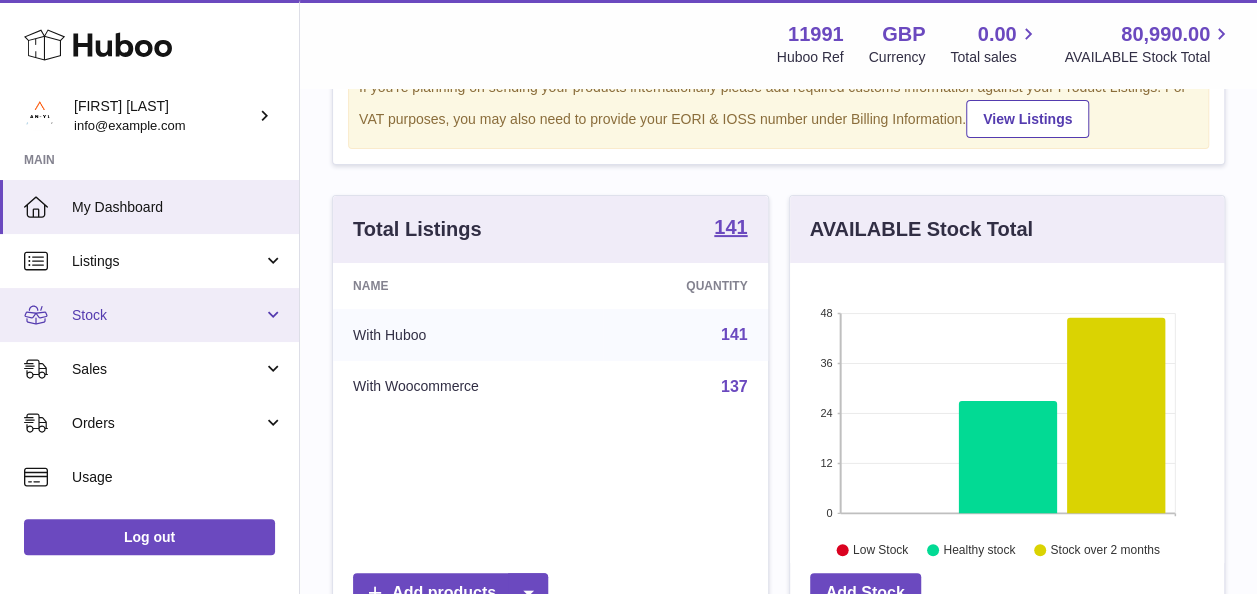 click on "Stock" at bounding box center (167, 315) 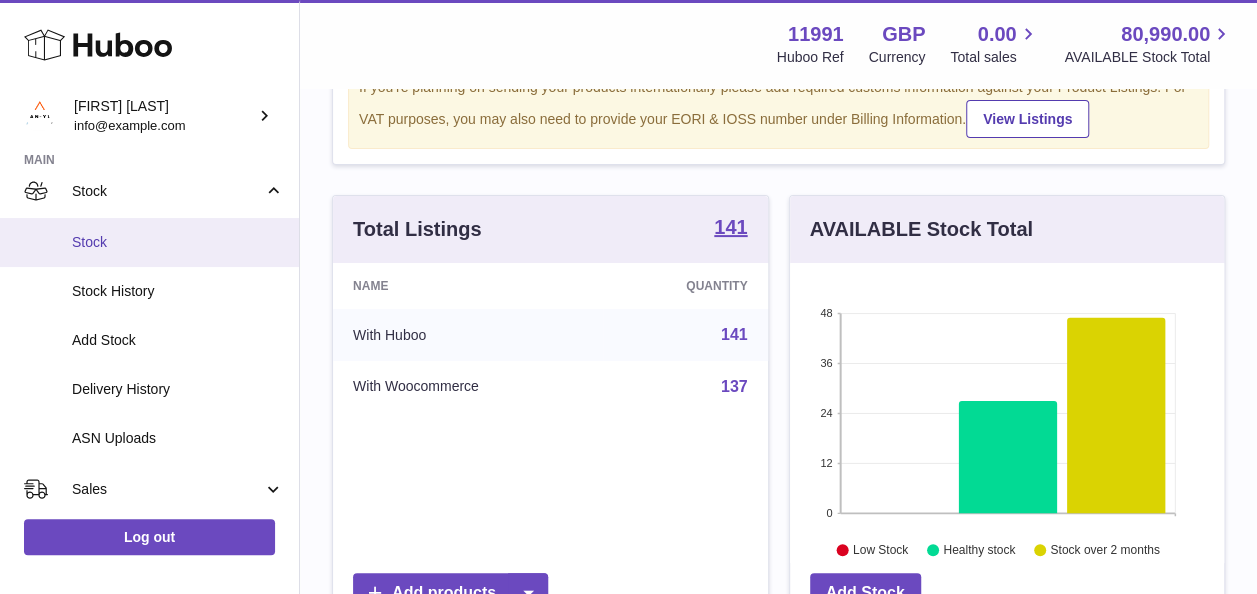 scroll, scrollTop: 100, scrollLeft: 0, axis: vertical 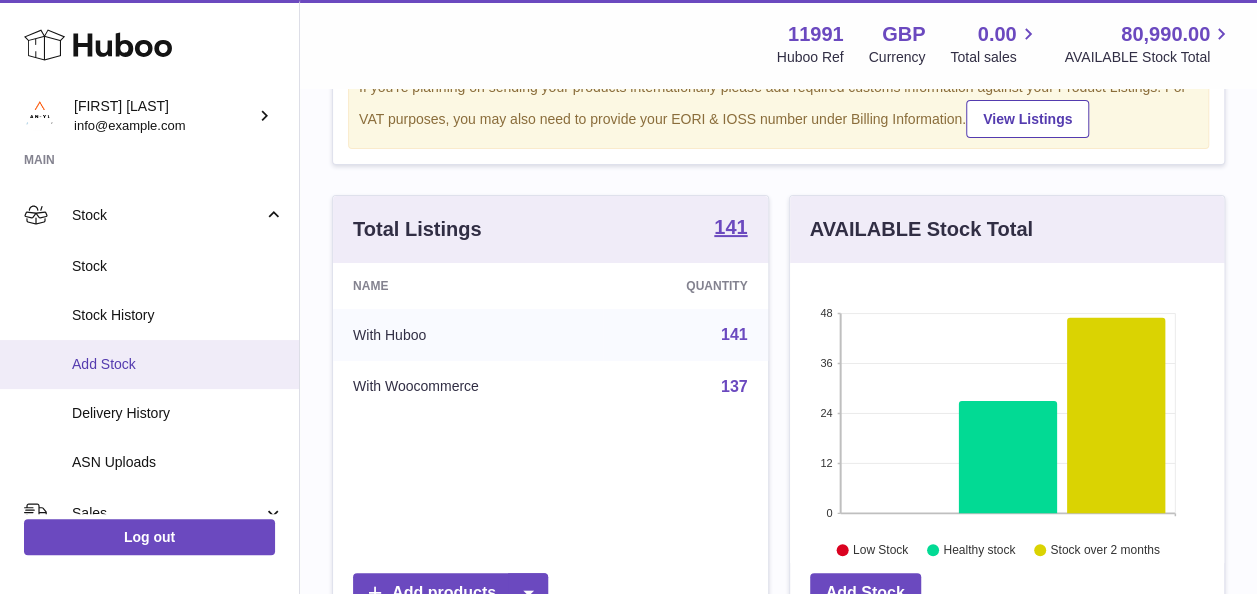 click on "Add Stock" at bounding box center [178, 364] 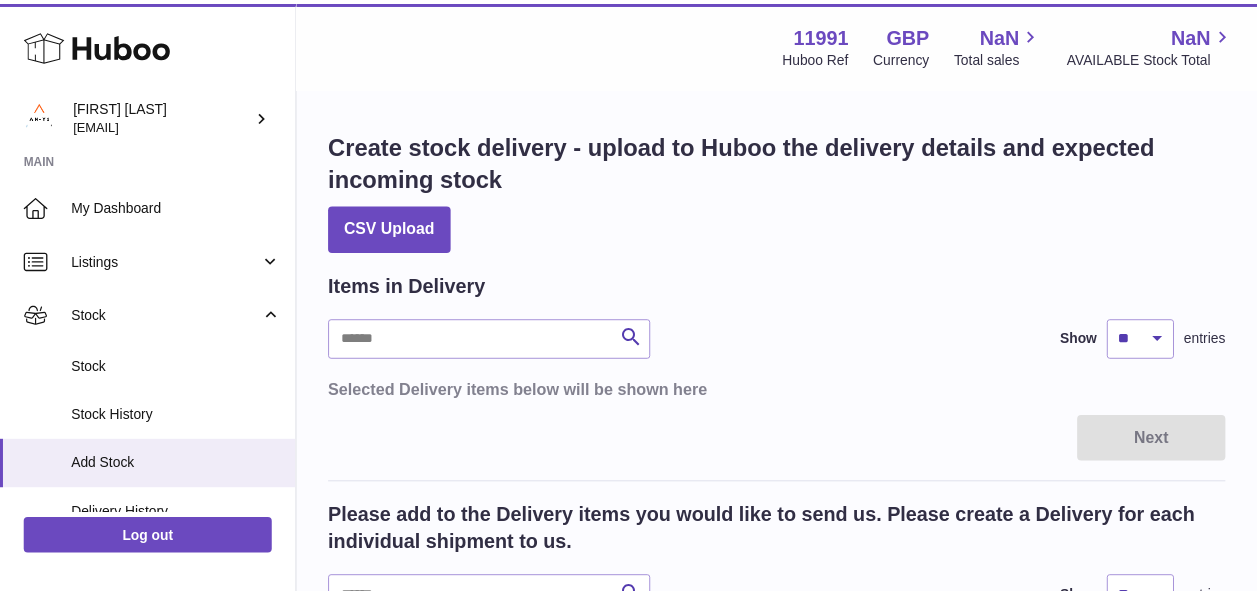 scroll, scrollTop: 0, scrollLeft: 0, axis: both 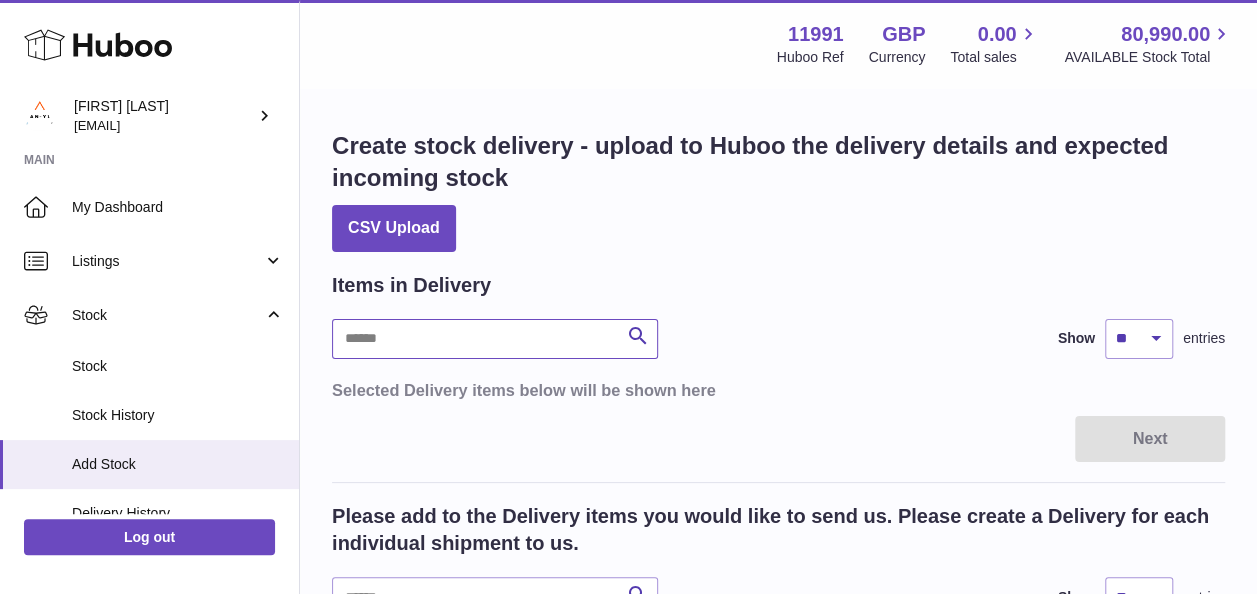 click at bounding box center [495, 339] 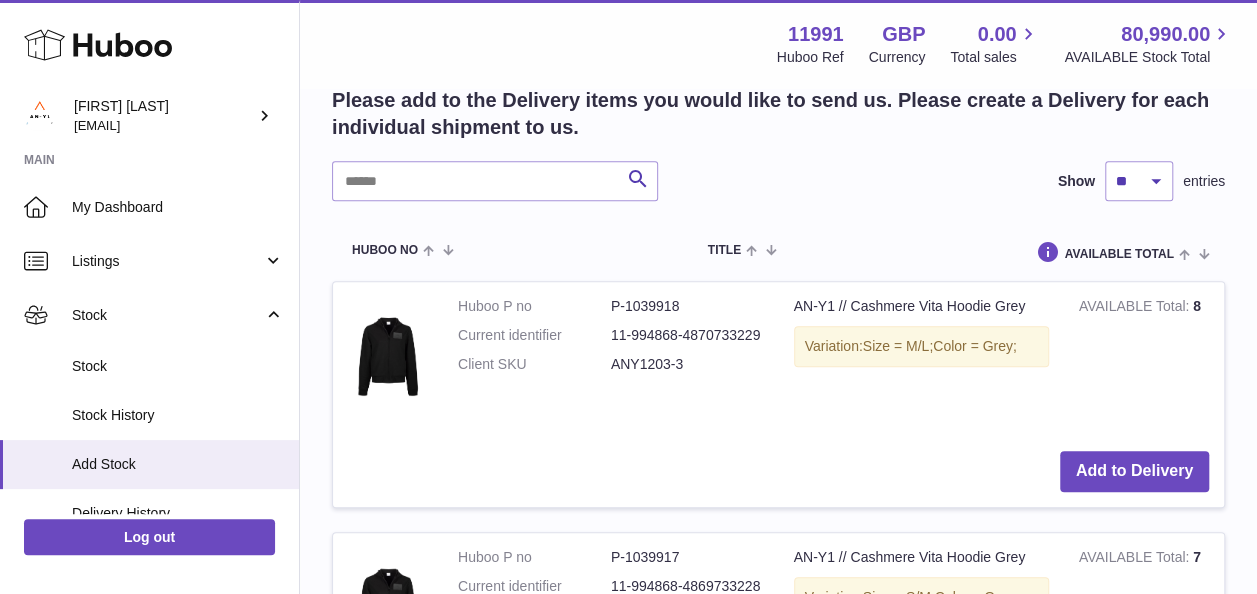 scroll, scrollTop: 300, scrollLeft: 0, axis: vertical 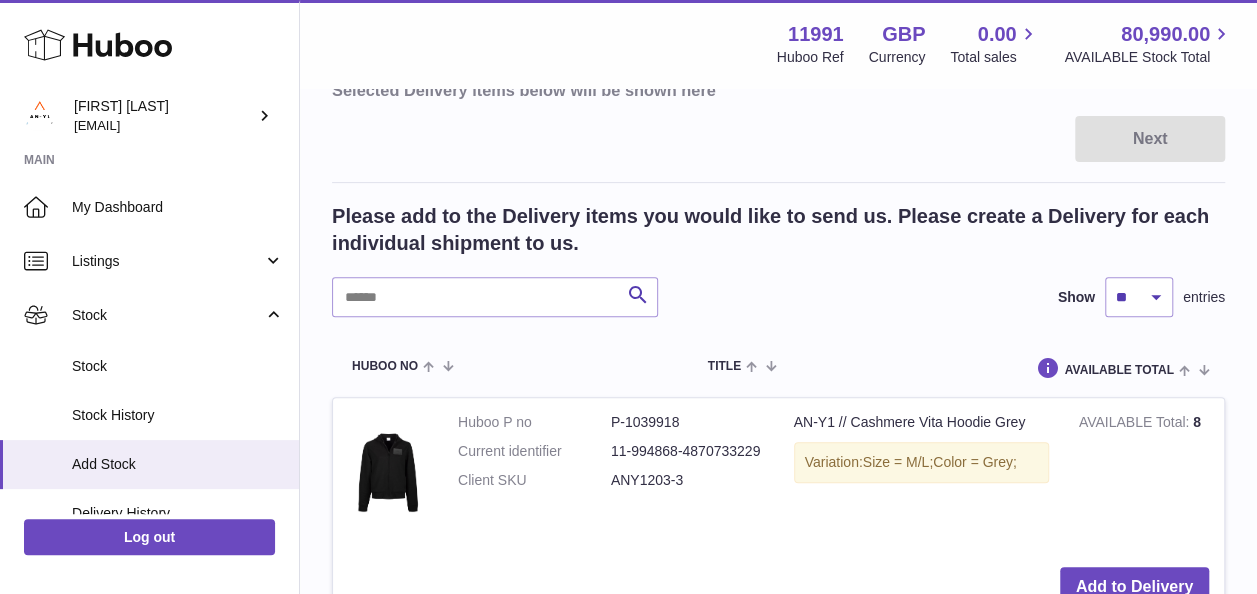 type on "*******" 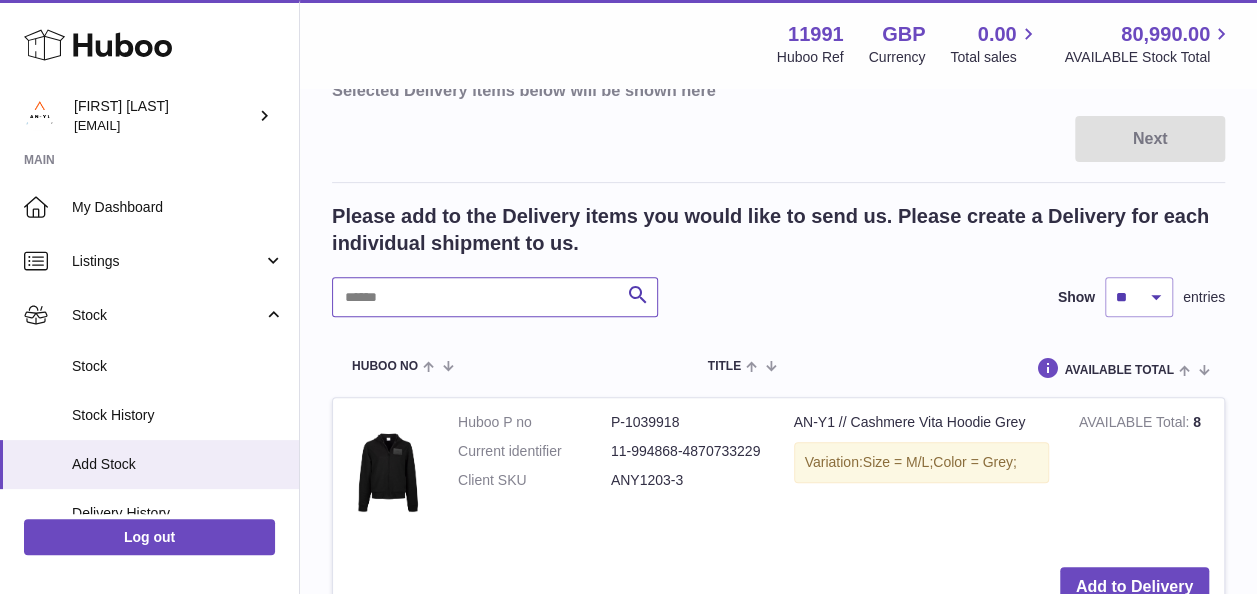 click at bounding box center [495, 297] 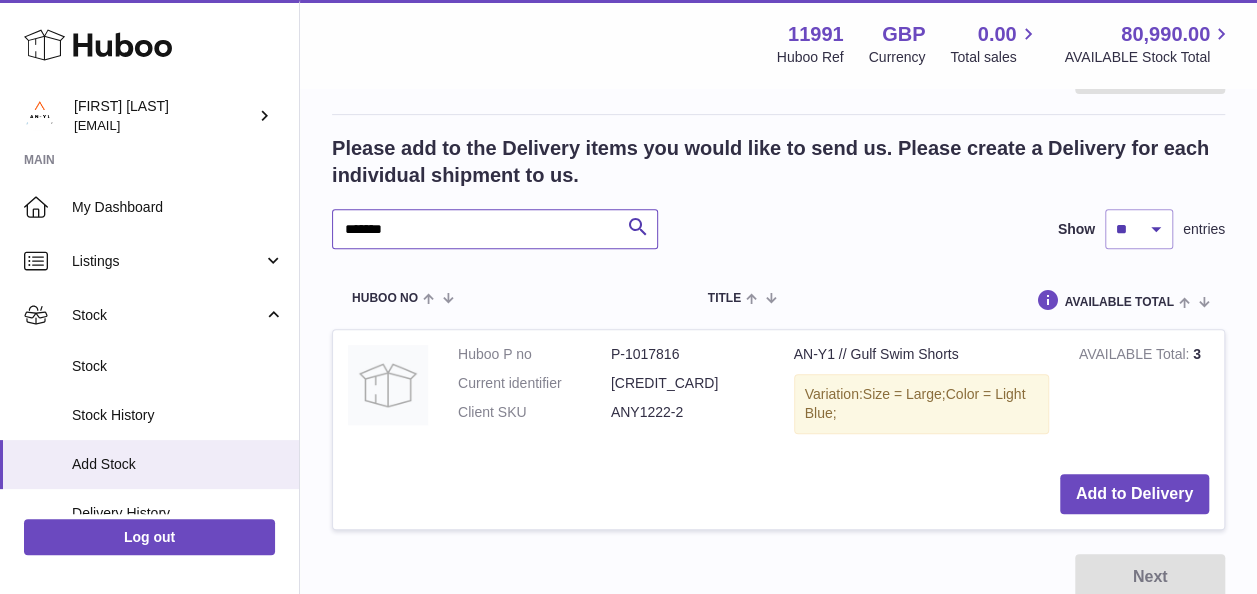 scroll, scrollTop: 400, scrollLeft: 0, axis: vertical 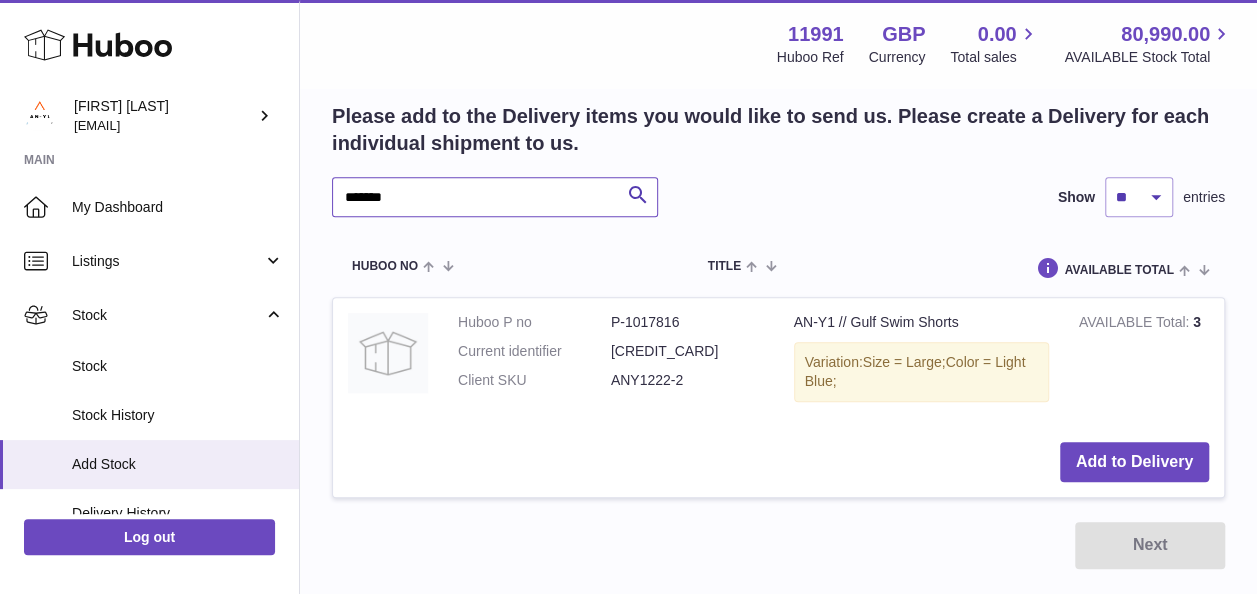 drag, startPoint x: 414, startPoint y: 197, endPoint x: 338, endPoint y: 198, distance: 76.00658 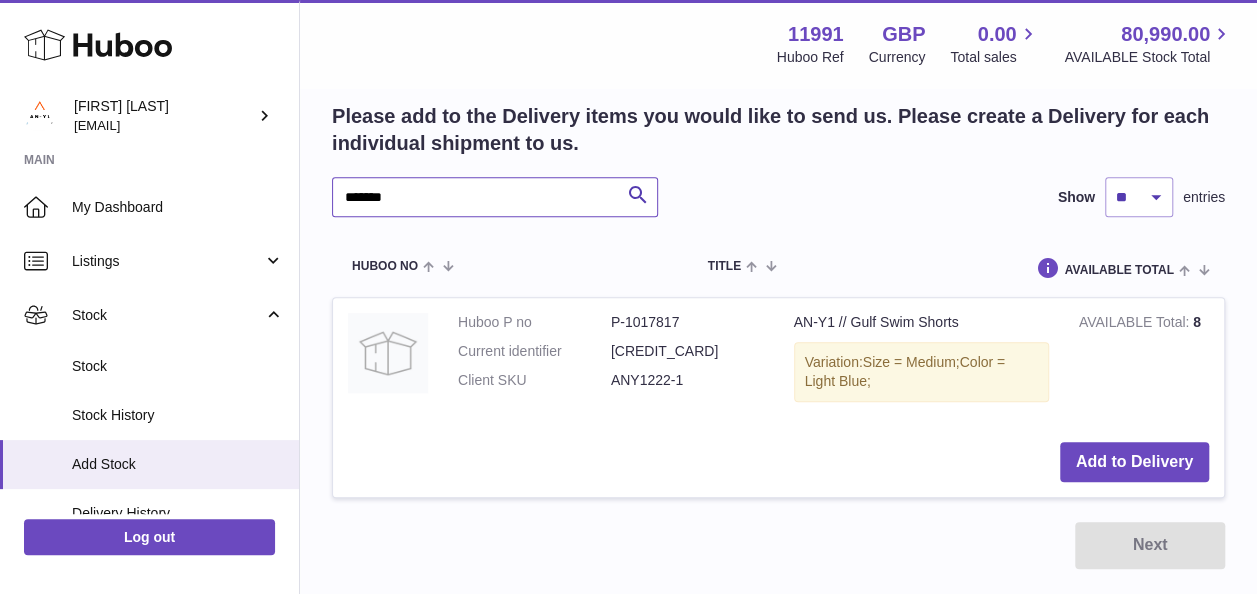 drag, startPoint x: 442, startPoint y: 199, endPoint x: 348, endPoint y: 196, distance: 94.04786 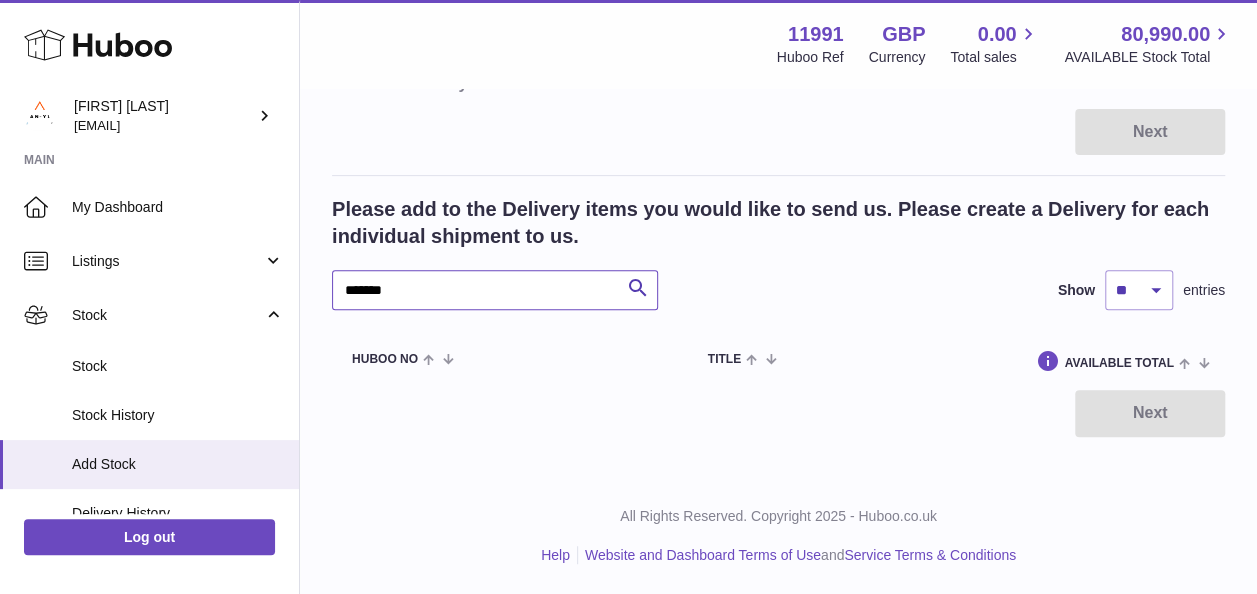 scroll, scrollTop: 307, scrollLeft: 0, axis: vertical 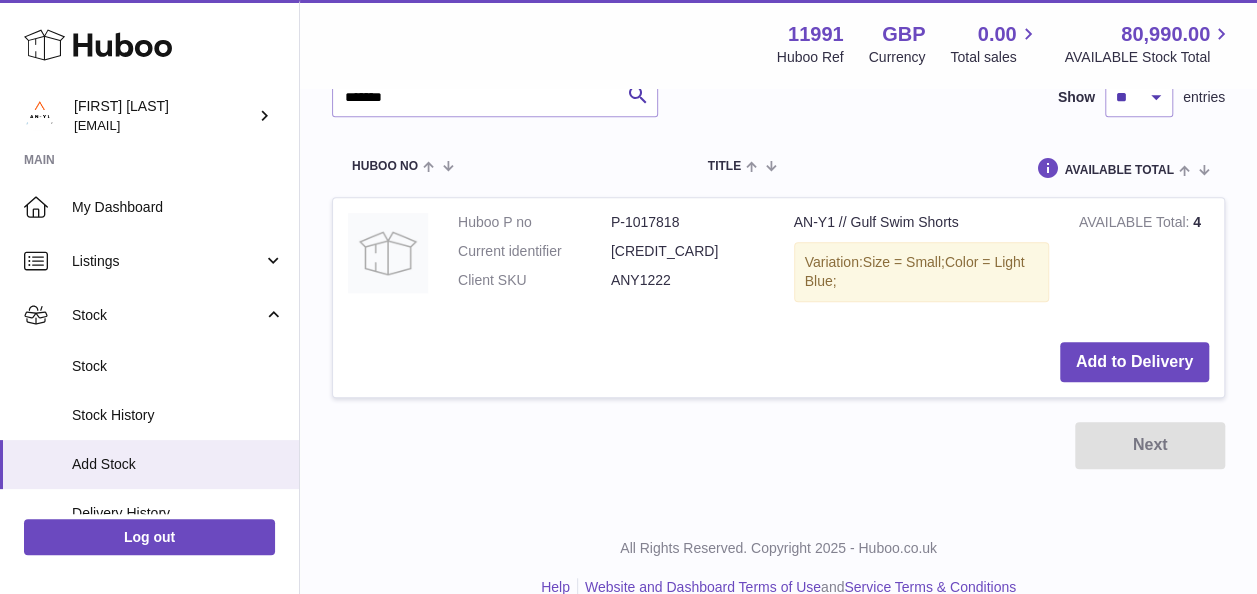 click on "Menu   Huboo     11991   Huboo Ref    GBP   Currency   0.00     Total sales   80,990.00     AVAILABLE Stock Total" at bounding box center [778, 44] 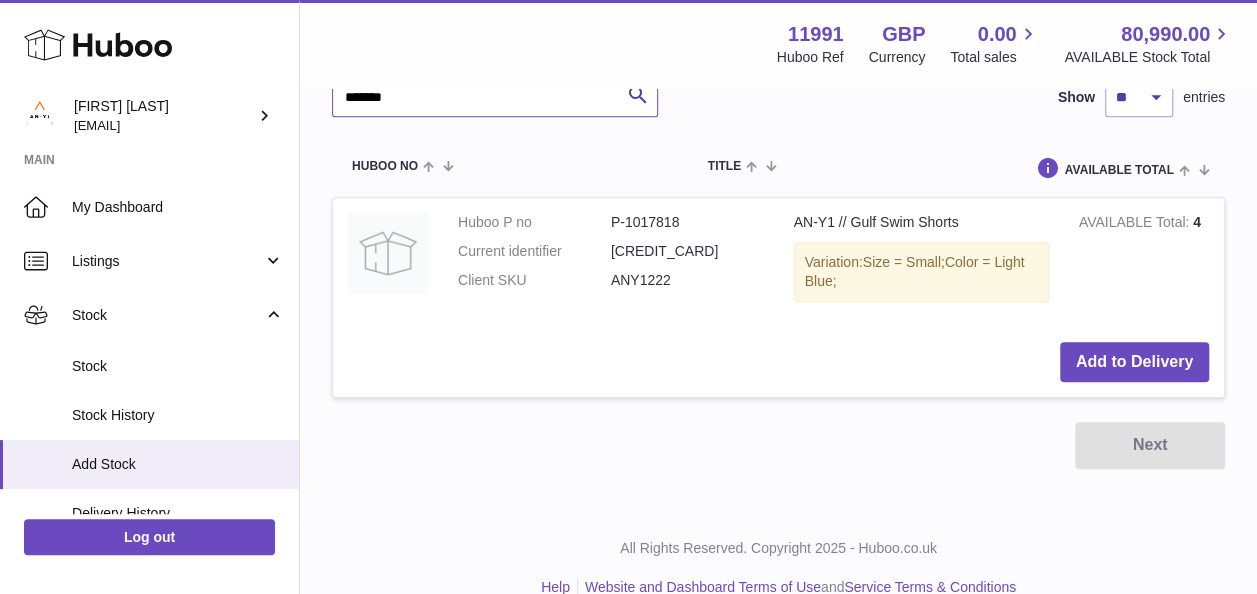drag, startPoint x: 408, startPoint y: 93, endPoint x: 392, endPoint y: 100, distance: 17.464249 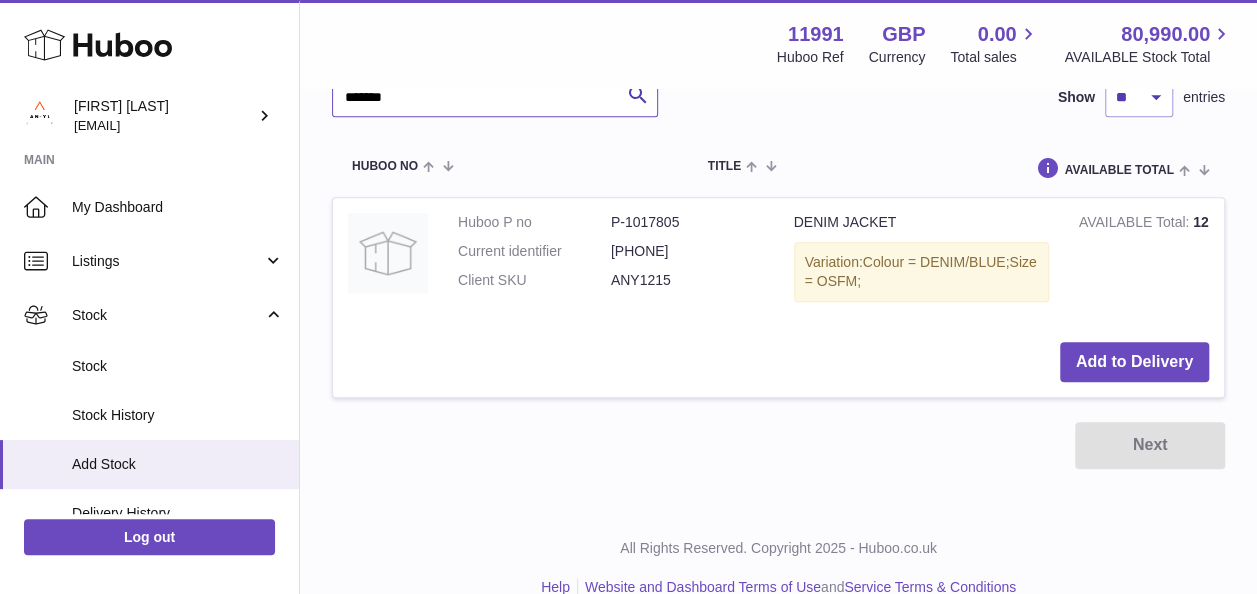 drag, startPoint x: 426, startPoint y: 96, endPoint x: 338, endPoint y: 98, distance: 88.02273 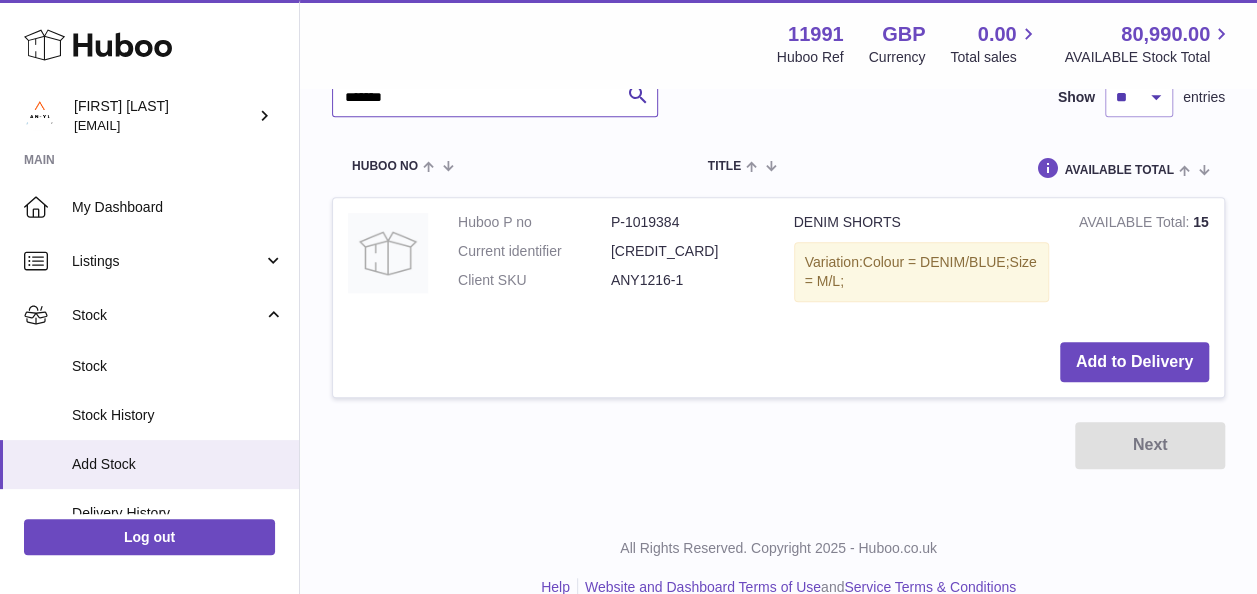 drag, startPoint x: 417, startPoint y: 94, endPoint x: 340, endPoint y: 98, distance: 77.10383 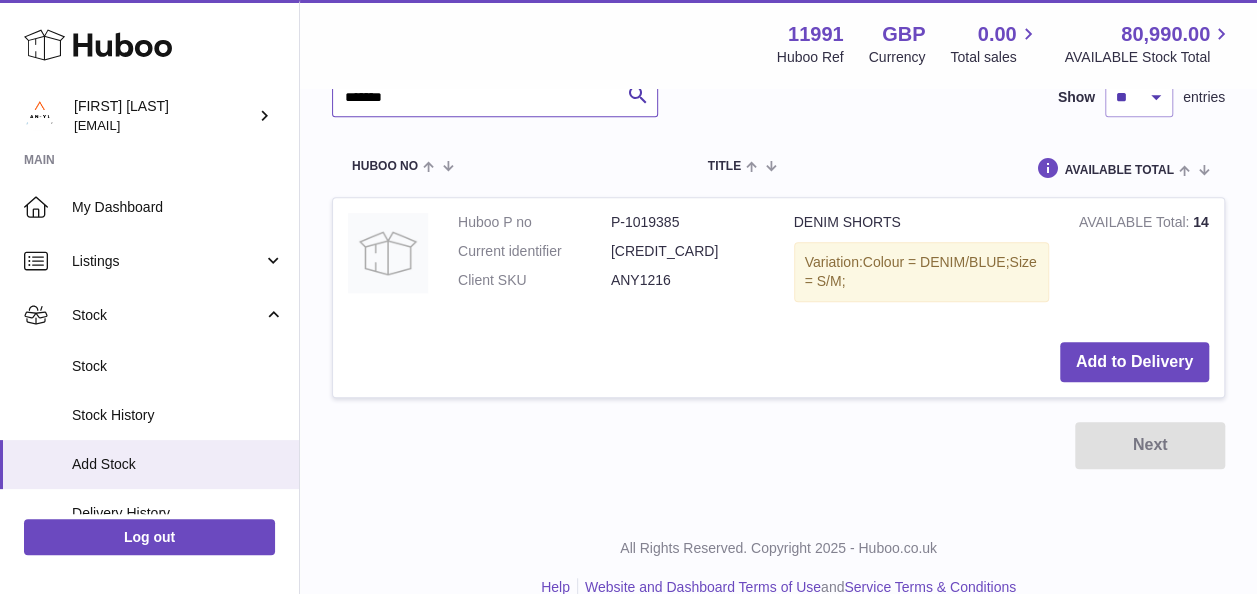 drag, startPoint x: 402, startPoint y: 92, endPoint x: 346, endPoint y: 98, distance: 56.32051 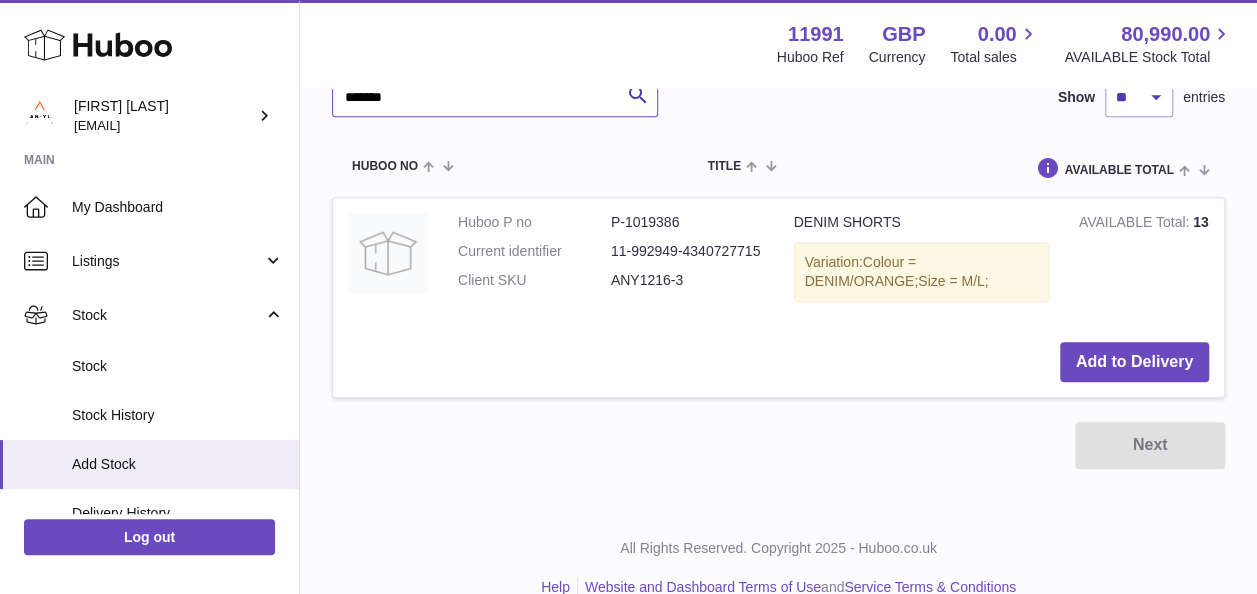 drag, startPoint x: 412, startPoint y: 94, endPoint x: 338, endPoint y: 90, distance: 74.10803 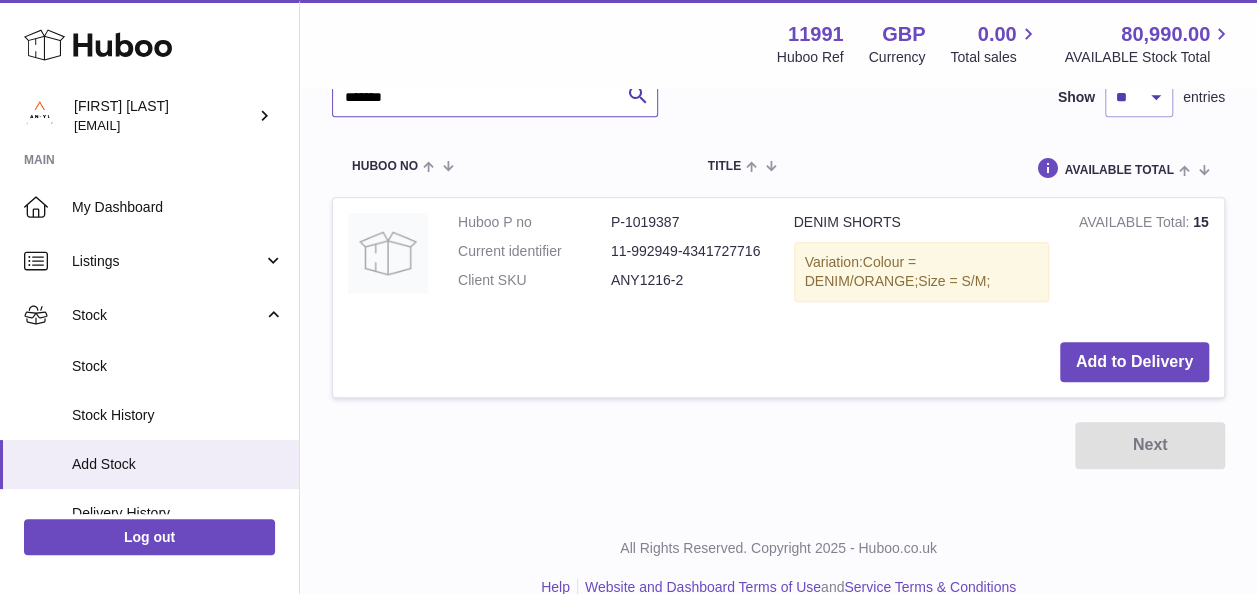 drag, startPoint x: 404, startPoint y: 96, endPoint x: 332, endPoint y: 91, distance: 72.1734 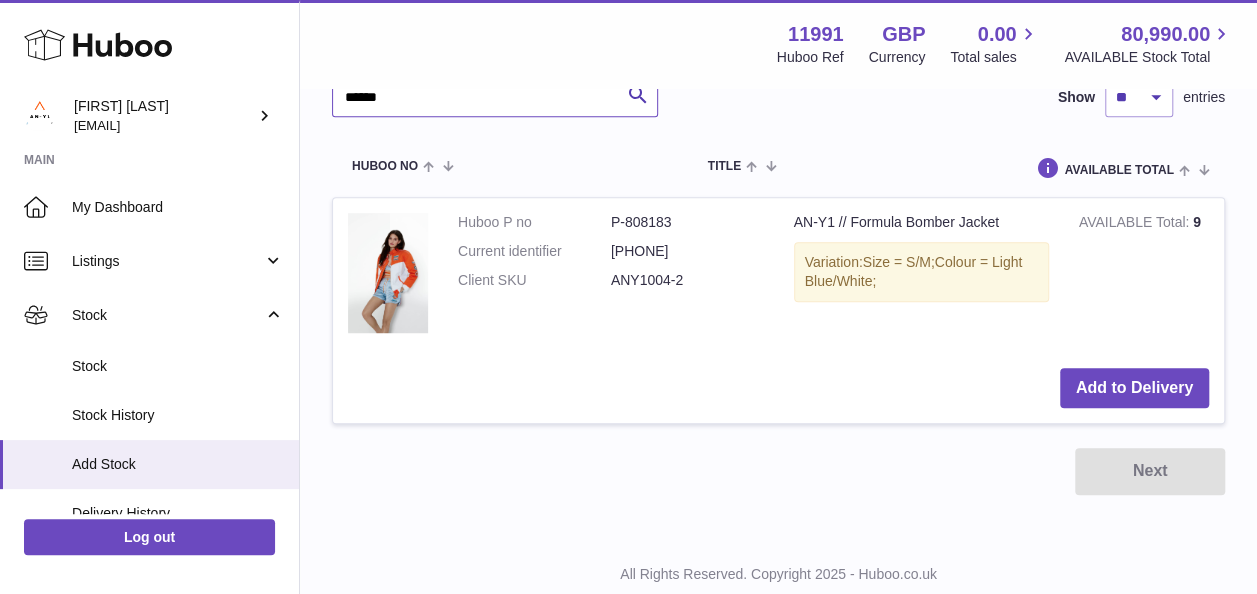 type on "******" 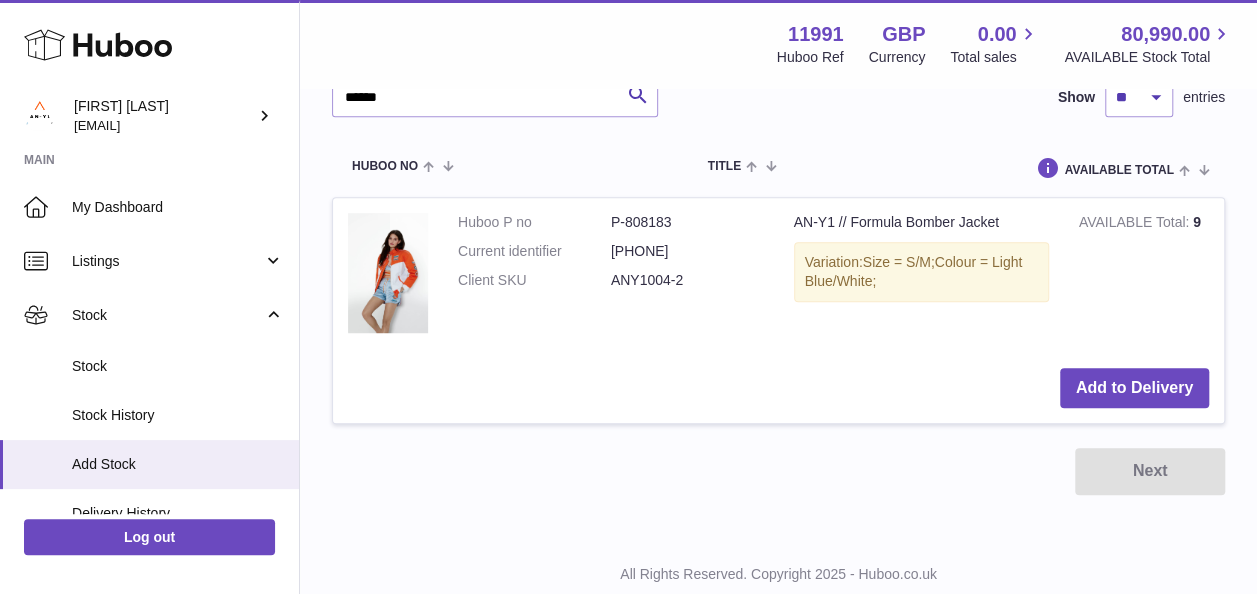 click on "Menu   Huboo     11991   Huboo Ref    GBP   Currency   0.00     Total sales   80,990.00     AVAILABLE Stock Total" at bounding box center (778, 44) 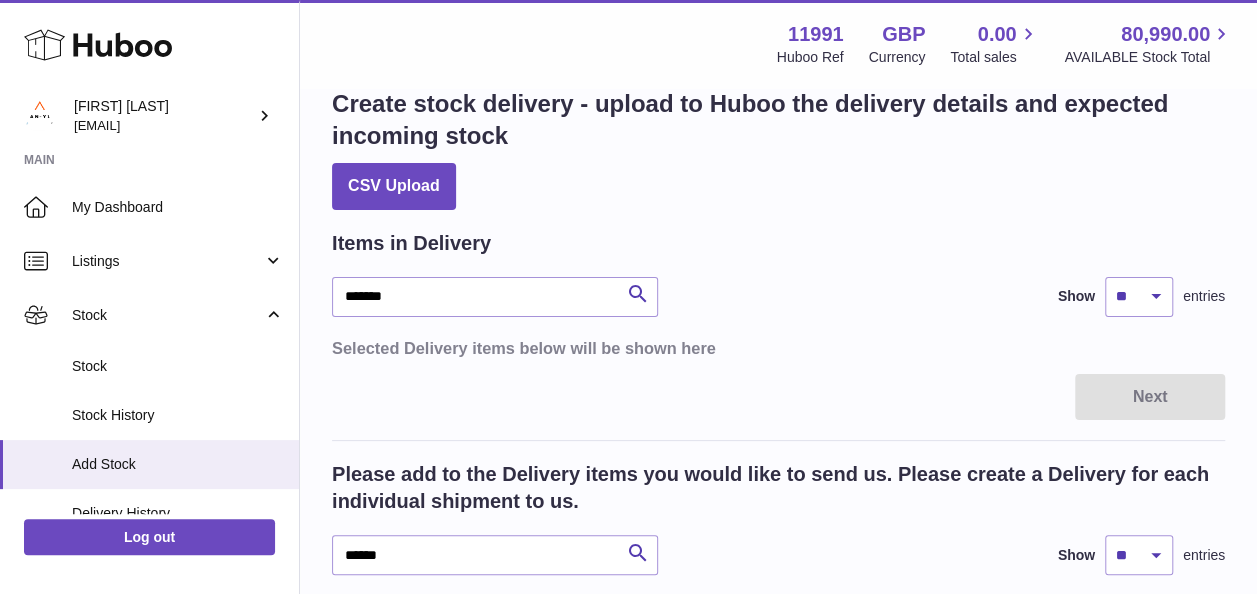 scroll, scrollTop: 0, scrollLeft: 0, axis: both 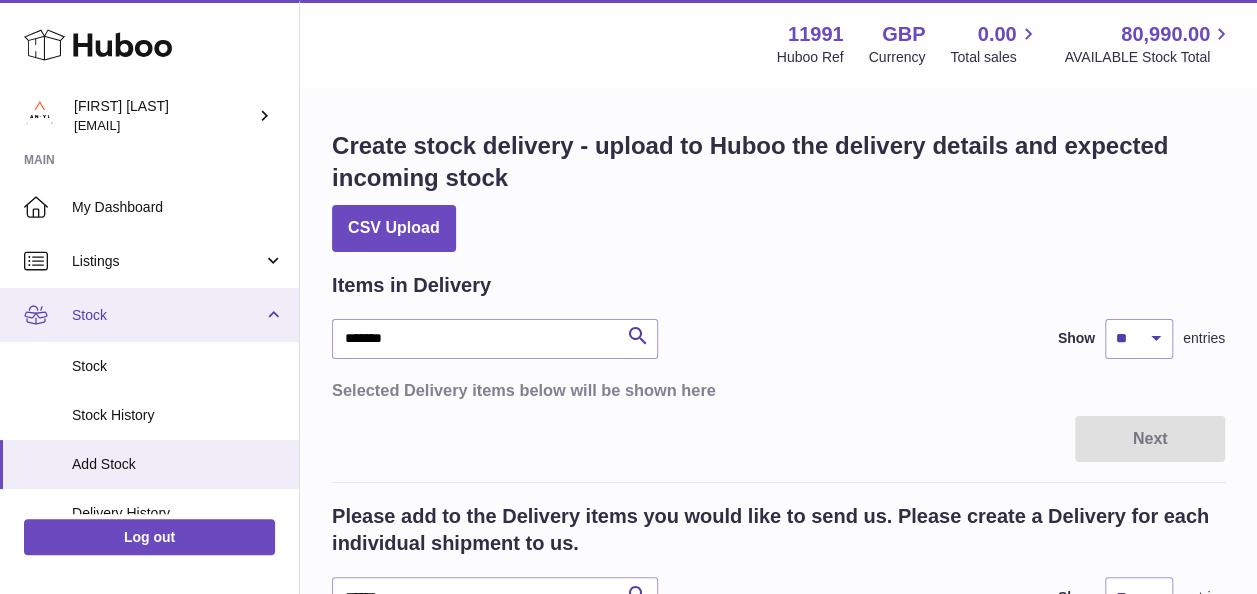click on "Stock" at bounding box center [167, 315] 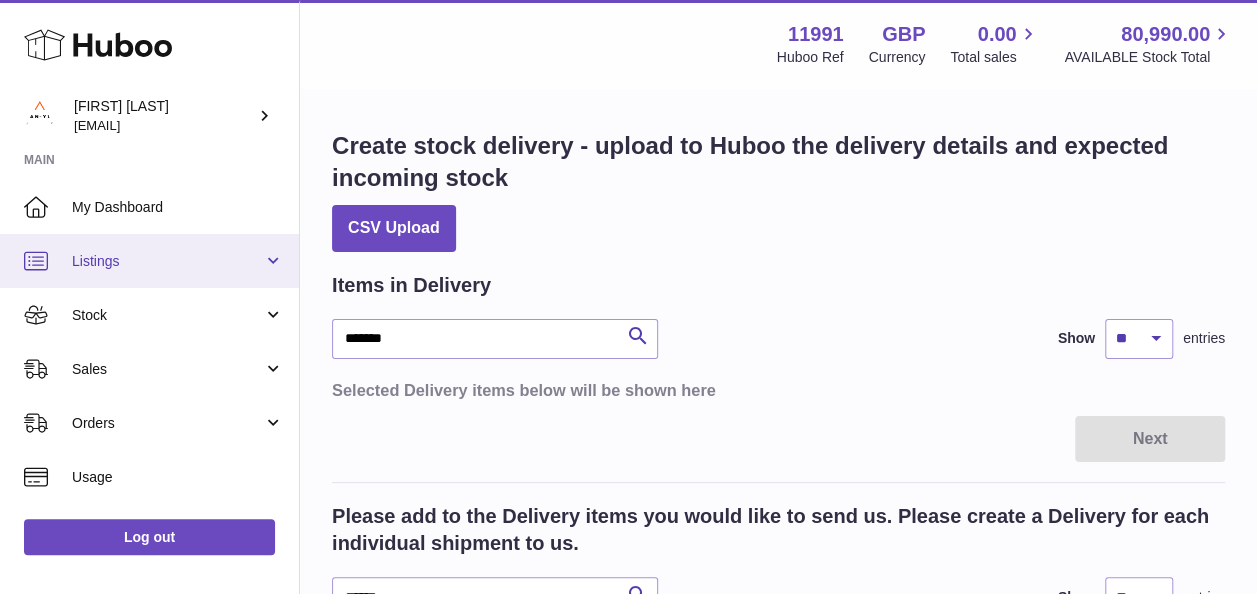 click on "Listings" at bounding box center [167, 261] 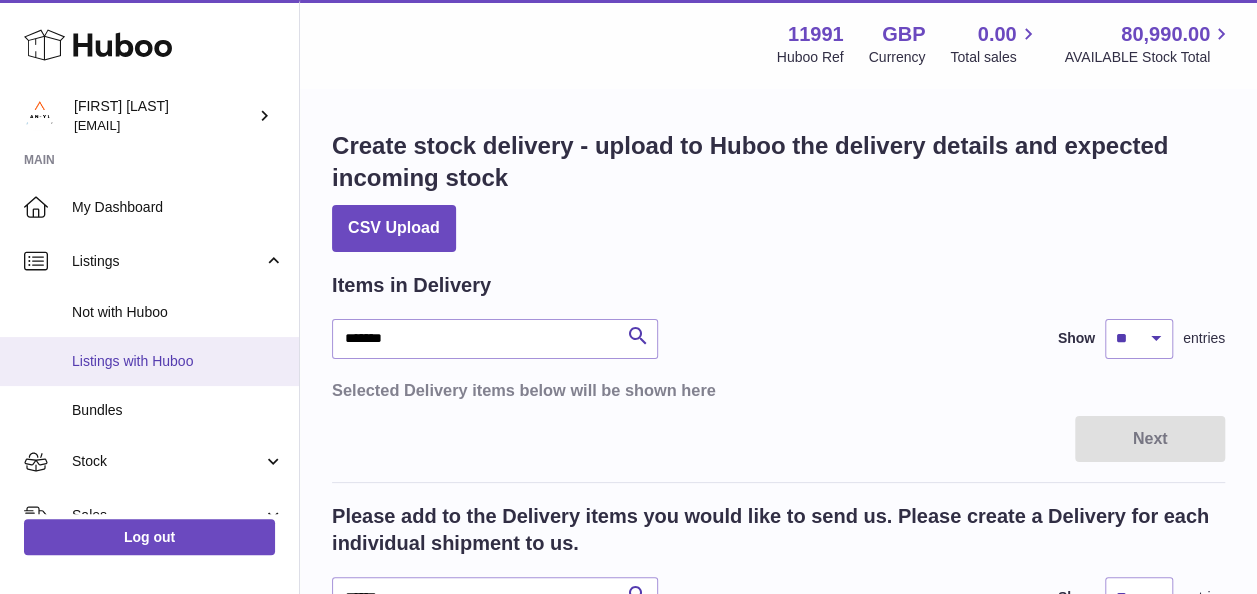 click on "Listings with Huboo" at bounding box center (178, 361) 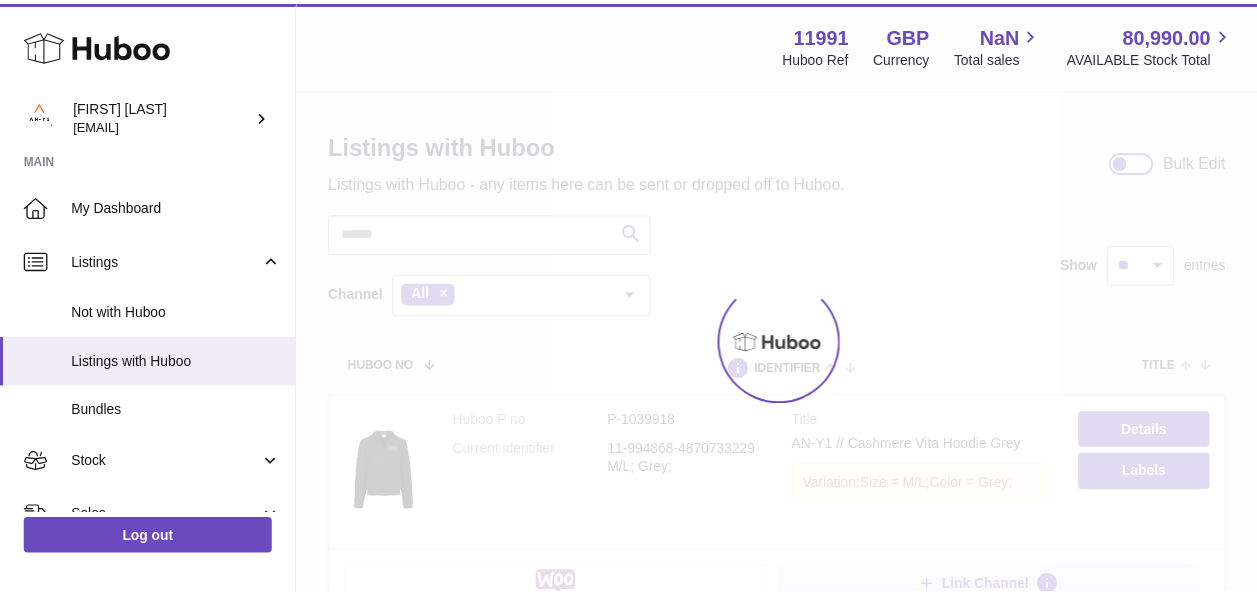 scroll, scrollTop: 0, scrollLeft: 0, axis: both 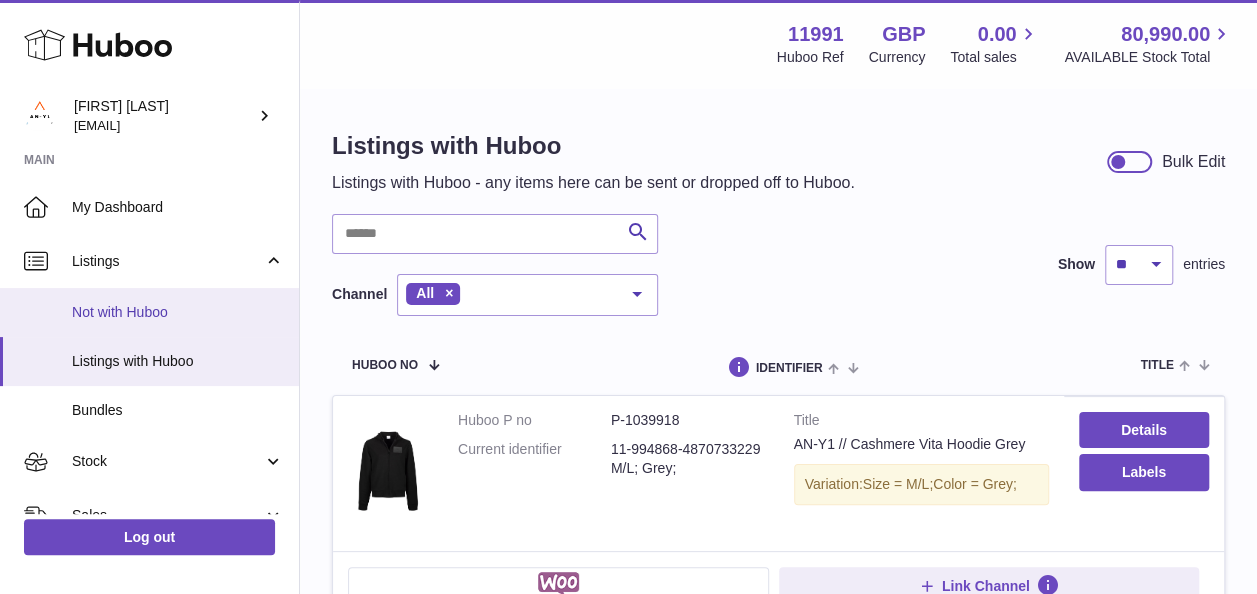 click on "Not with Huboo" at bounding box center [178, 312] 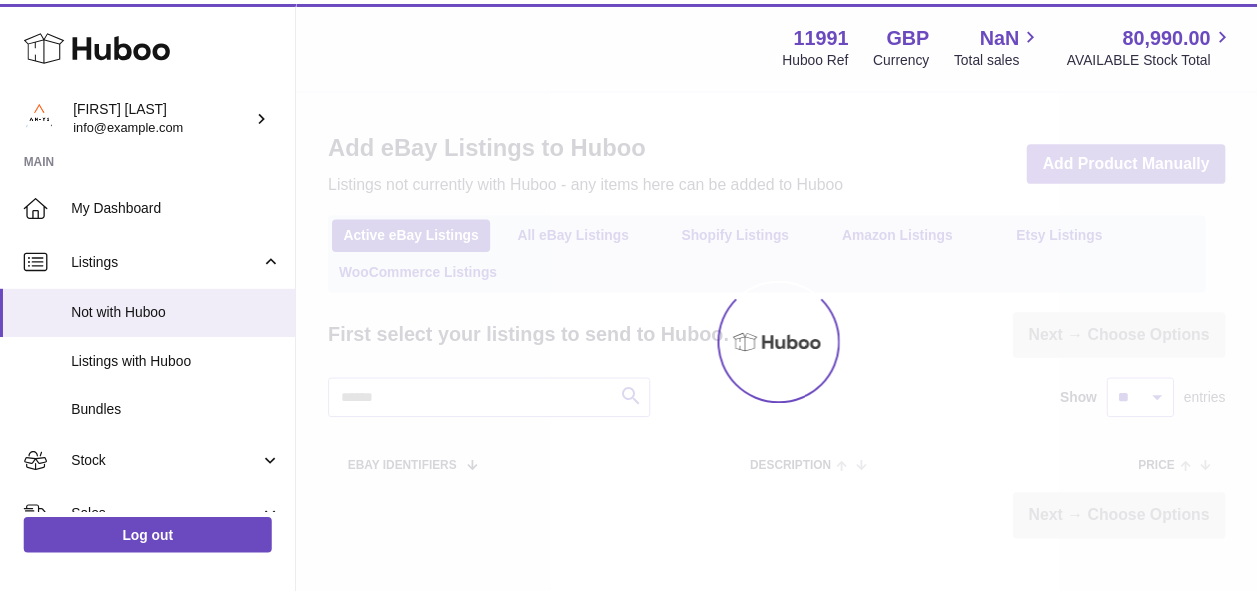 scroll, scrollTop: 0, scrollLeft: 0, axis: both 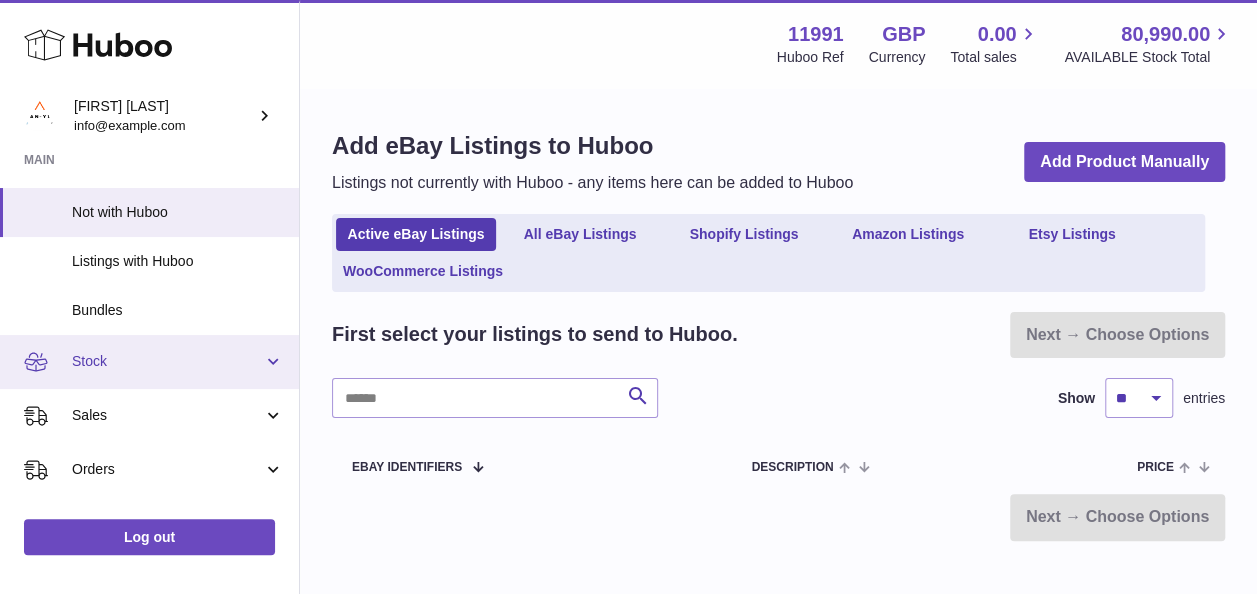 click on "Stock" at bounding box center (167, 361) 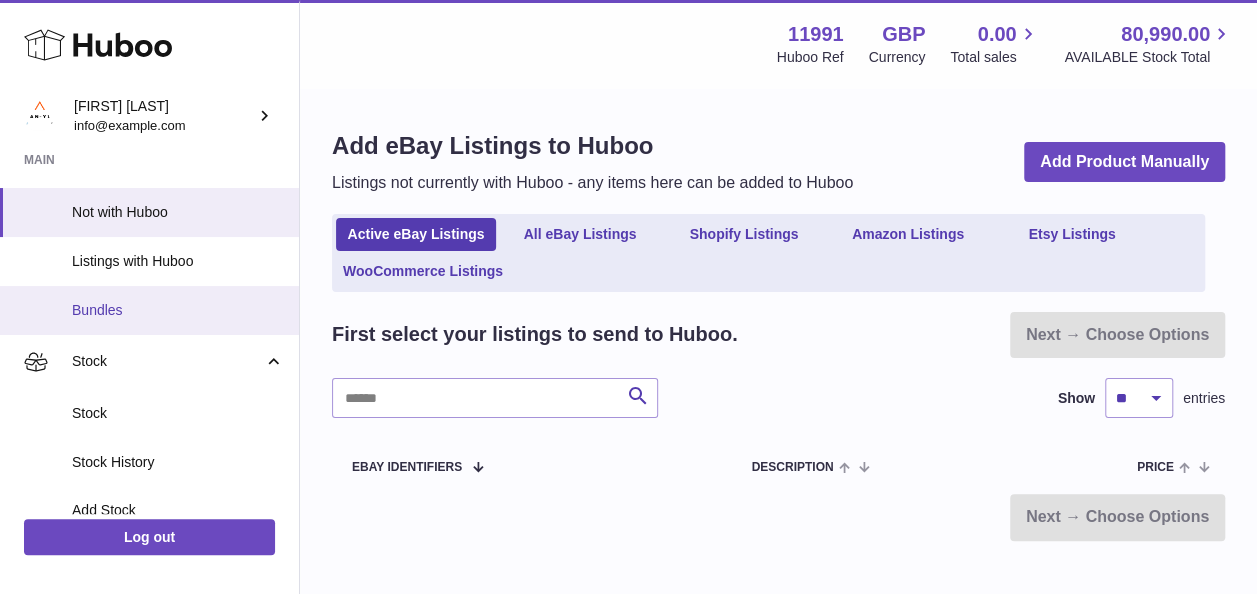 scroll, scrollTop: 200, scrollLeft: 0, axis: vertical 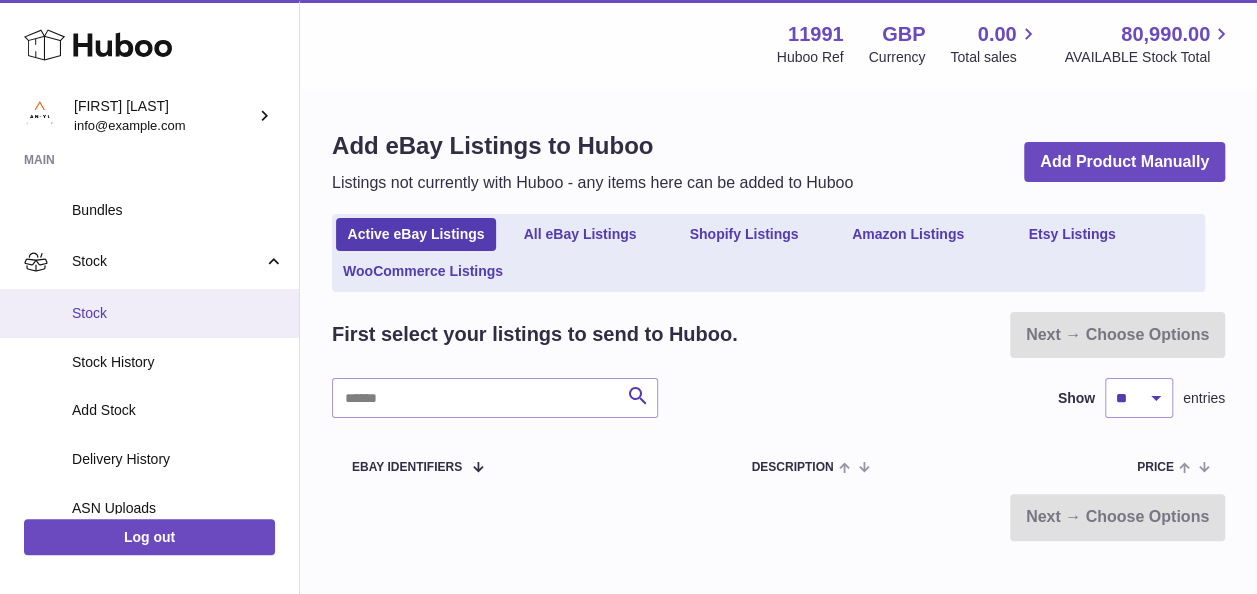 click on "Stock" at bounding box center (178, 313) 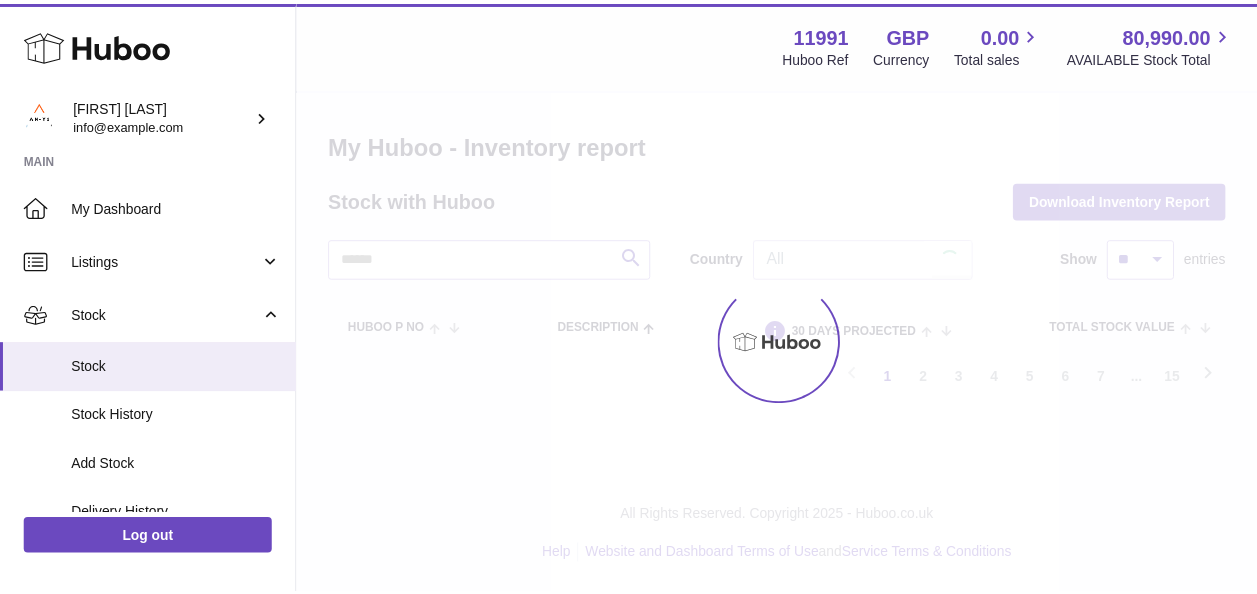 scroll, scrollTop: 0, scrollLeft: 0, axis: both 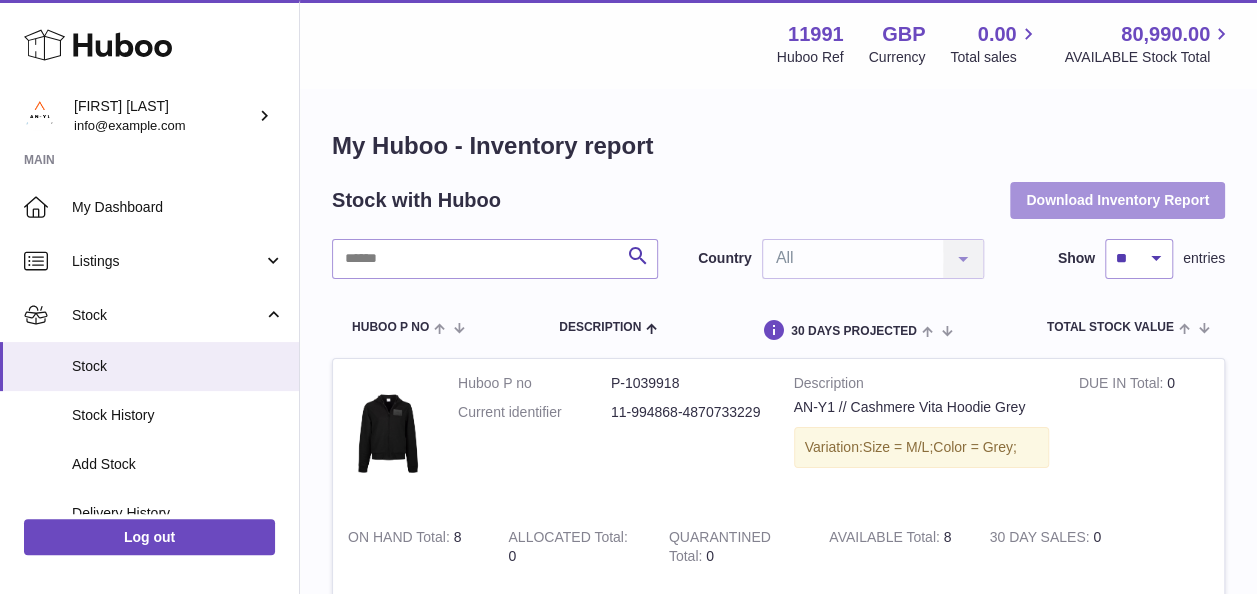 click on "Download Inventory Report" at bounding box center [1117, 200] 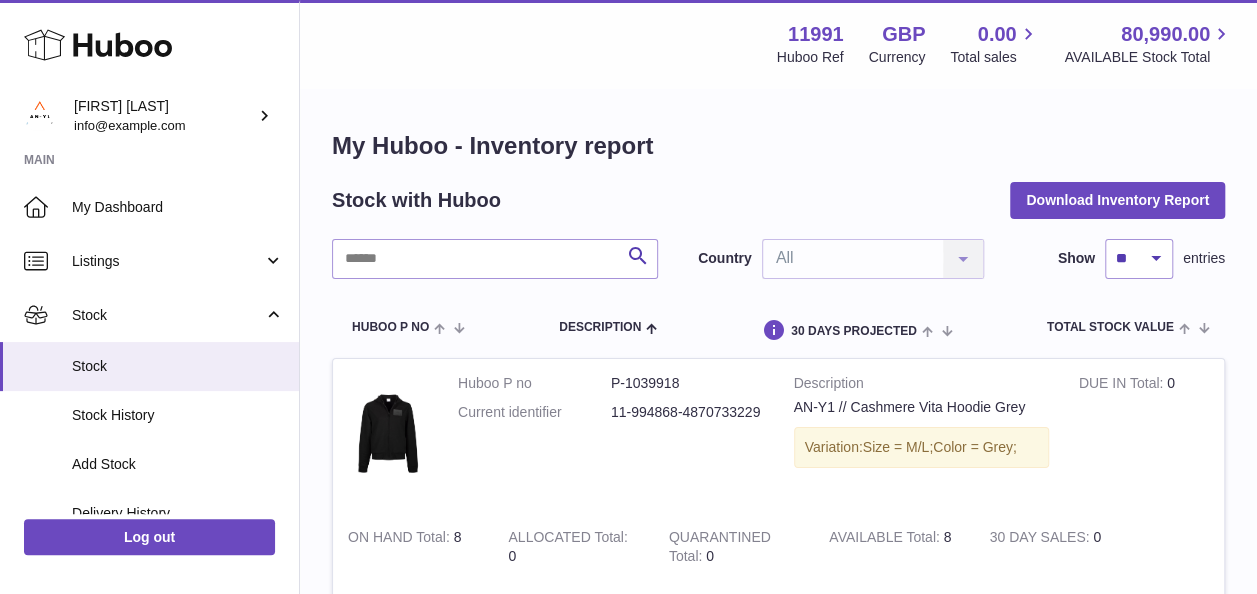 click on "My Huboo - Inventory report     Stock with Huboo
Download Inventory Report
Search
Country
All         All     No elements found. Consider changing the search query.   List is empty.
Show
** ** ** ***
entries
Huboo P no       Description
DUE IN TOTAL
ON HAND Total
ALLOCATED Total
QUARANTINED Total
AVAILABLE Total
30 DAY SALES
30 DAYS PROJECTED       Total stock value
Action
Huboo P no   P-1039918   Current identifier   11-994868-4870733229       Description   AN-Y1 // Cashmere Vita Hoodie Grey
Variation:
Size = M/L;
Color = Grey;" at bounding box center [778, 1847] 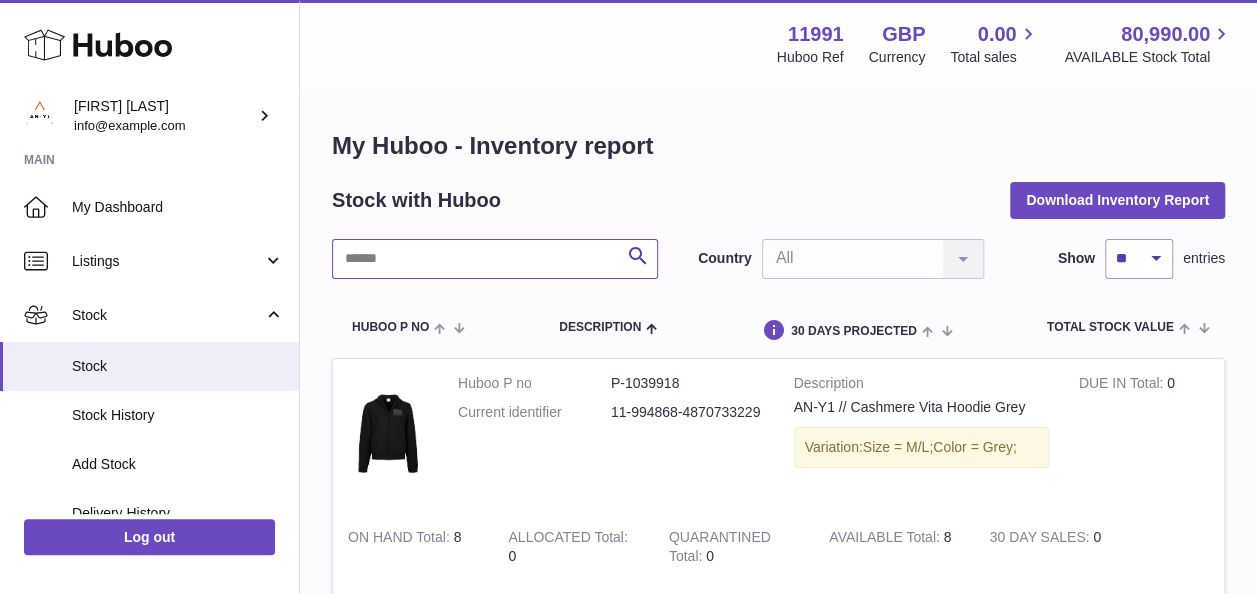 click at bounding box center (495, 259) 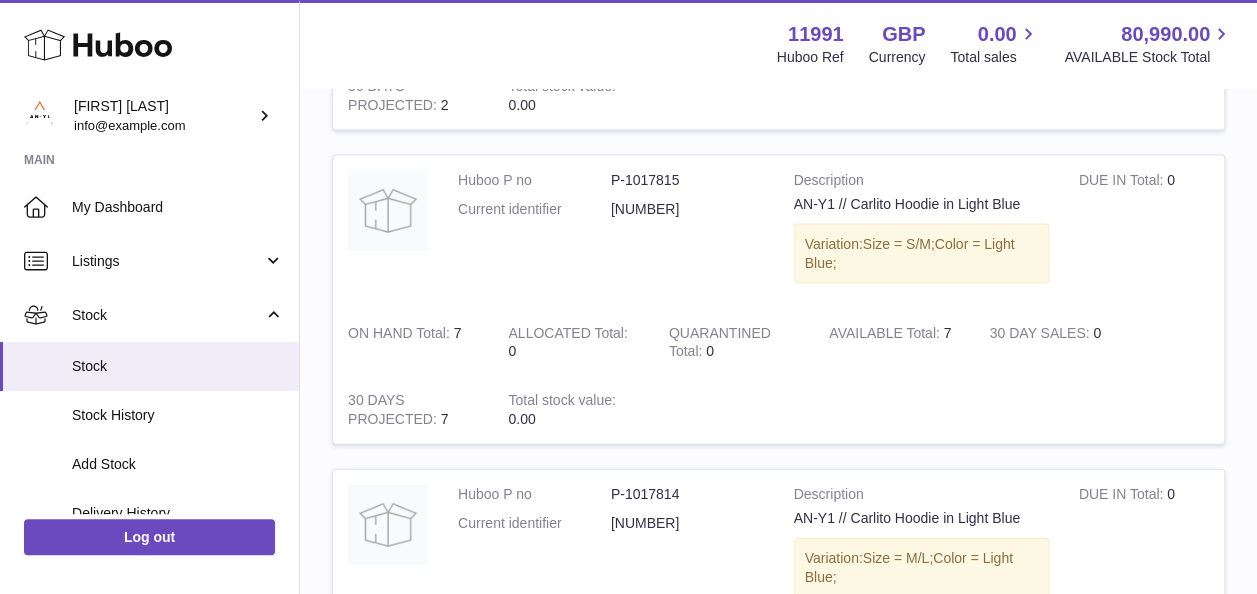 scroll, scrollTop: 2150, scrollLeft: 0, axis: vertical 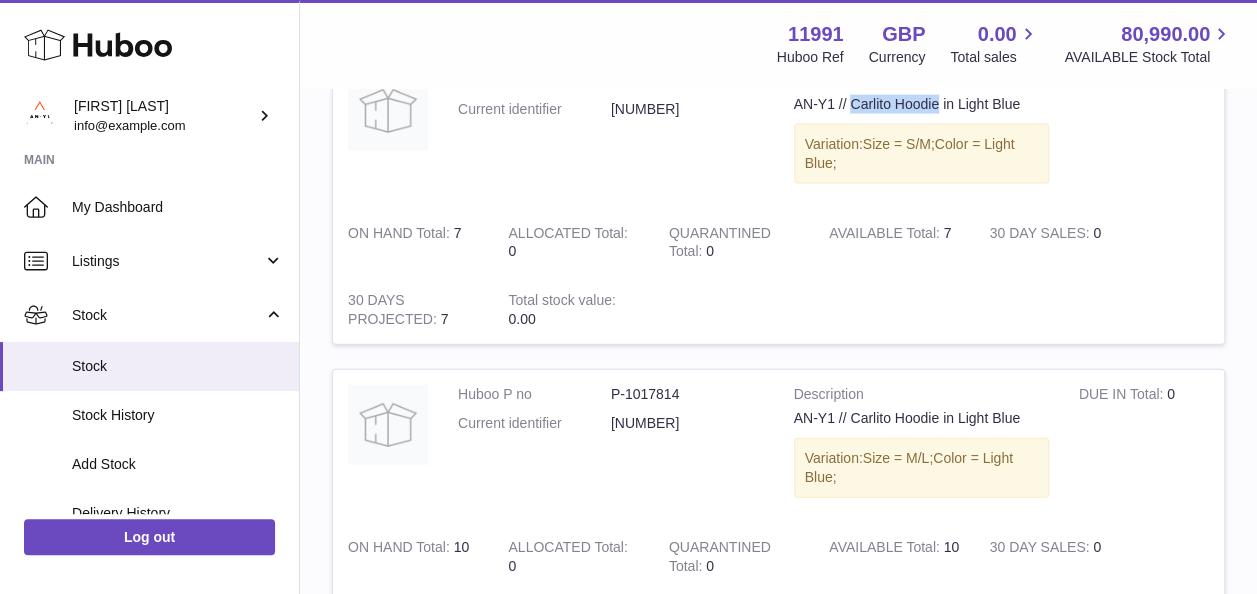 drag, startPoint x: 848, startPoint y: 132, endPoint x: 937, endPoint y: 132, distance: 89 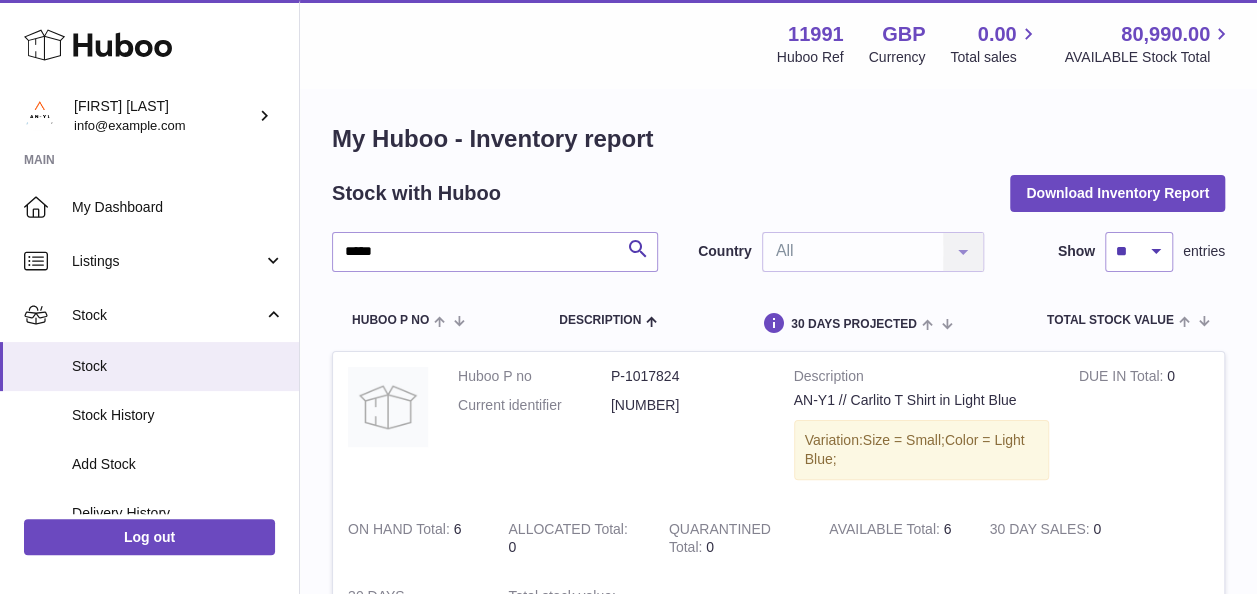 scroll, scrollTop: 0, scrollLeft: 0, axis: both 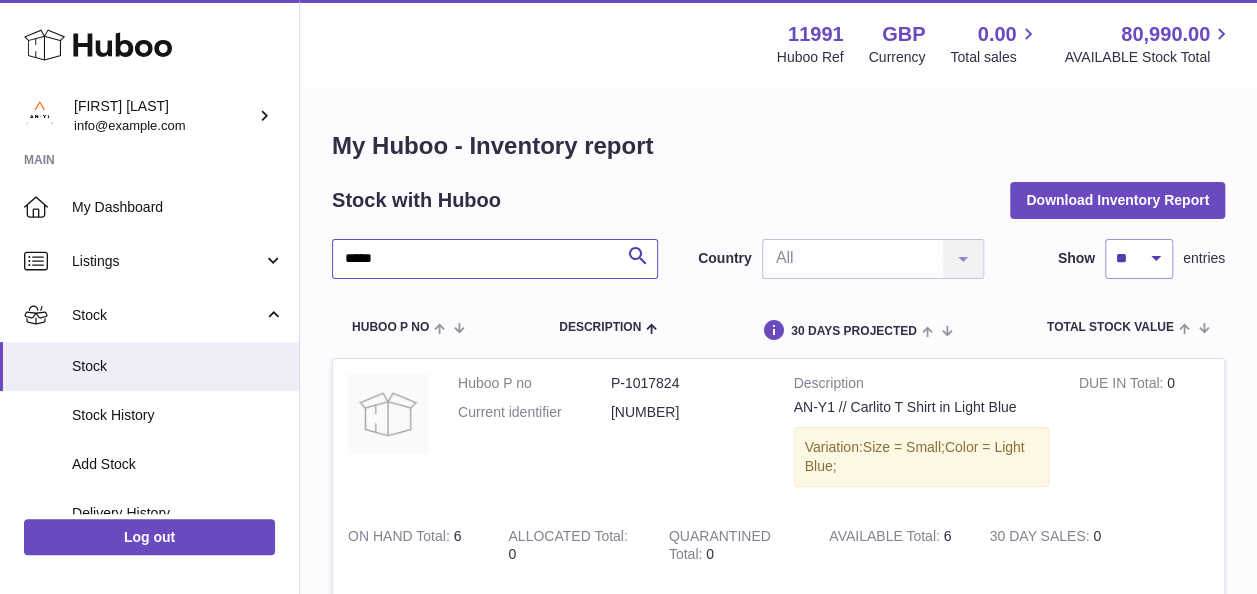 drag, startPoint x: 430, startPoint y: 263, endPoint x: 349, endPoint y: 254, distance: 81.49847 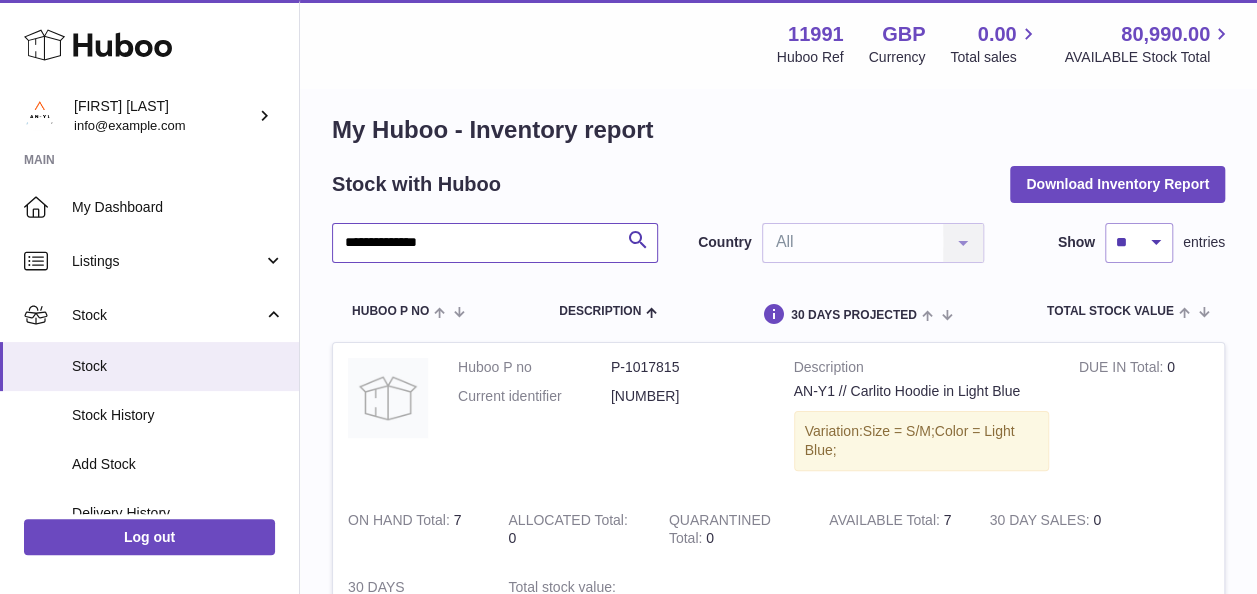 scroll, scrollTop: 0, scrollLeft: 0, axis: both 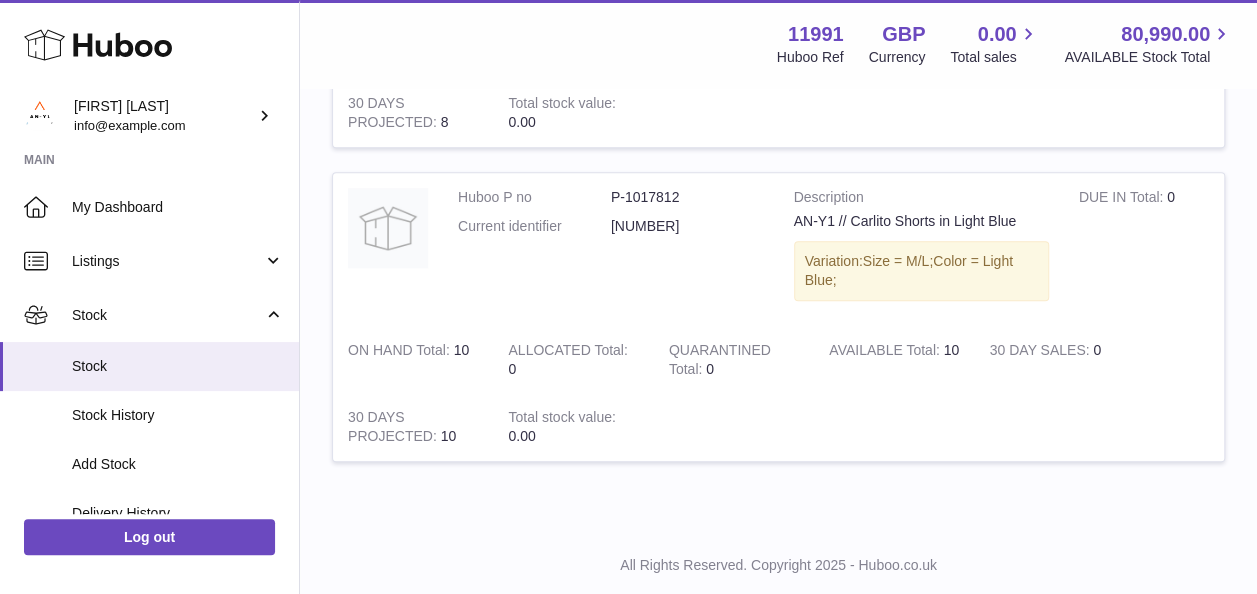 type on "**********" 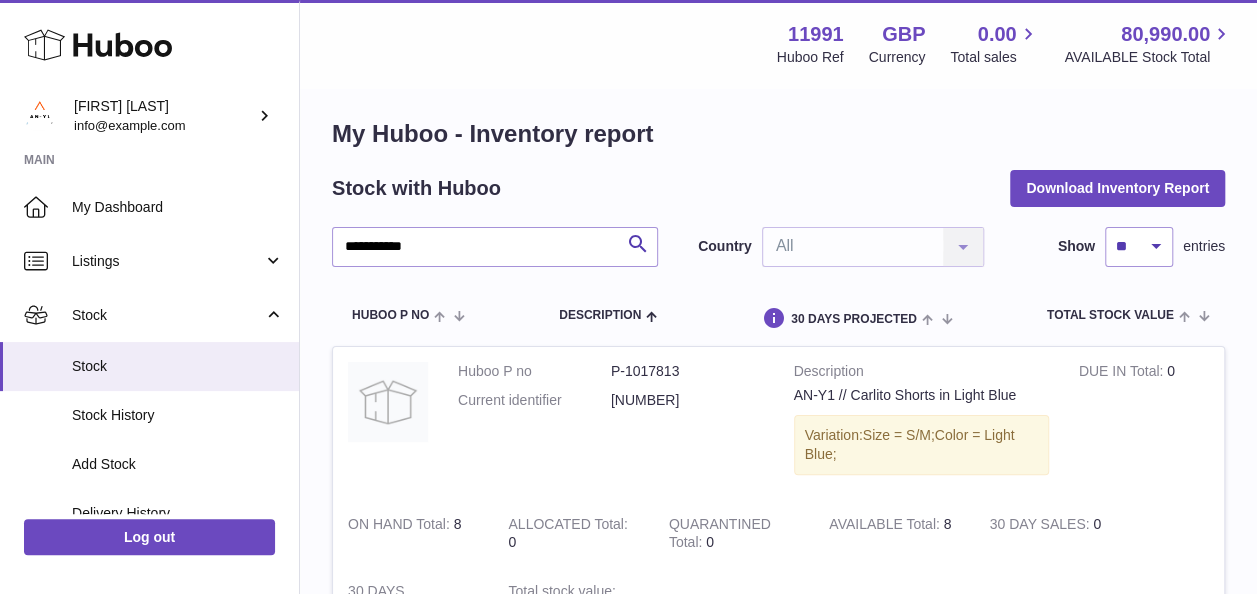 scroll, scrollTop: 0, scrollLeft: 0, axis: both 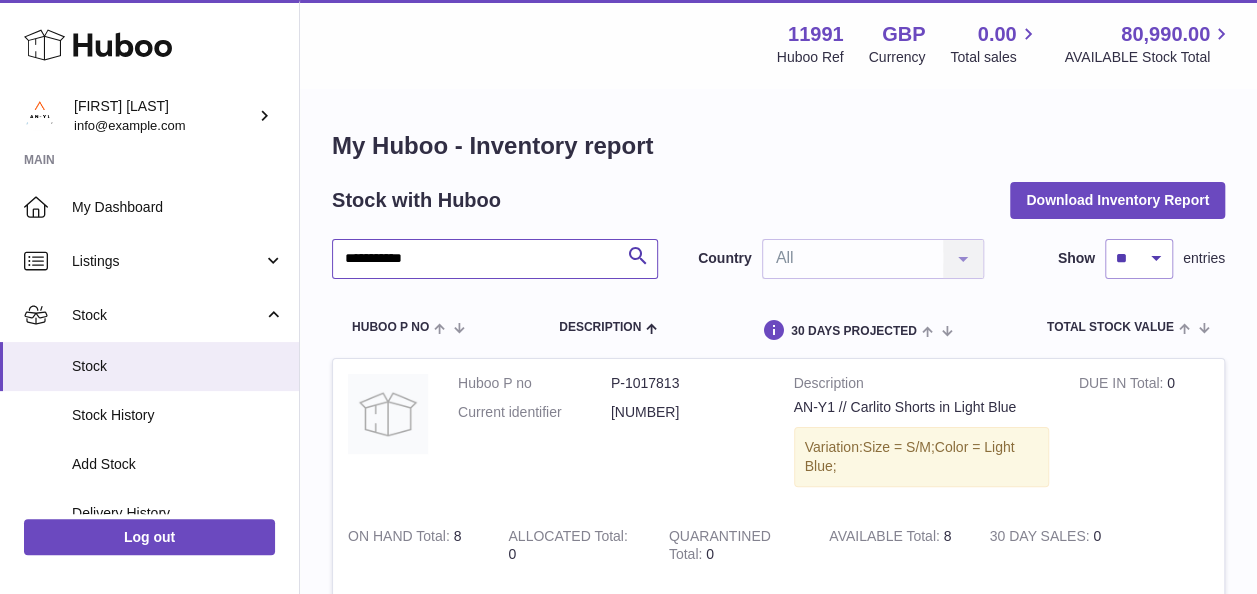 drag, startPoint x: 417, startPoint y: 265, endPoint x: 343, endPoint y: 265, distance: 74 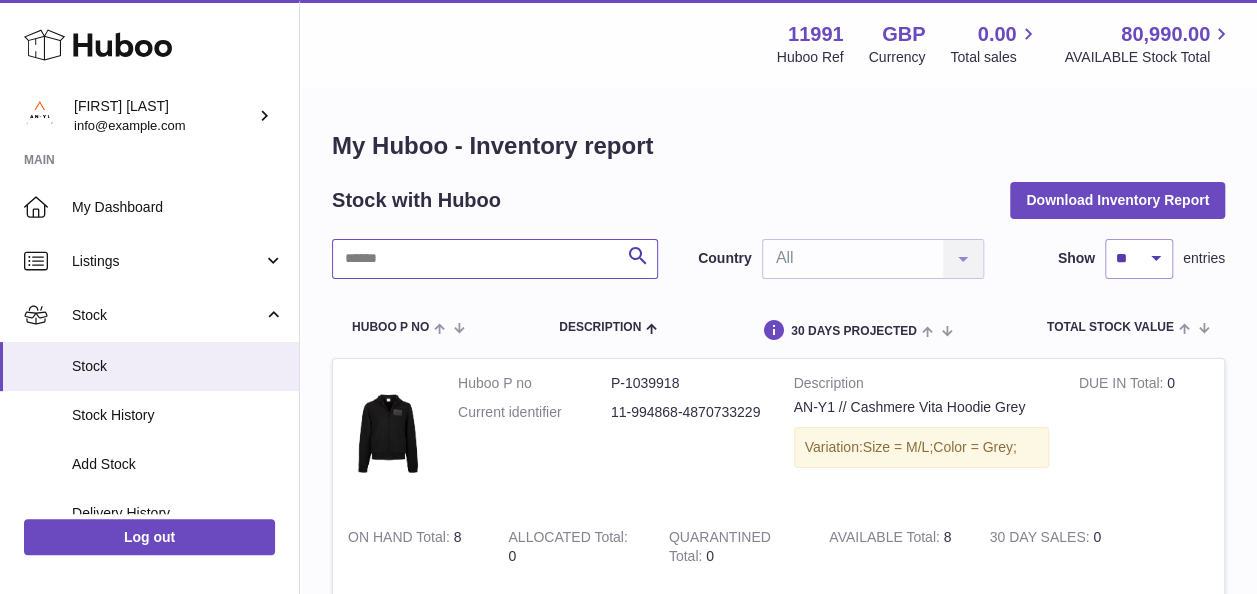 type 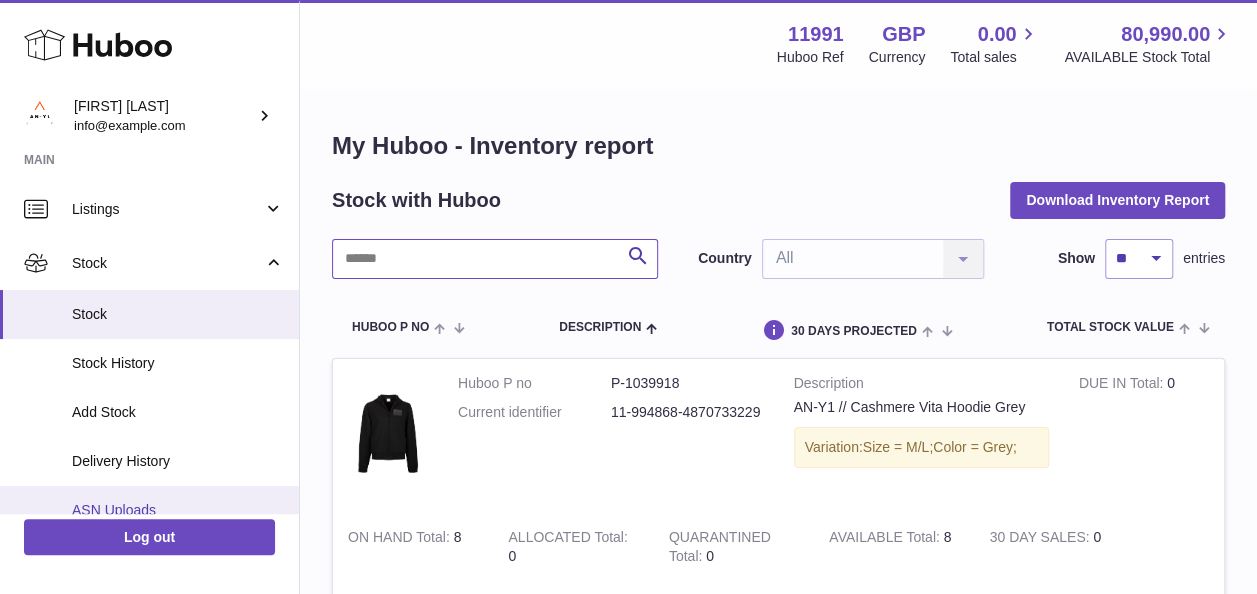 scroll, scrollTop: 200, scrollLeft: 0, axis: vertical 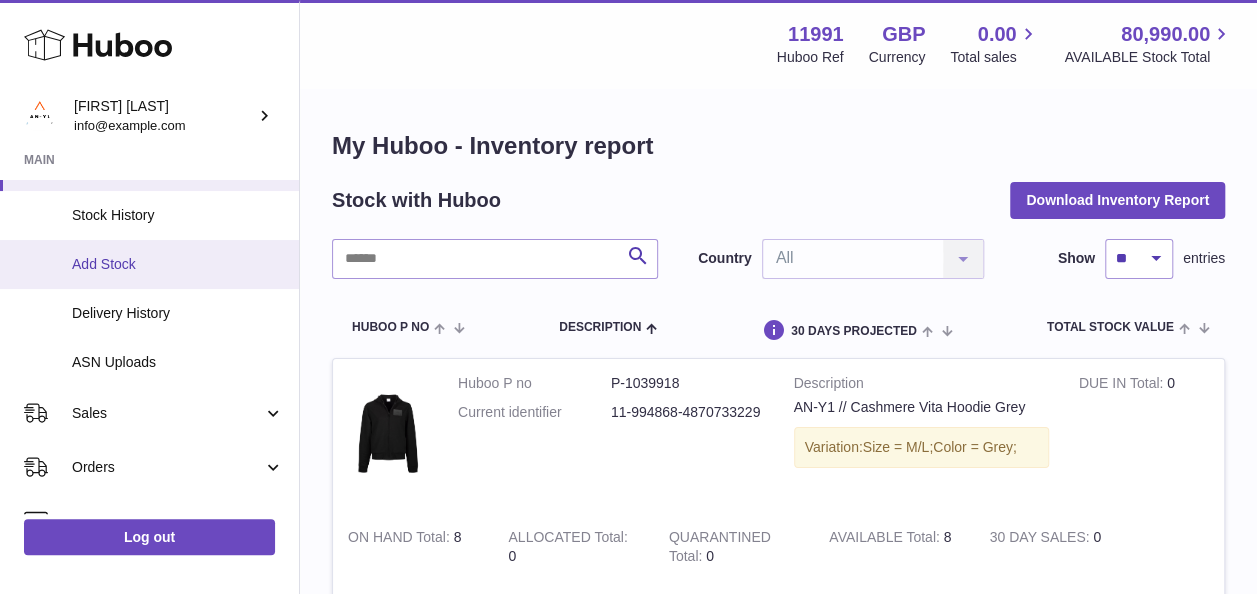 click on "Add Stock" at bounding box center (178, 264) 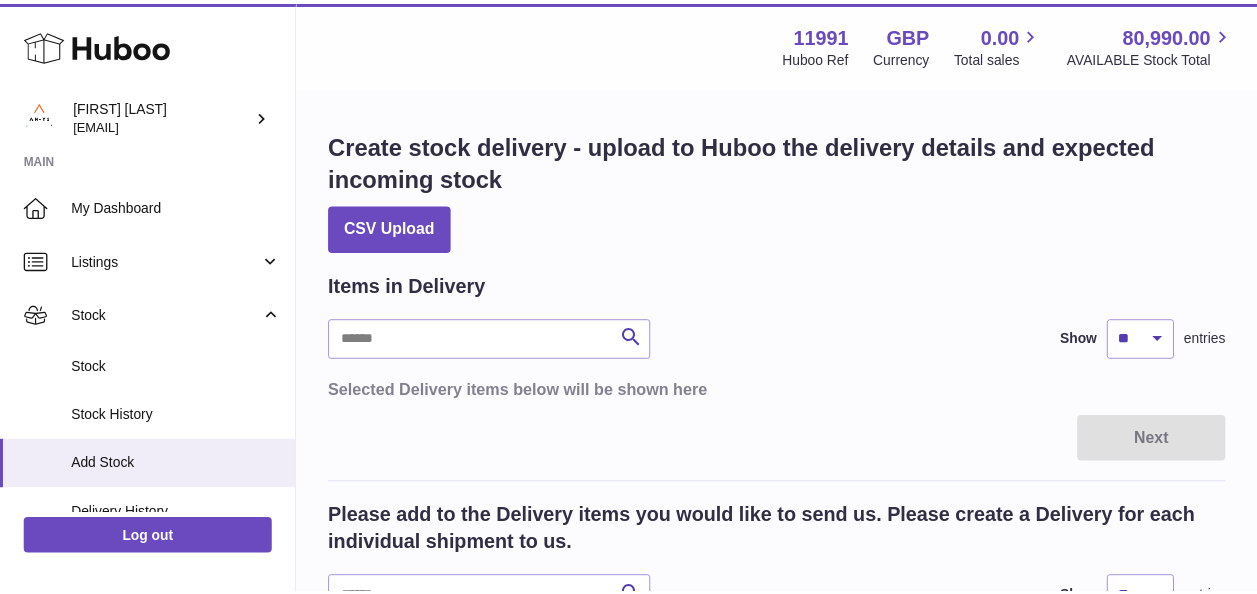scroll, scrollTop: 0, scrollLeft: 0, axis: both 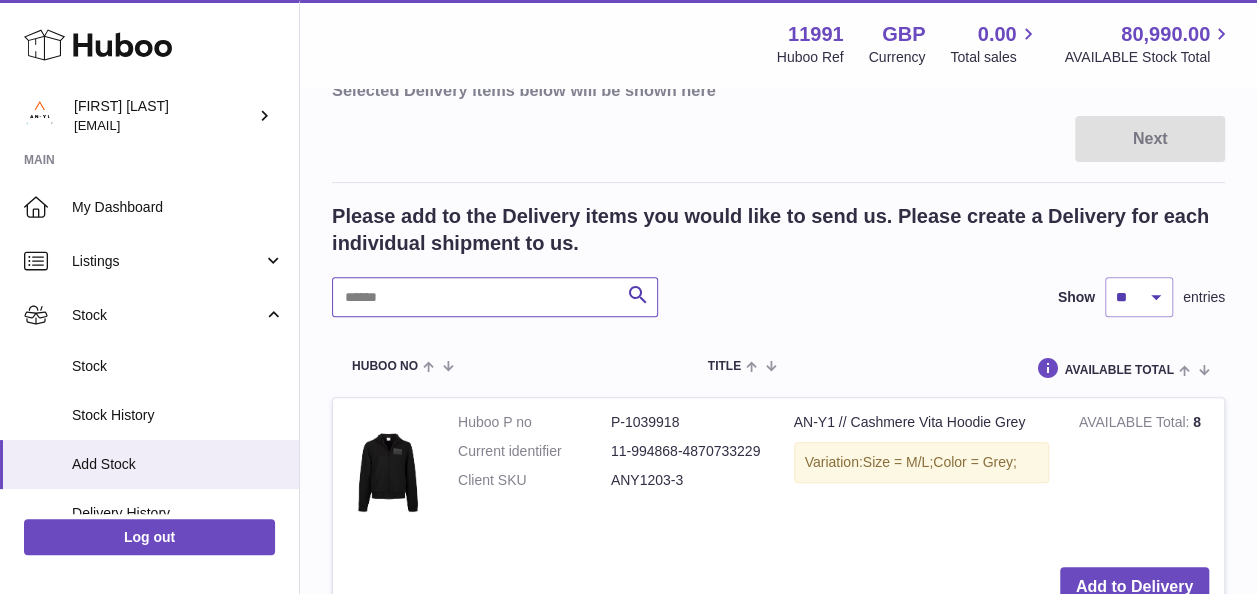 click at bounding box center [495, 297] 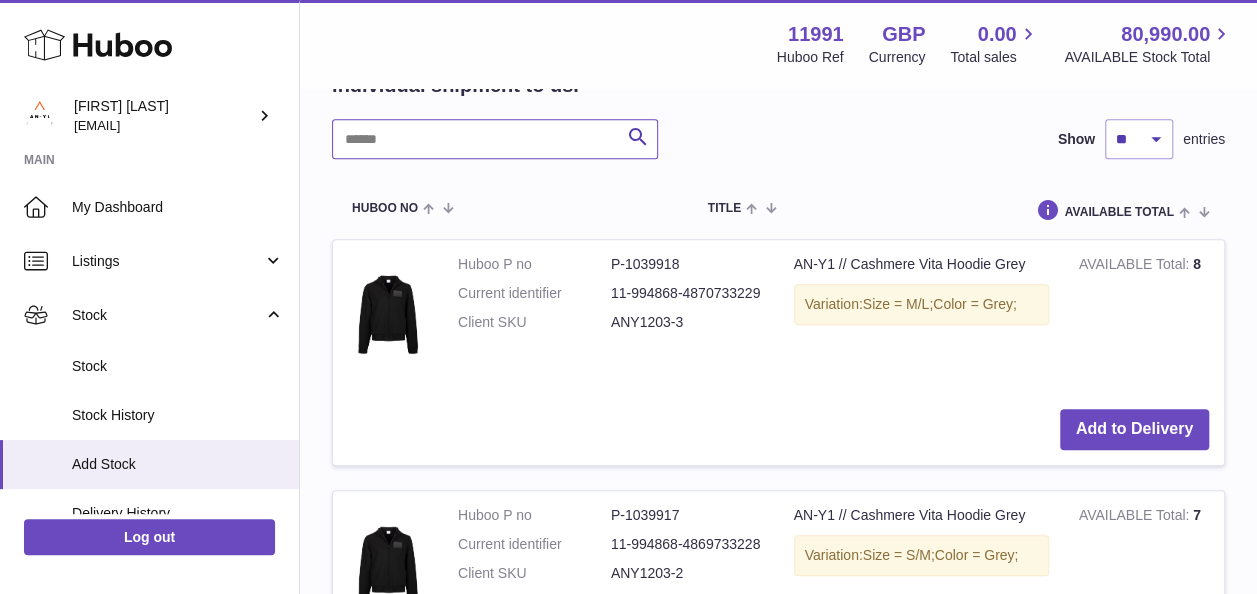 scroll, scrollTop: 500, scrollLeft: 0, axis: vertical 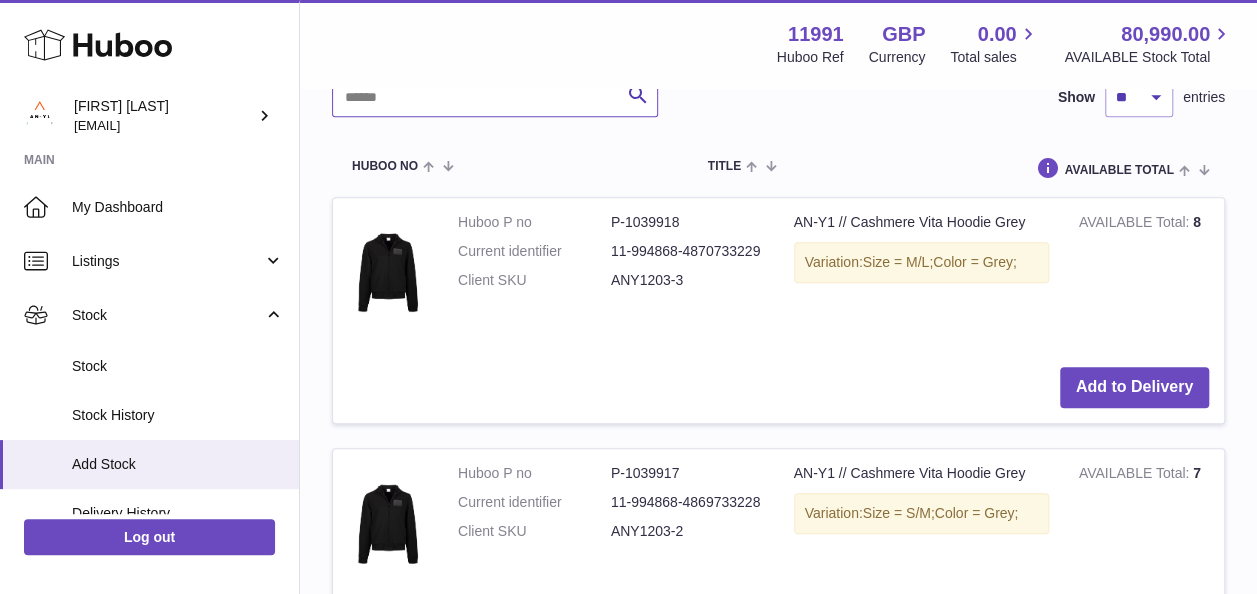 paste on "******" 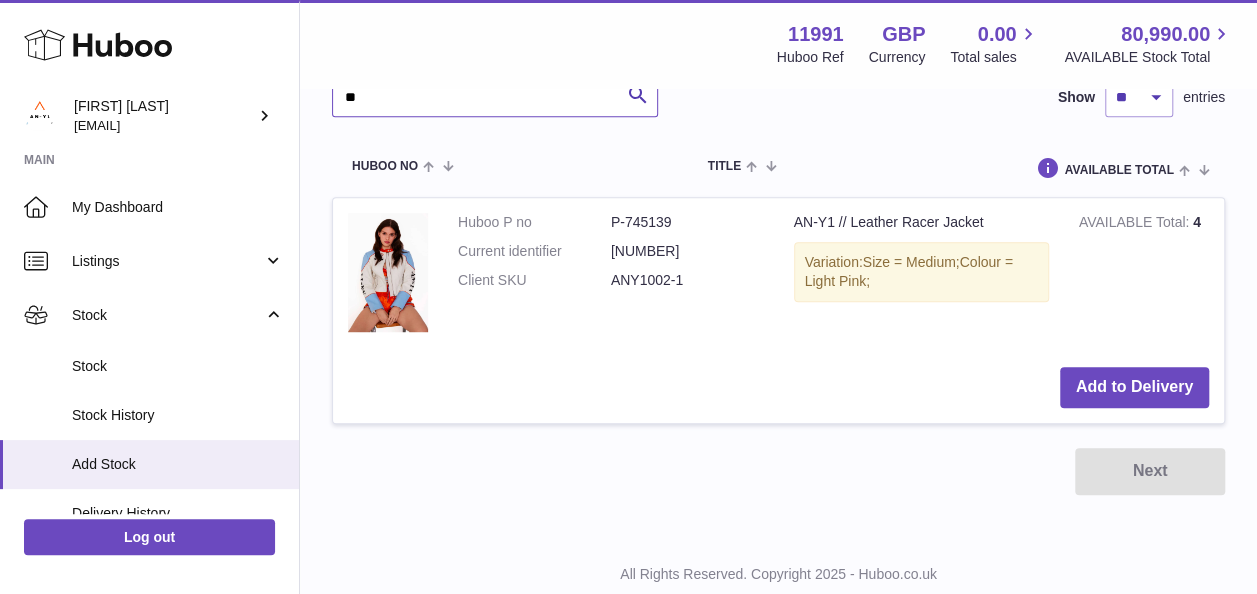 type on "*" 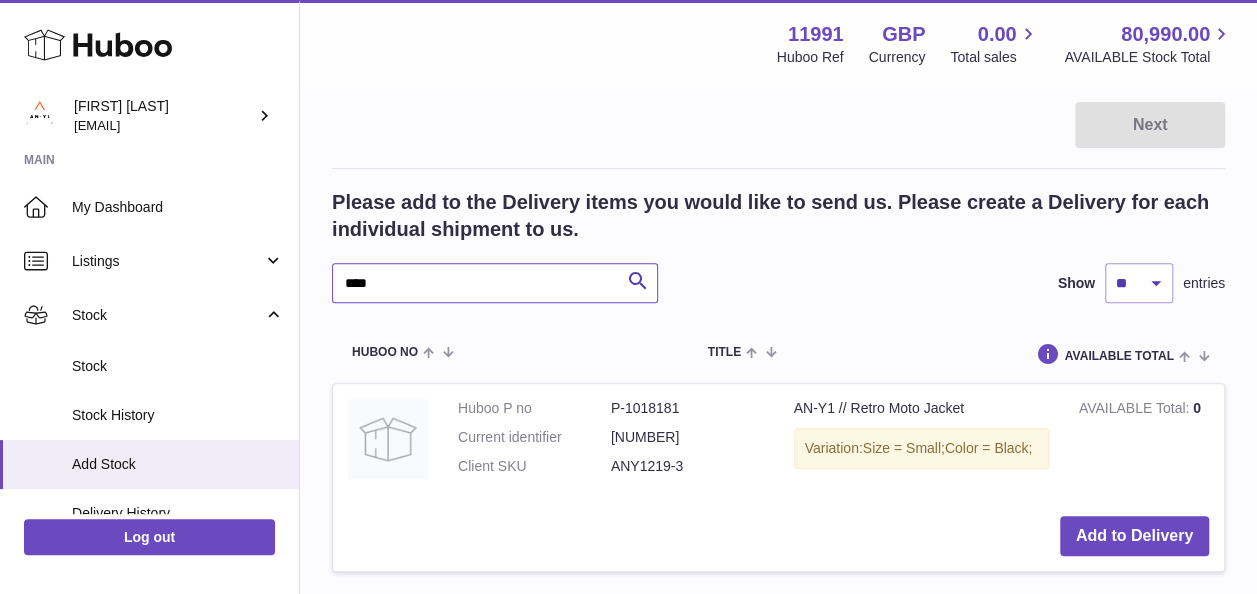 scroll, scrollTop: 83, scrollLeft: 0, axis: vertical 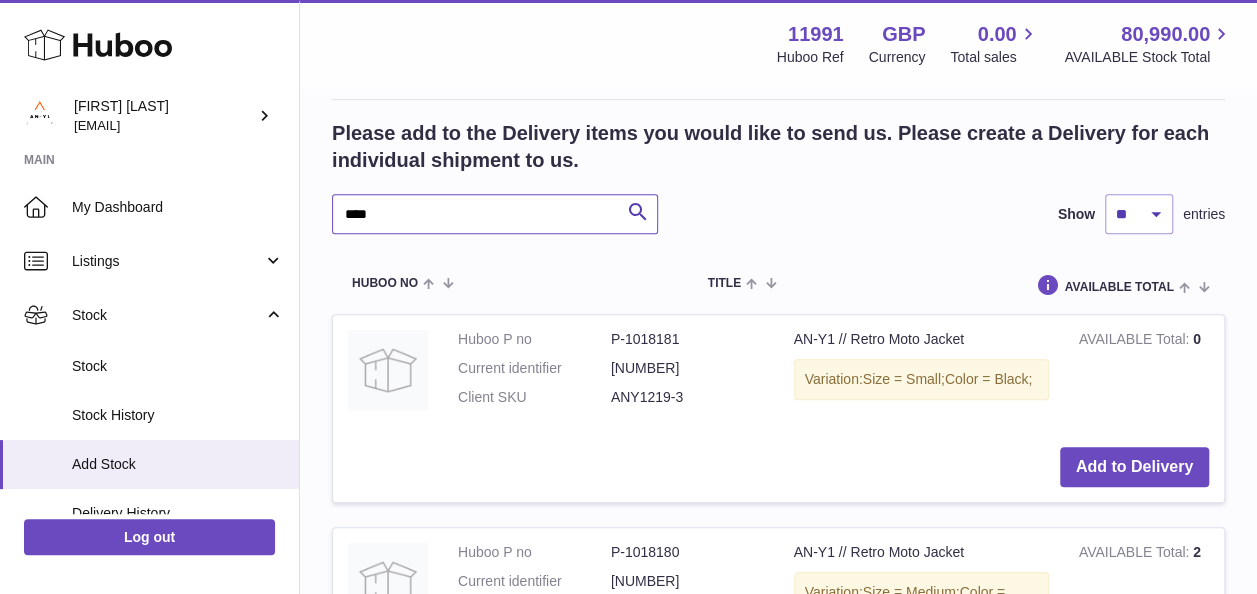 click on "Create stock delivery - upload to Huboo the delivery details and expected incoming stock
CSV Upload
Items in Delivery       Search
Show
** ** ** ***
entries
Selected Delivery items below will be shown here
Next
Please add to the Delivery items you would like to send us. Please create a Delivery for each individual shipment to us.   ****     Search
Show
** ** ** ***
entries
Huboo no       Title       AVAILABLE Total
Action
Huboo P no   P-1018181   Current identifier [NUMBER]   Client SKU   ANY1219-3
AN-Y1 // Retro Moto Jacket
Variation:
Size = Small;
Color = Black;
AVAILABLE Total 0
Add to Delivery
Huboo P no   P-1018180   Current identifier" at bounding box center (778, 1133) 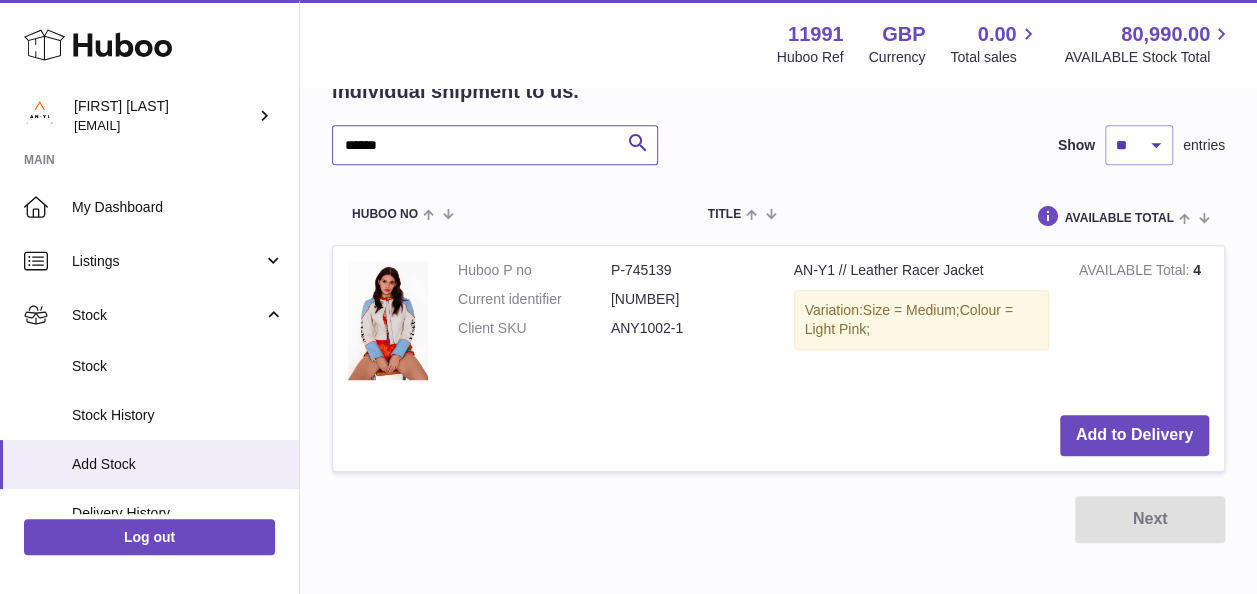scroll, scrollTop: 483, scrollLeft: 0, axis: vertical 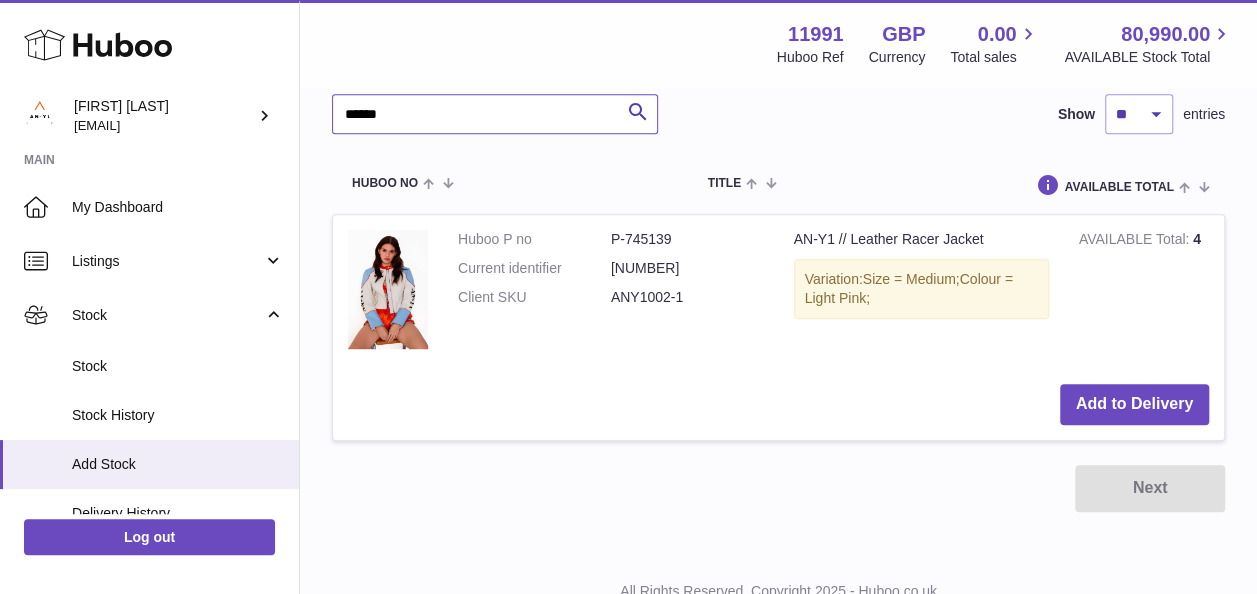 drag, startPoint x: 389, startPoint y: 110, endPoint x: 342, endPoint y: 106, distance: 47.169907 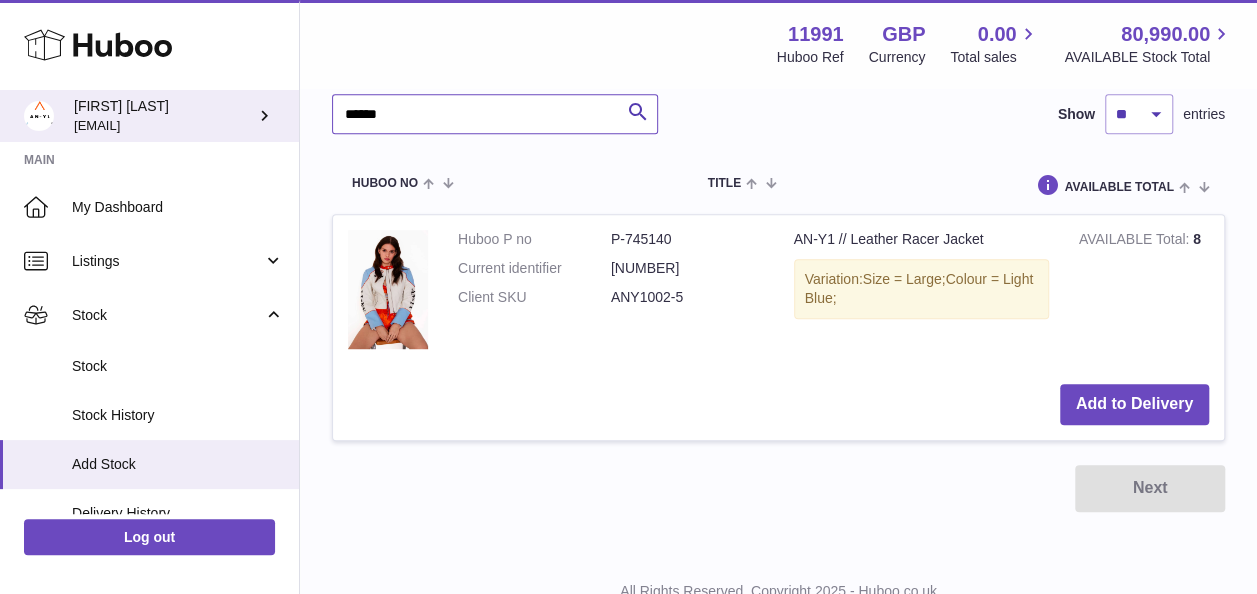 drag, startPoint x: 402, startPoint y: 103, endPoint x: 268, endPoint y: 104, distance: 134.00374 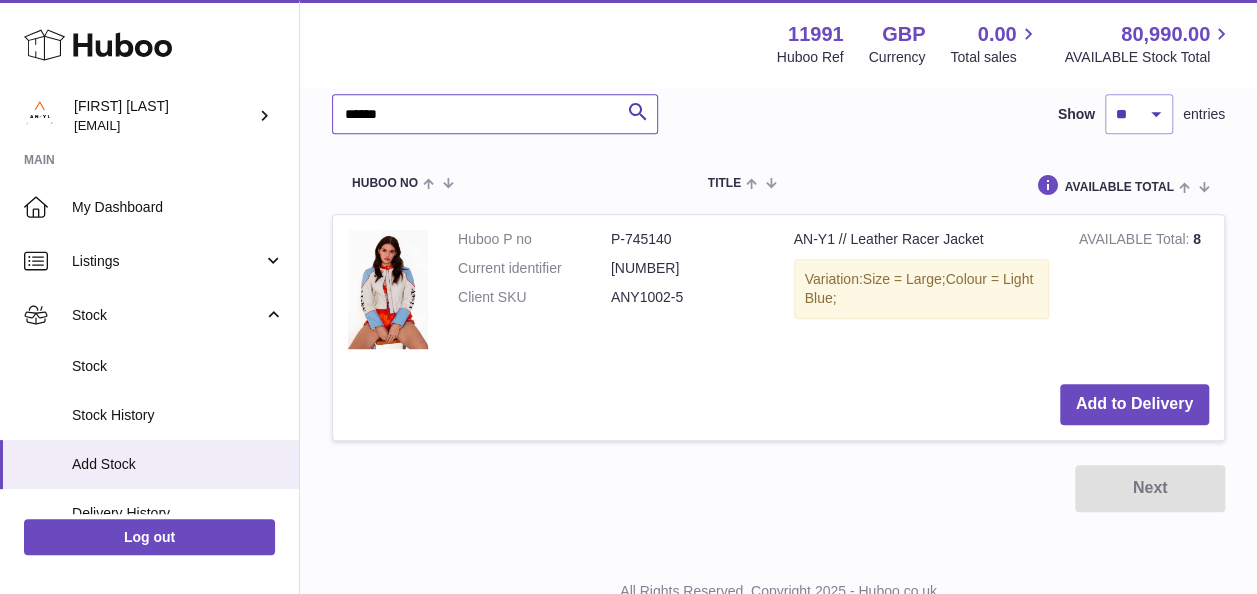 paste 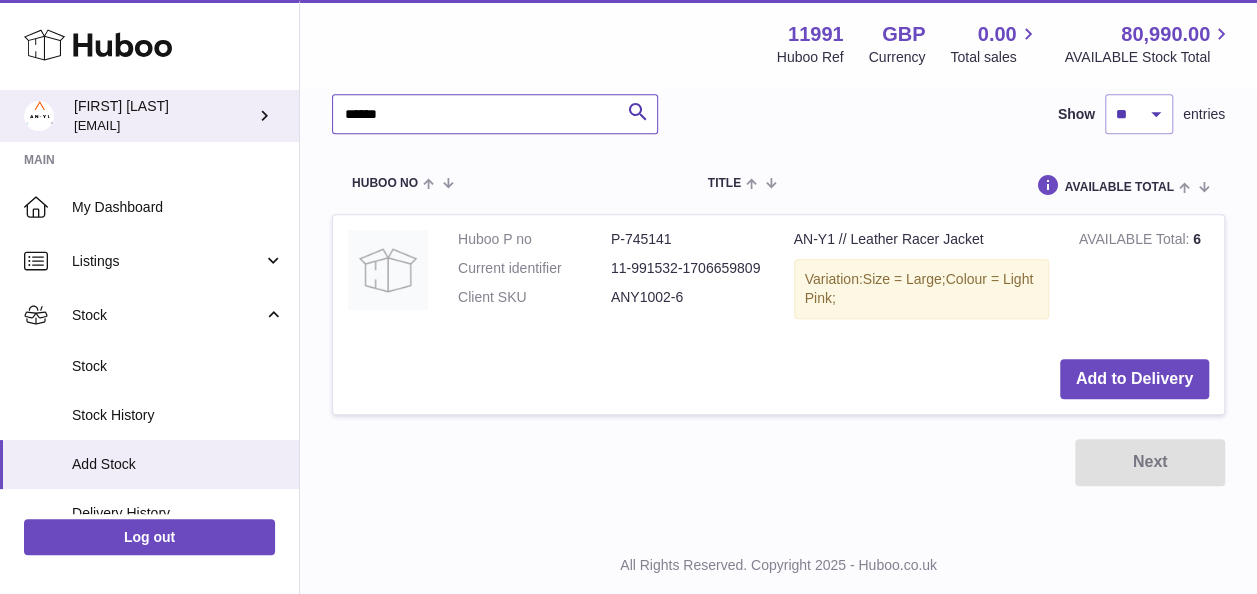 drag, startPoint x: 410, startPoint y: 116, endPoint x: 364, endPoint y: 118, distance: 46.043457 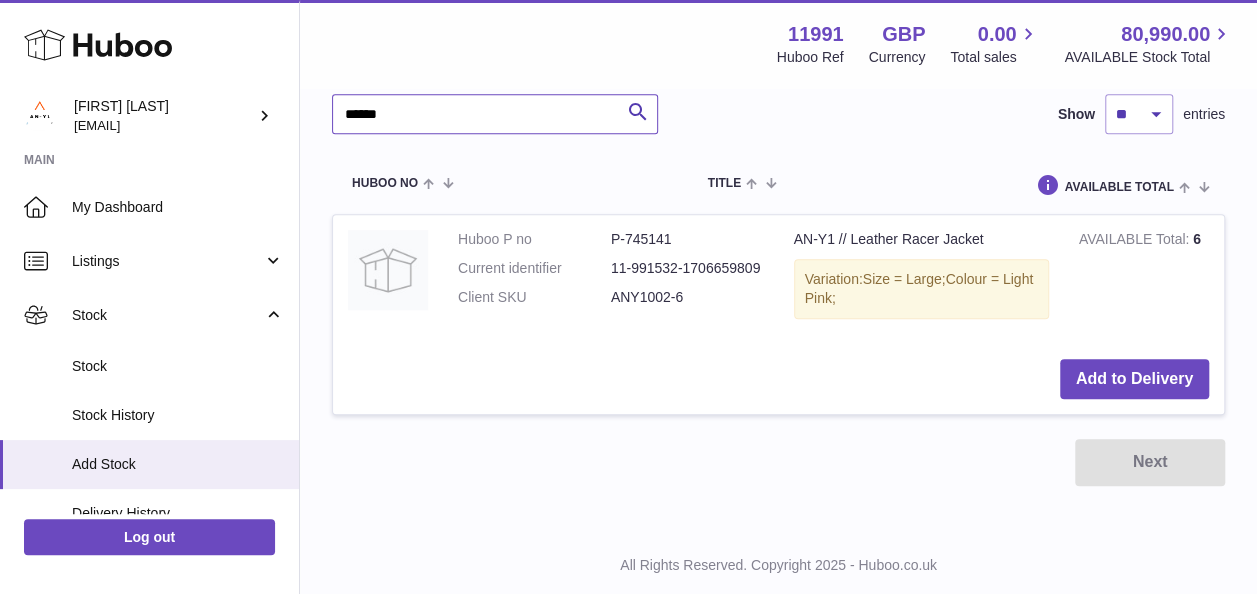 paste on "**********" 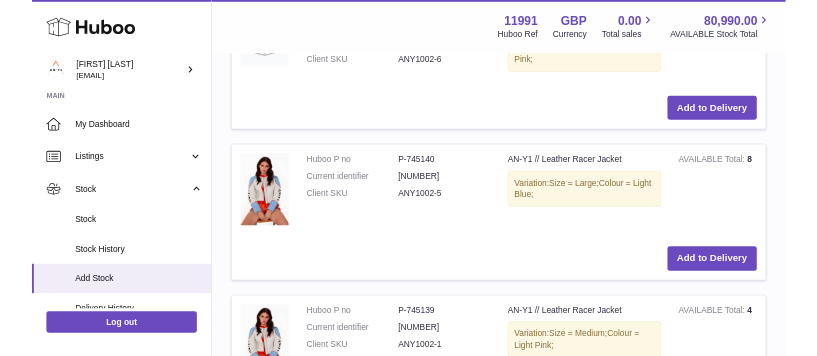 scroll, scrollTop: 783, scrollLeft: 0, axis: vertical 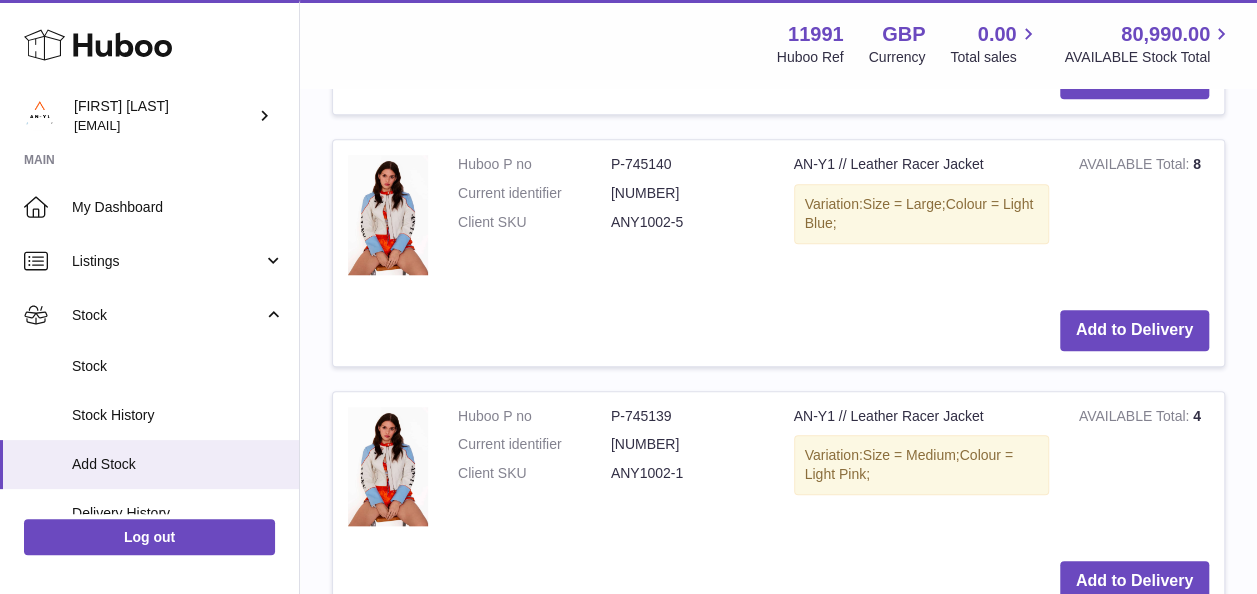type on "**********" 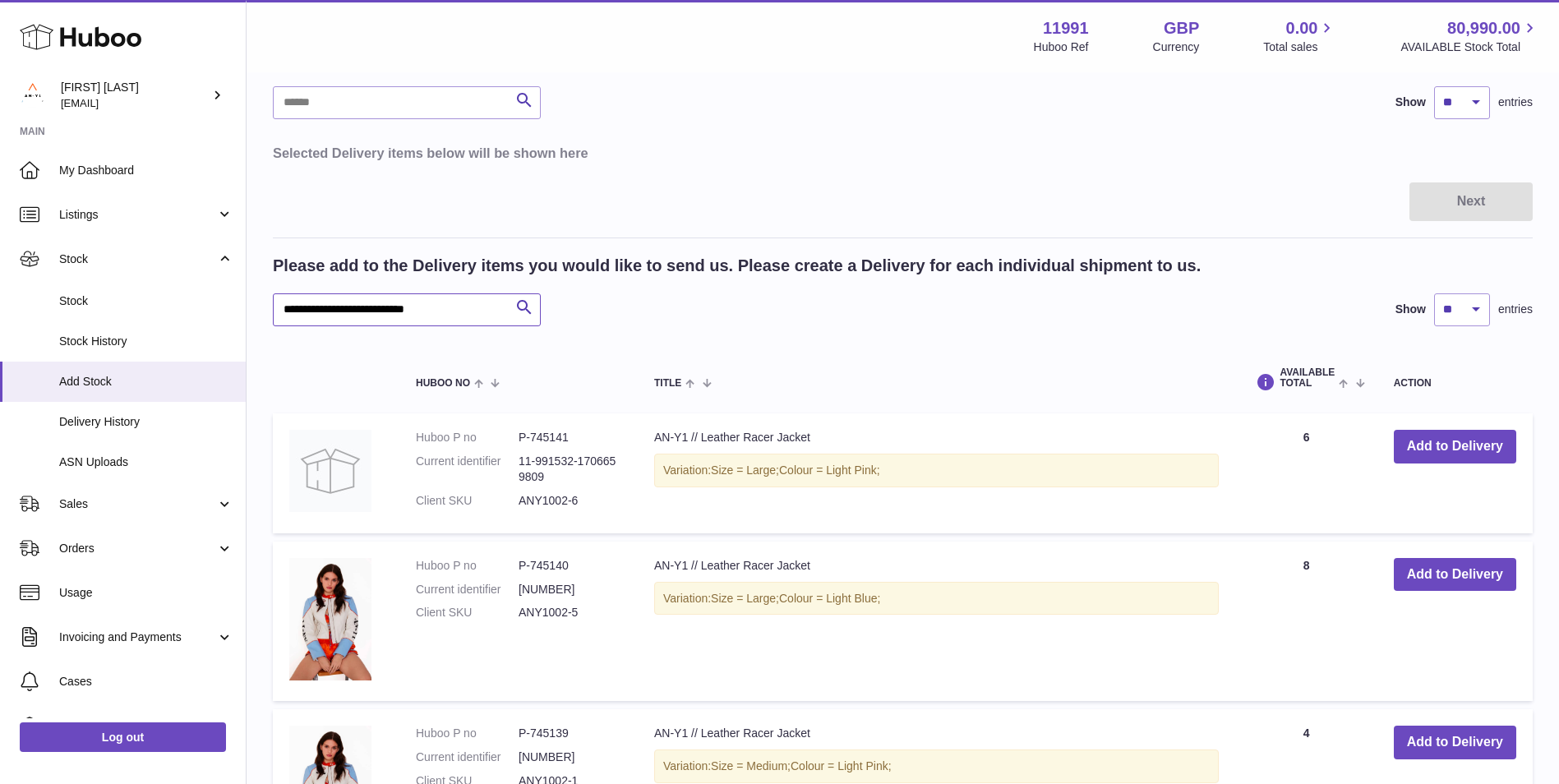 scroll, scrollTop: 0, scrollLeft: 0, axis: both 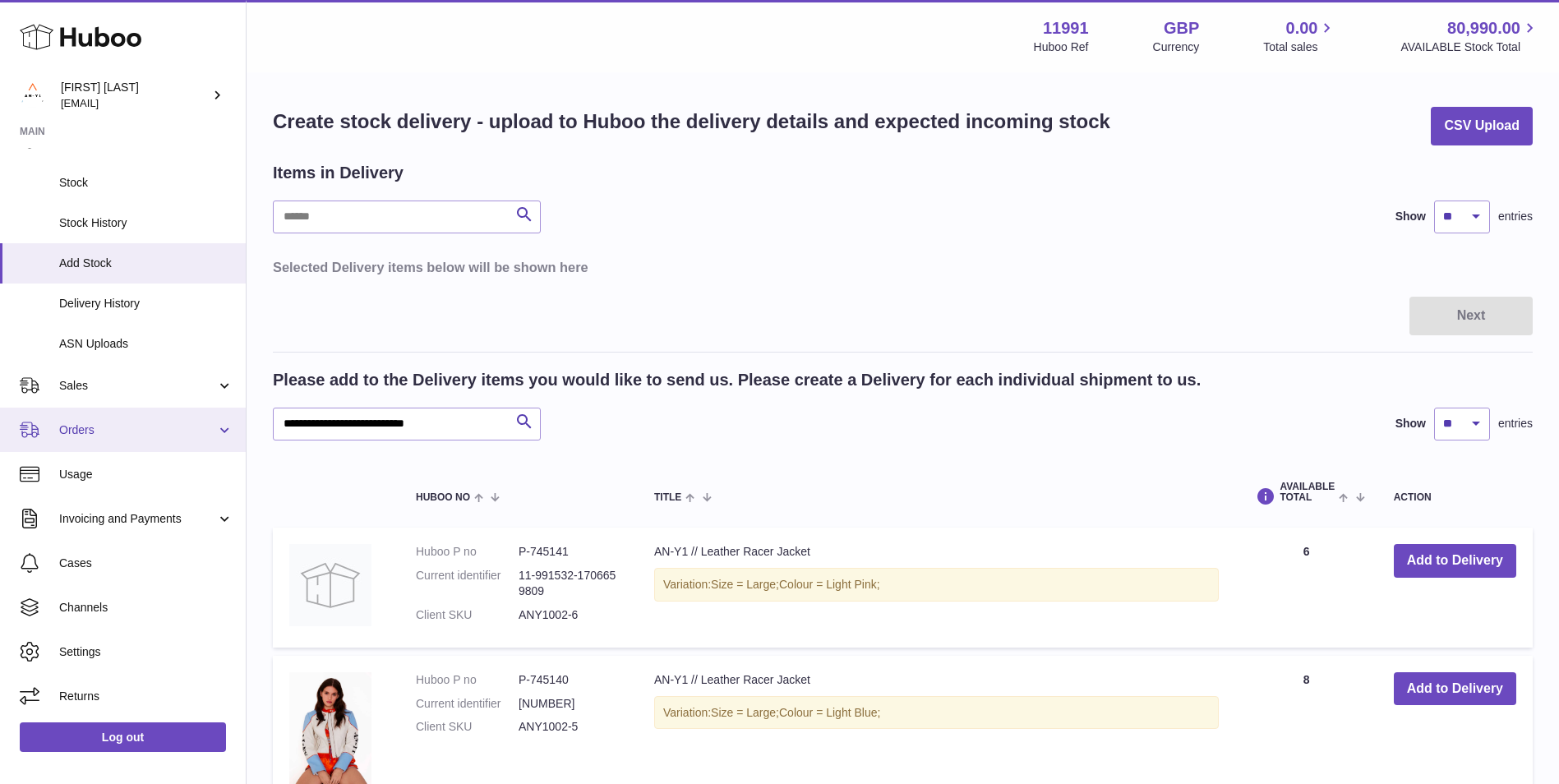 click on "Orders" at bounding box center [137, 430] 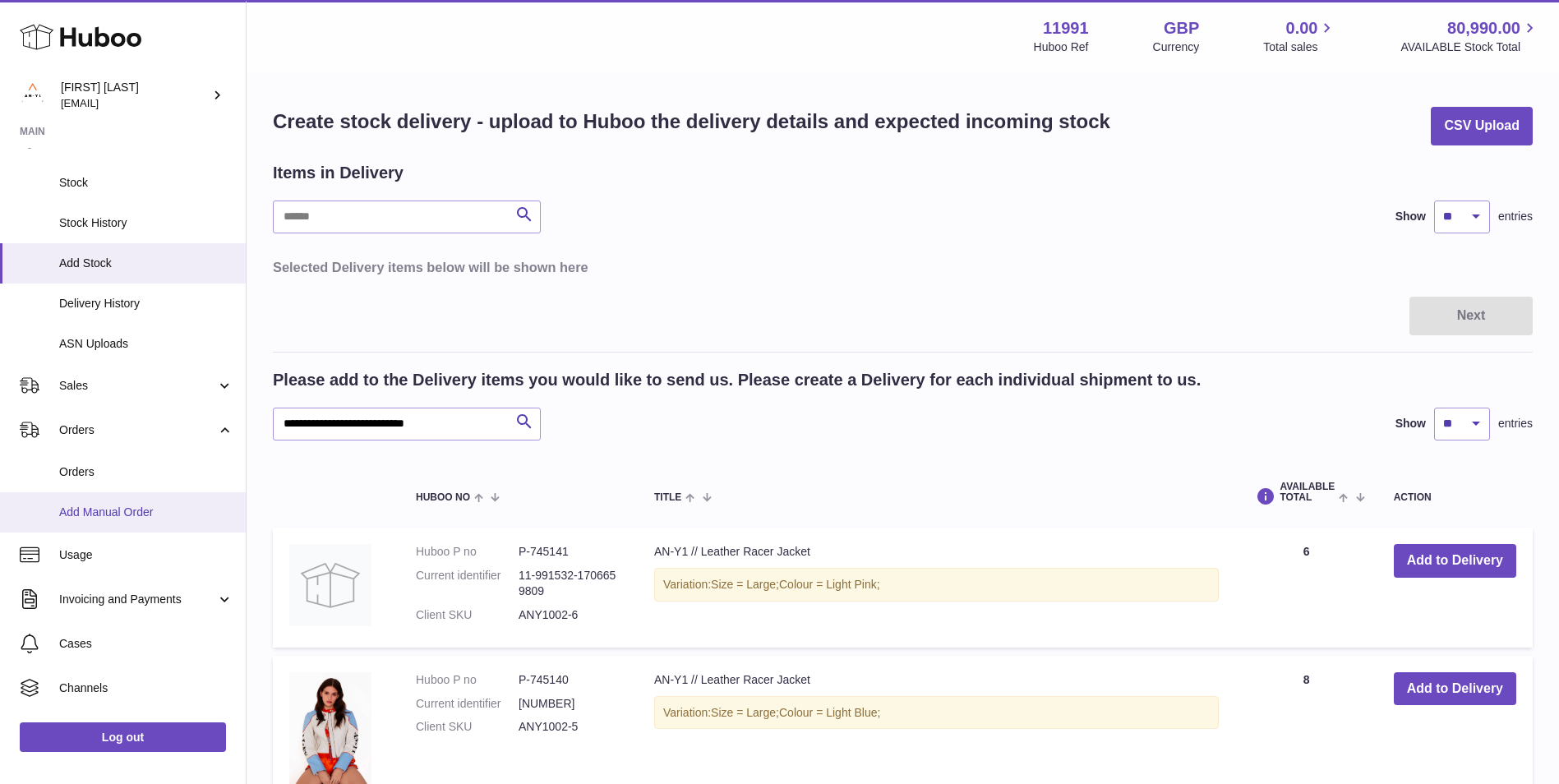click on "Add Manual Order" at bounding box center (122, 512) 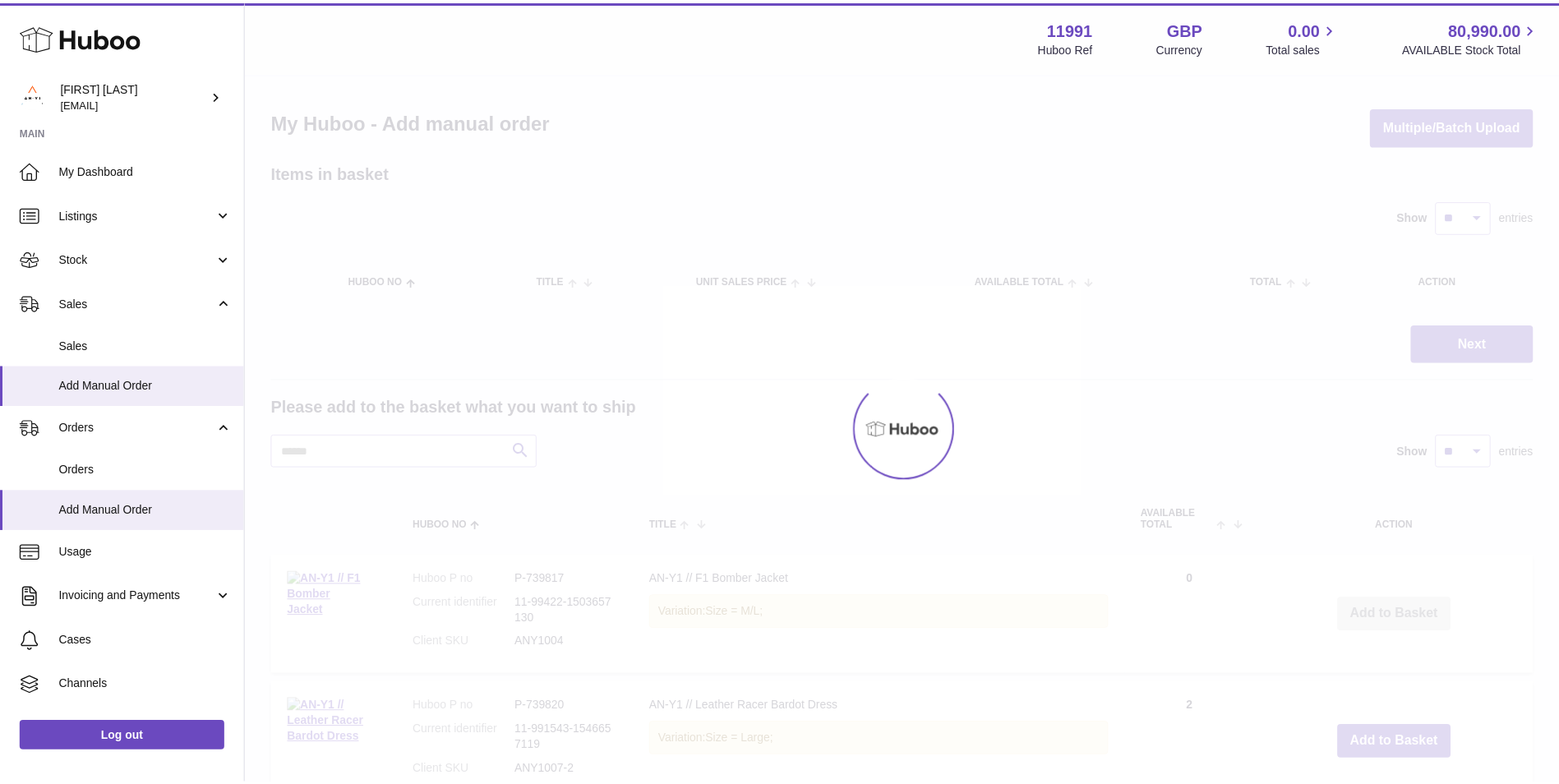 scroll, scrollTop: 0, scrollLeft: 0, axis: both 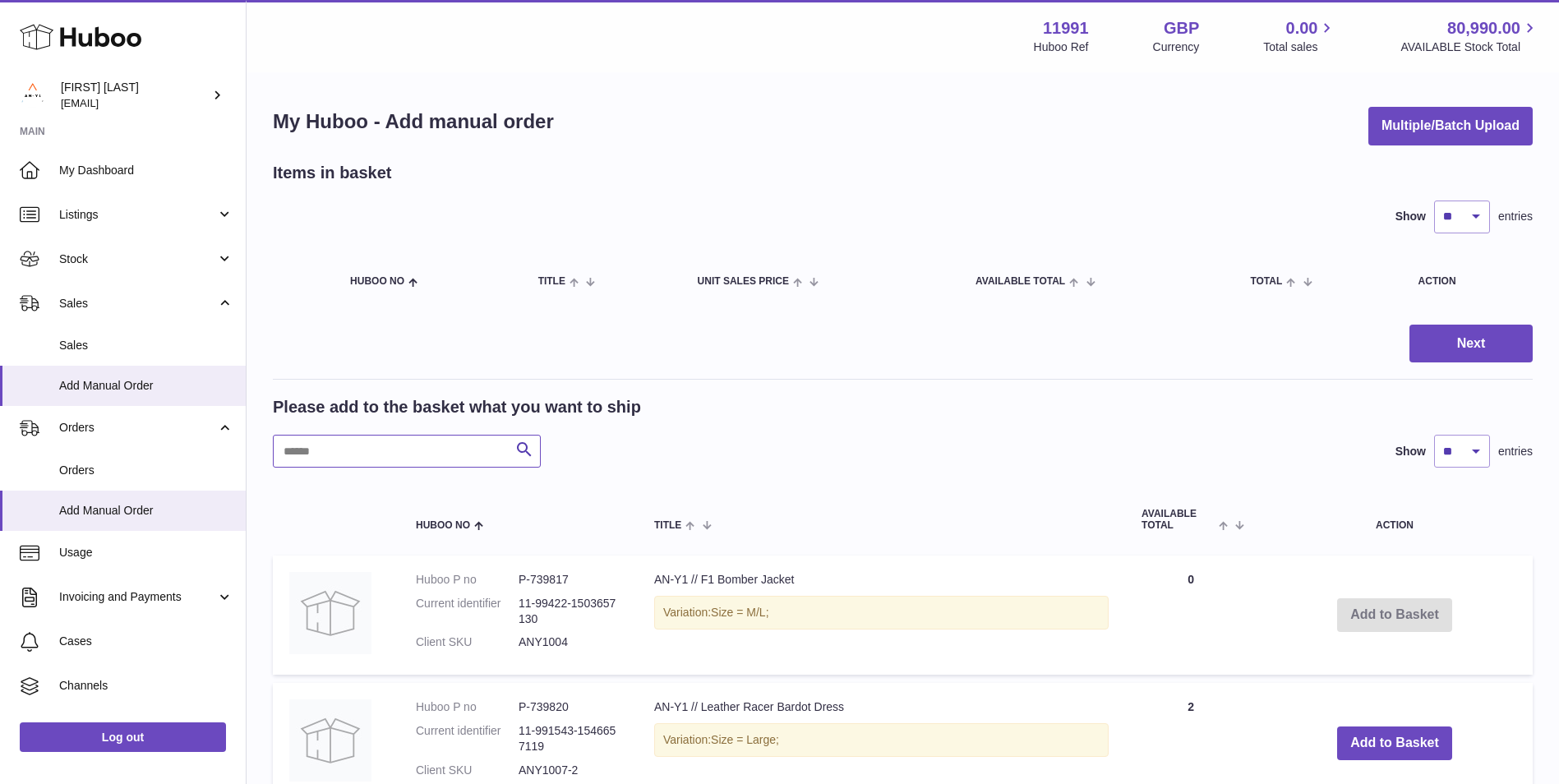 click at bounding box center (407, 451) 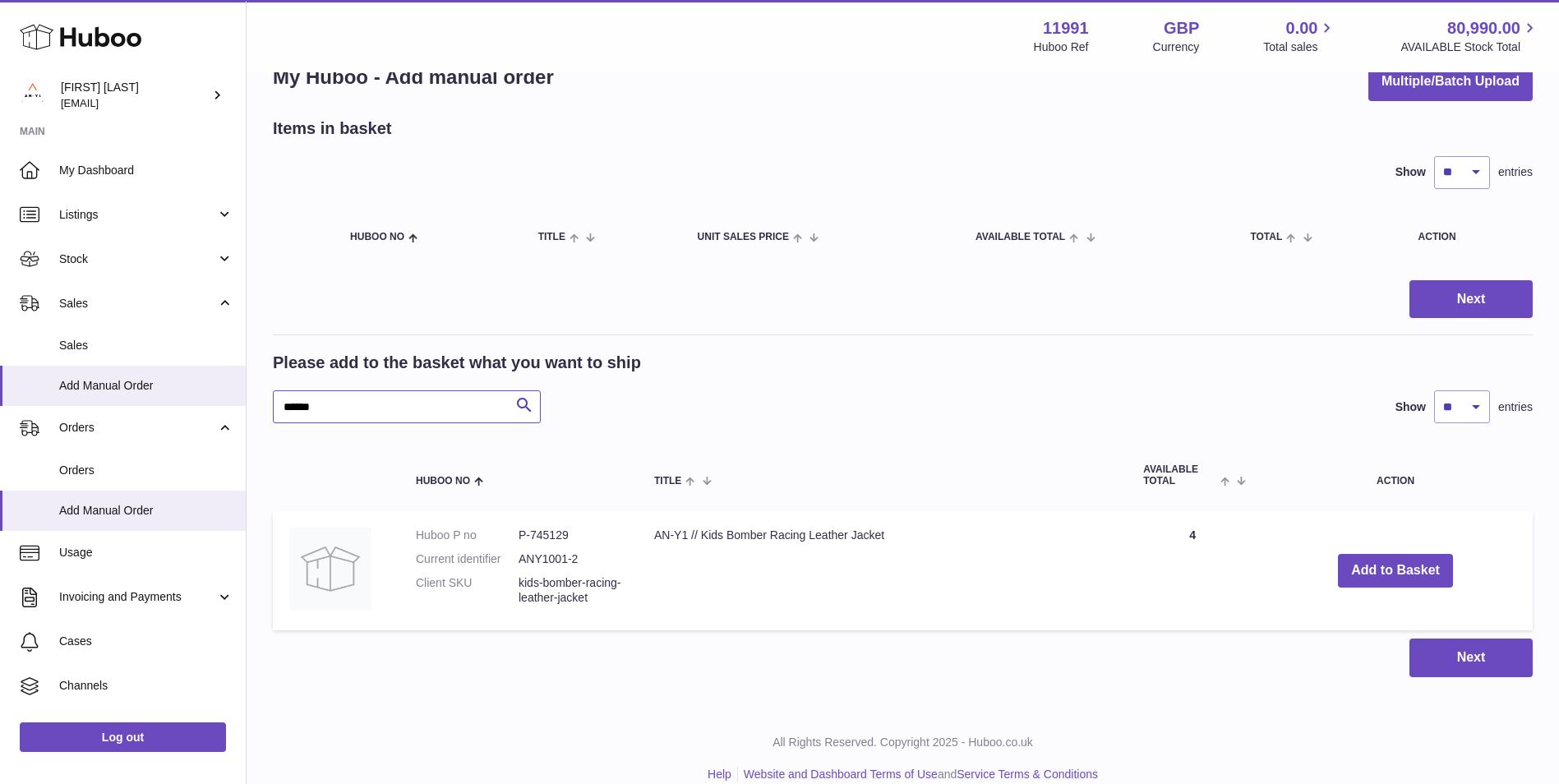 scroll, scrollTop: 67, scrollLeft: 0, axis: vertical 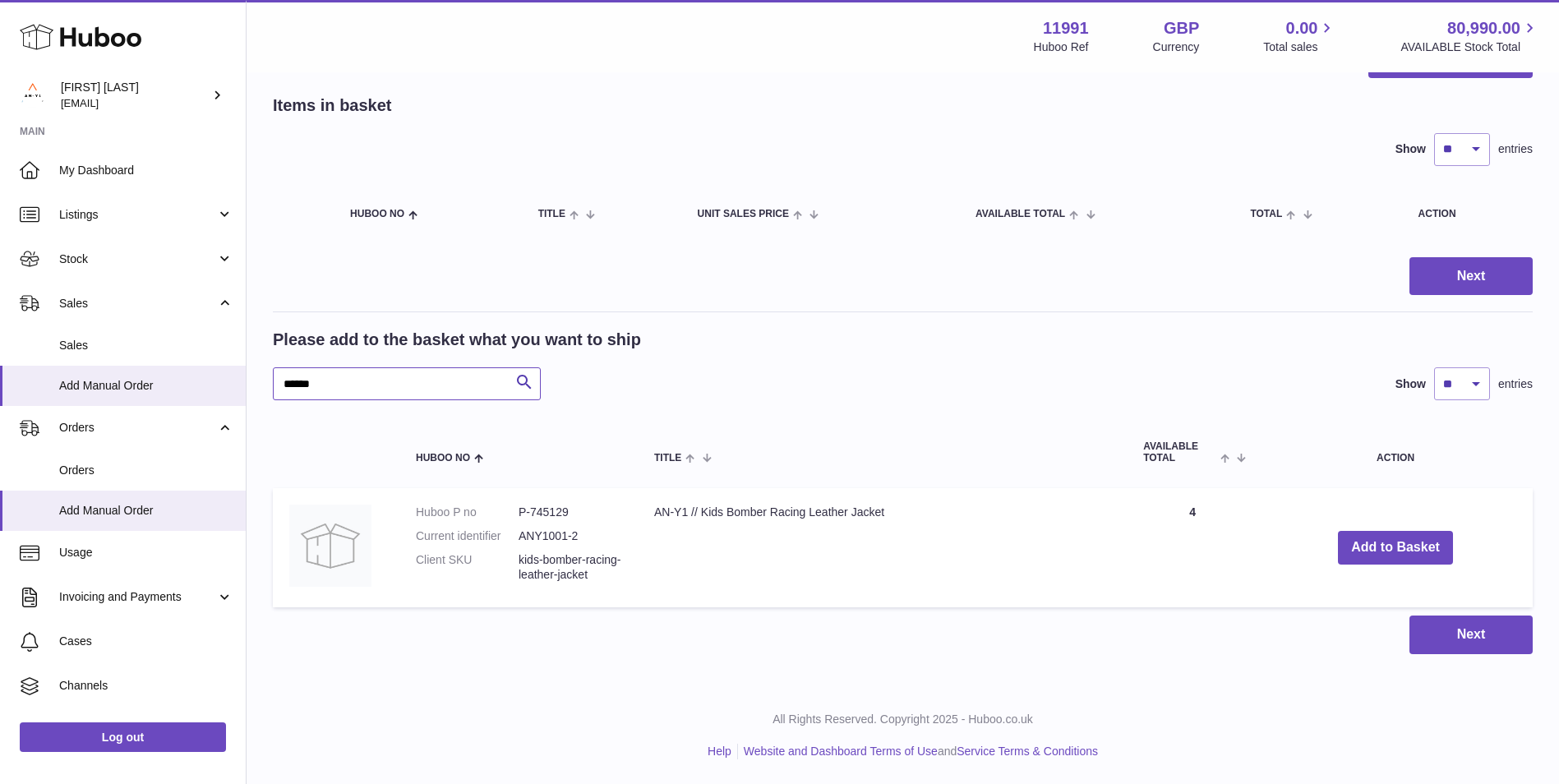click on "******" at bounding box center (407, 384) 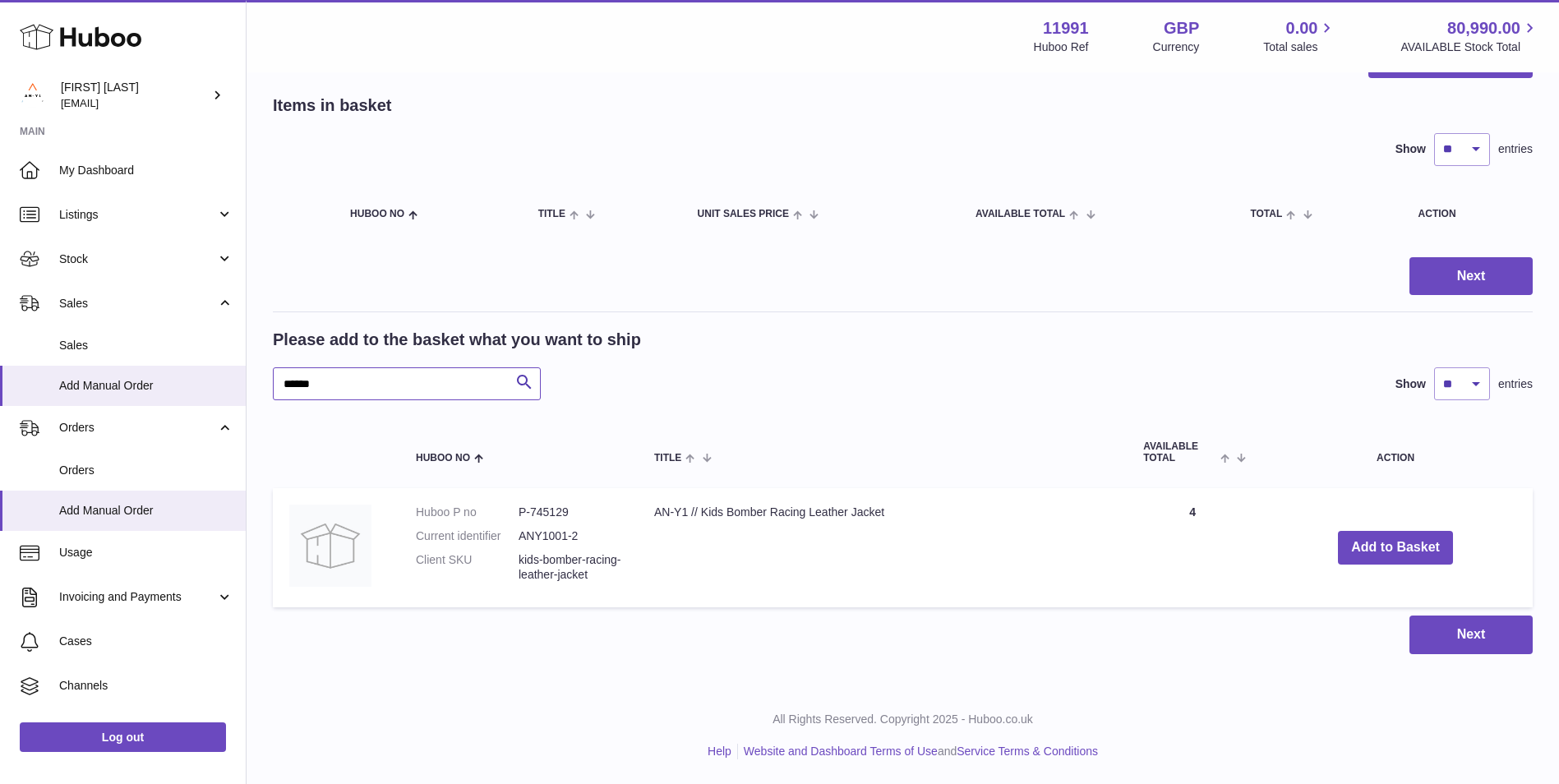 paste 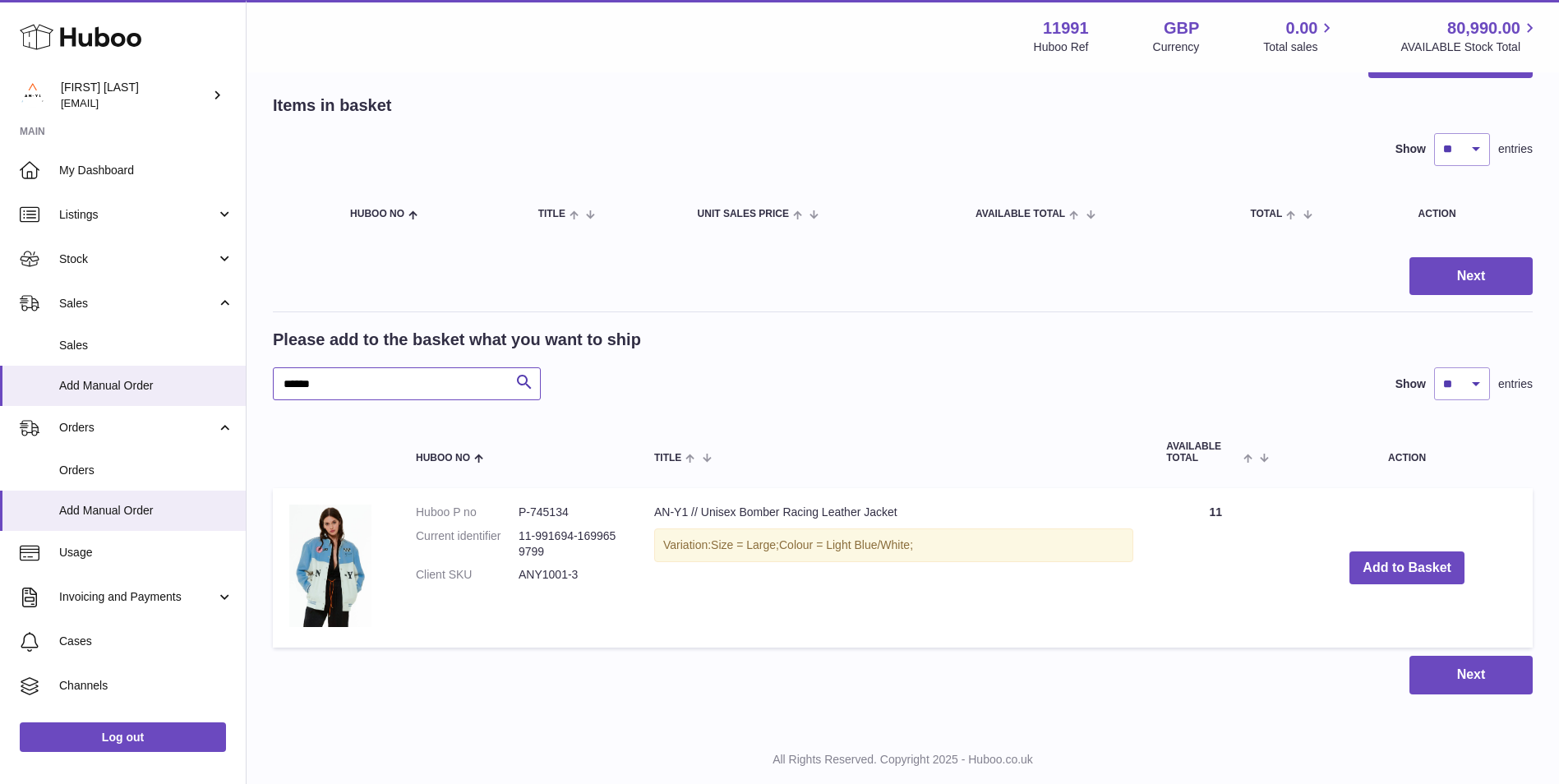drag, startPoint x: 336, startPoint y: 387, endPoint x: 263, endPoint y: 386, distance: 73.006849 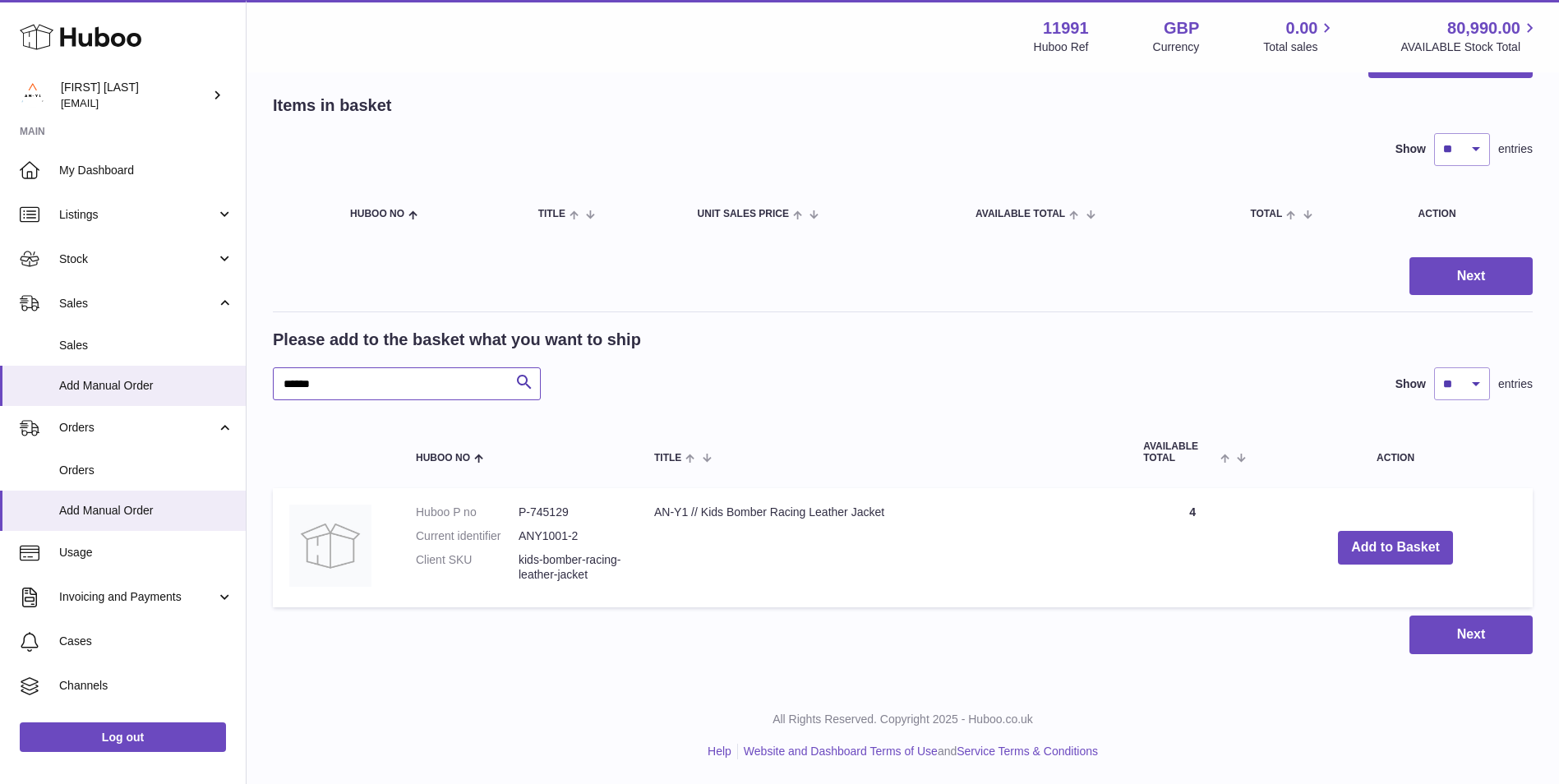 drag, startPoint x: 339, startPoint y: 386, endPoint x: 271, endPoint y: 384, distance: 68.02941 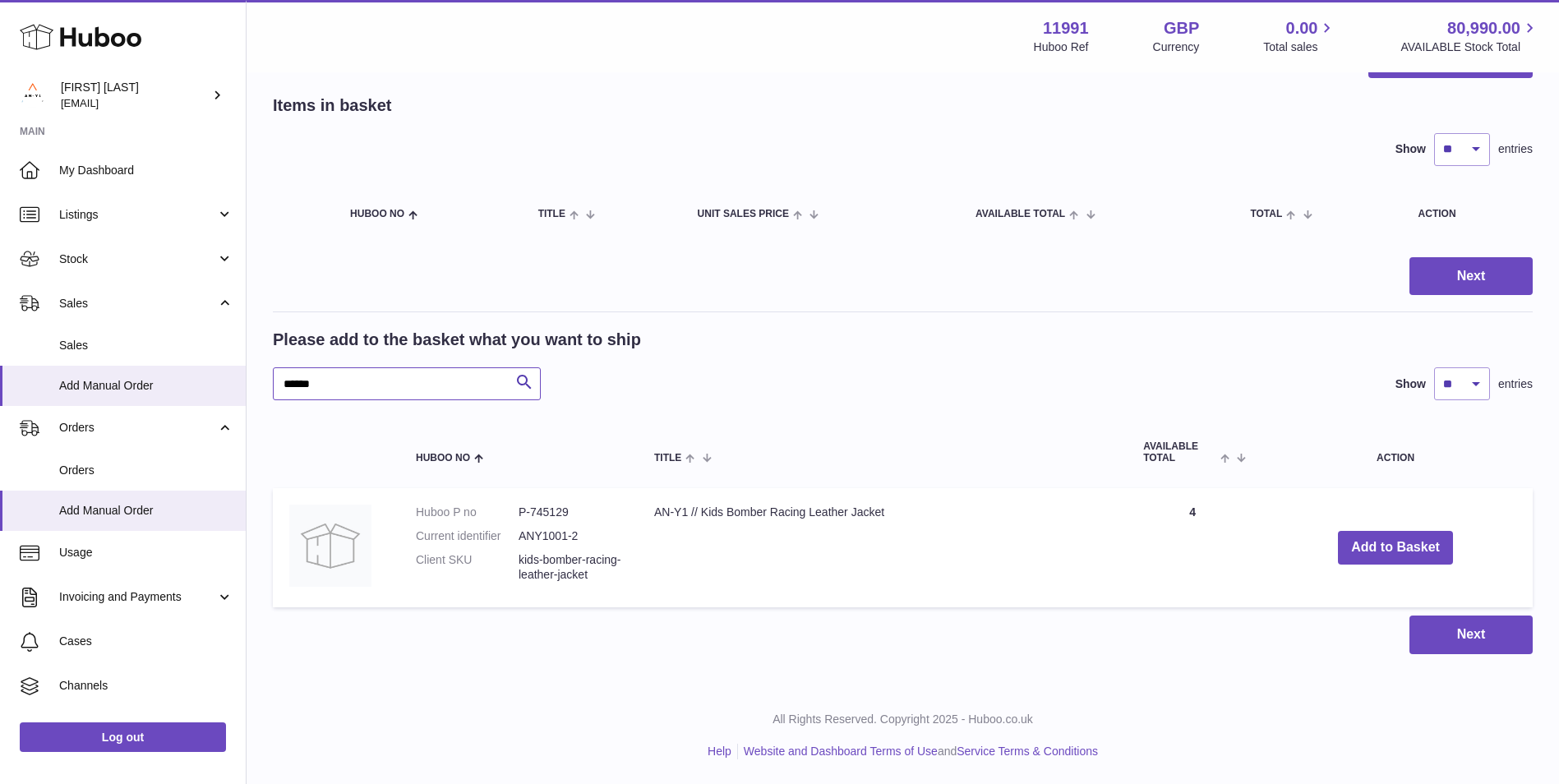 paste 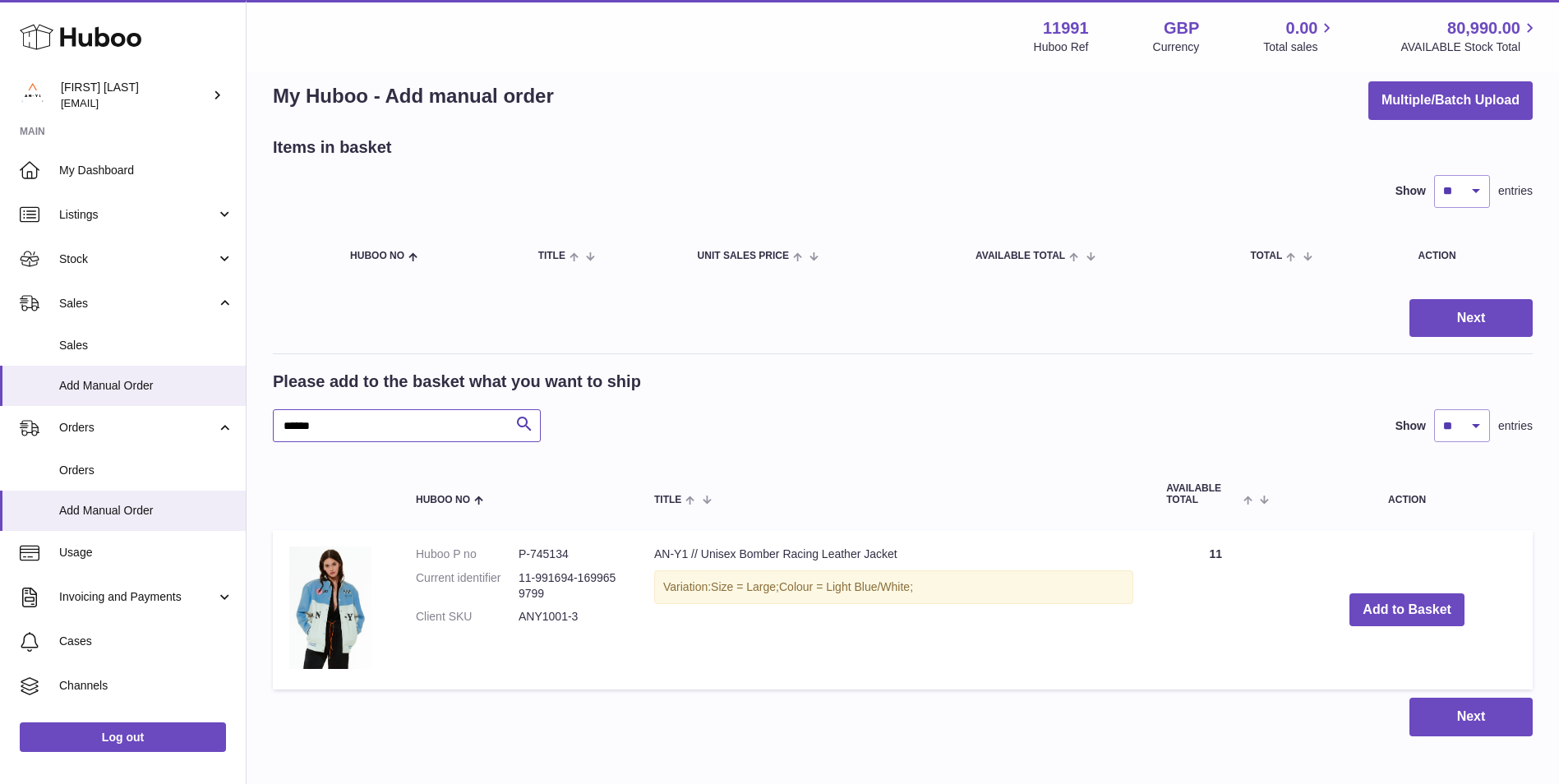 scroll, scrollTop: 108, scrollLeft: 0, axis: vertical 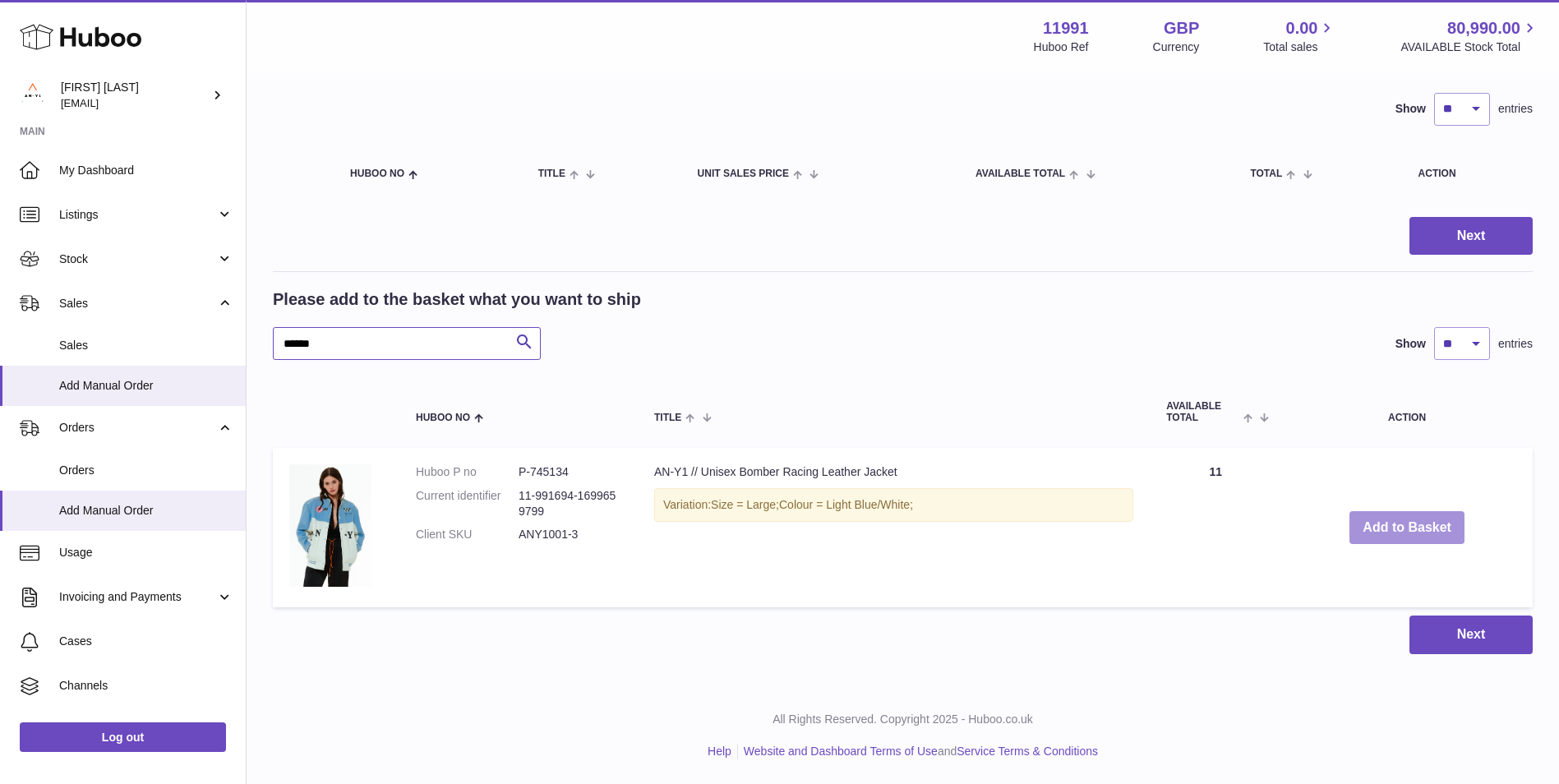 type on "******" 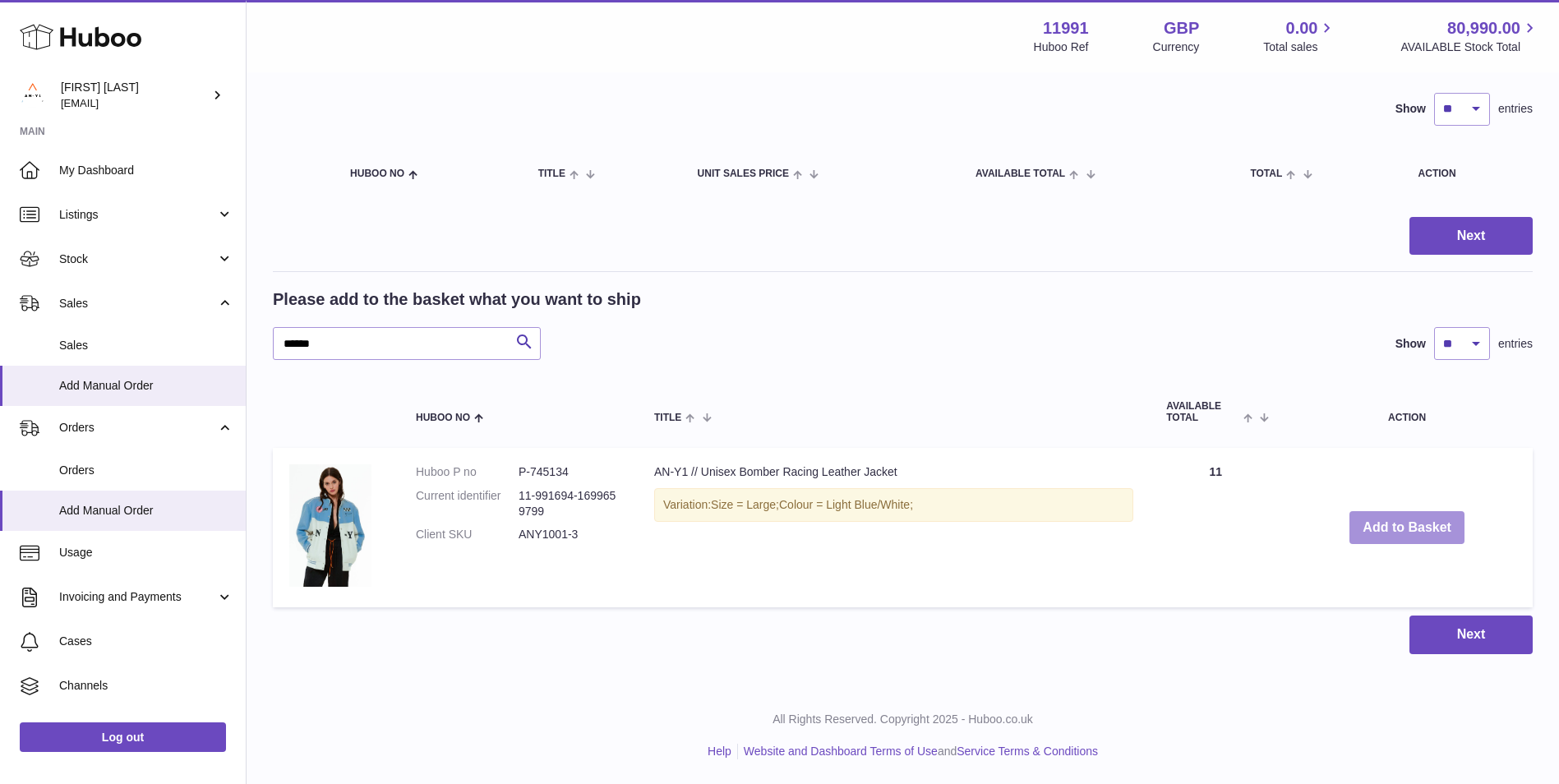 click on "Add to Basket" at bounding box center (1407, 528) 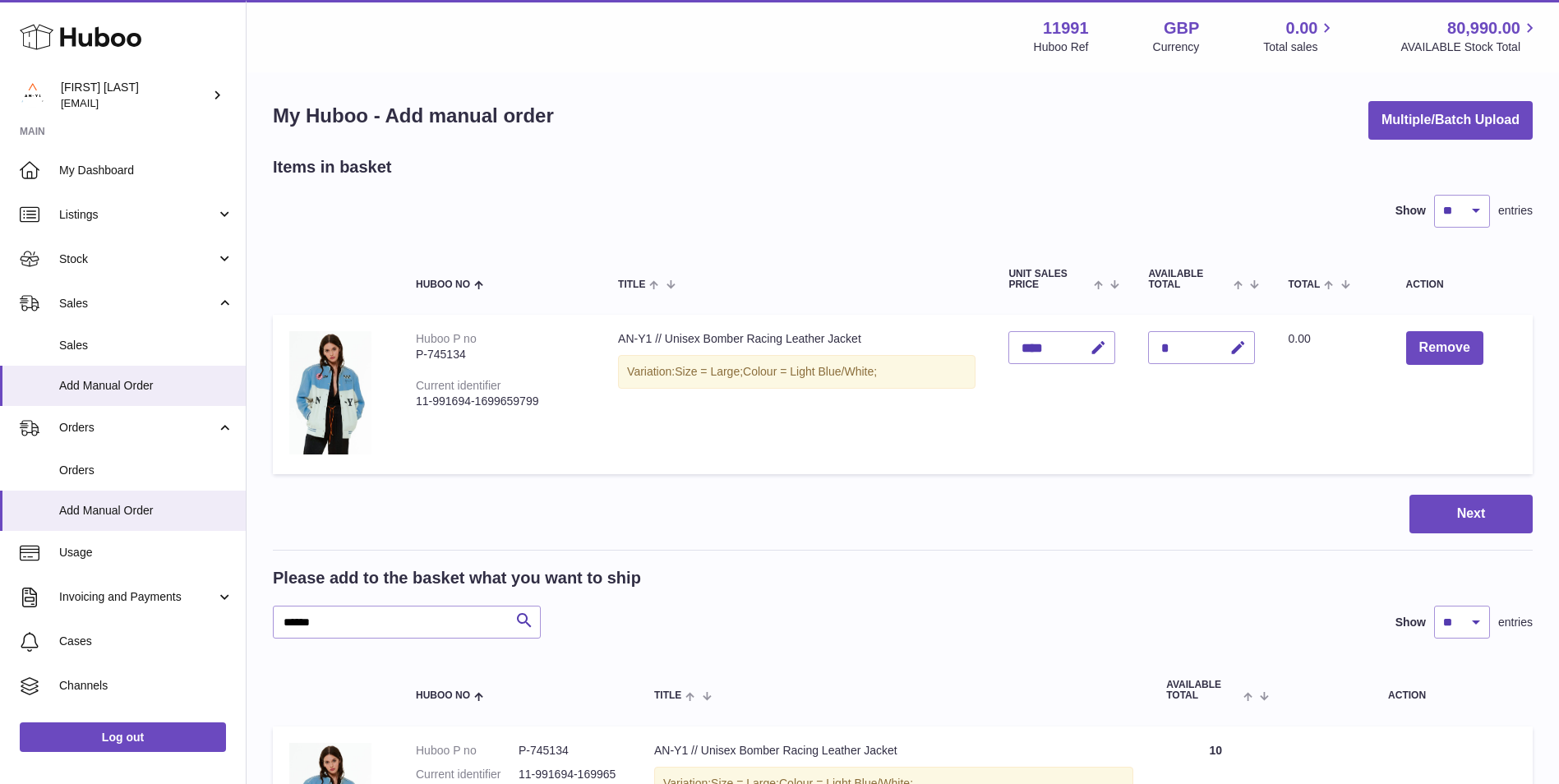 scroll, scrollTop: 0, scrollLeft: 0, axis: both 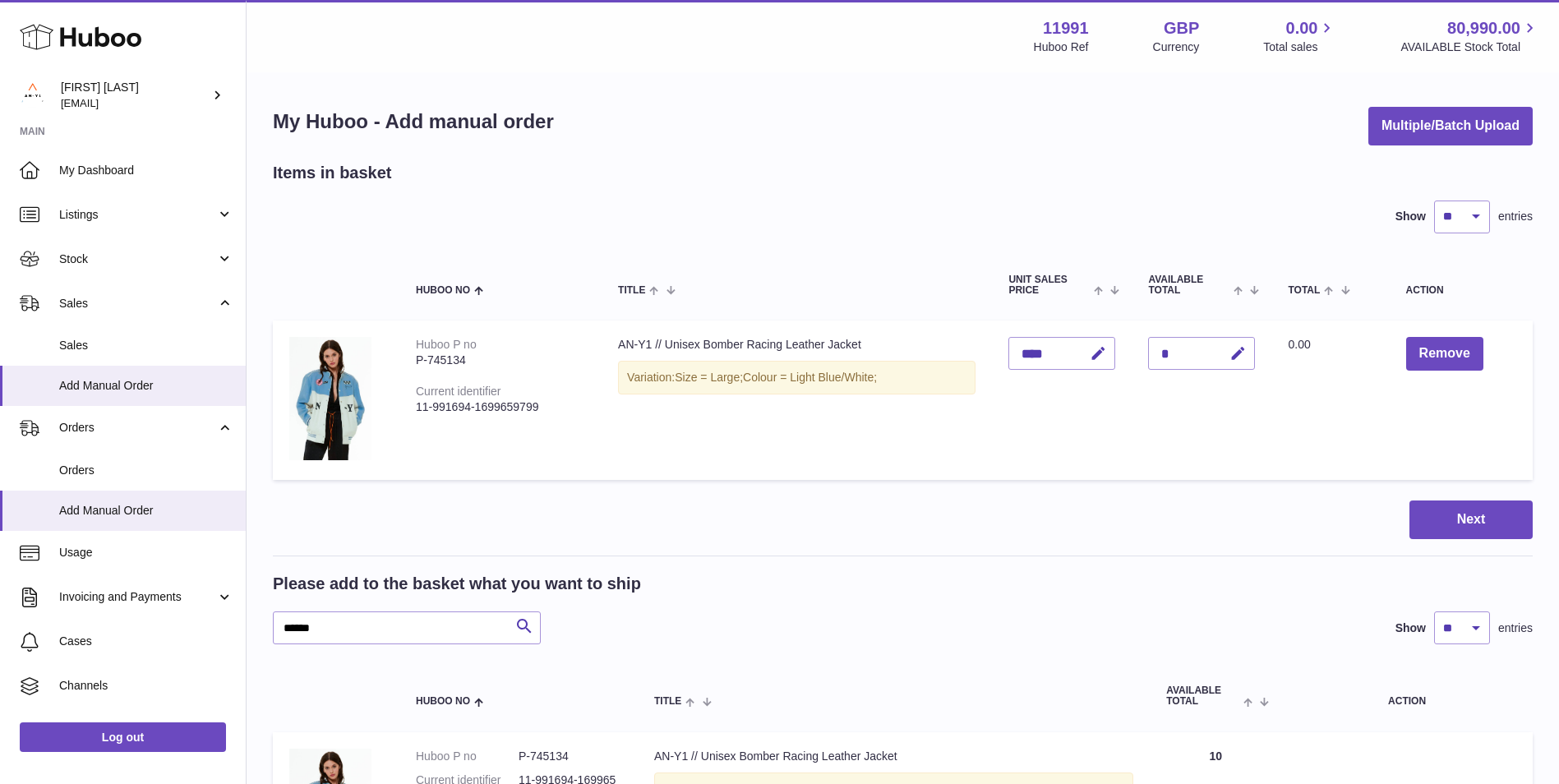 click on "*" at bounding box center (1202, 353) 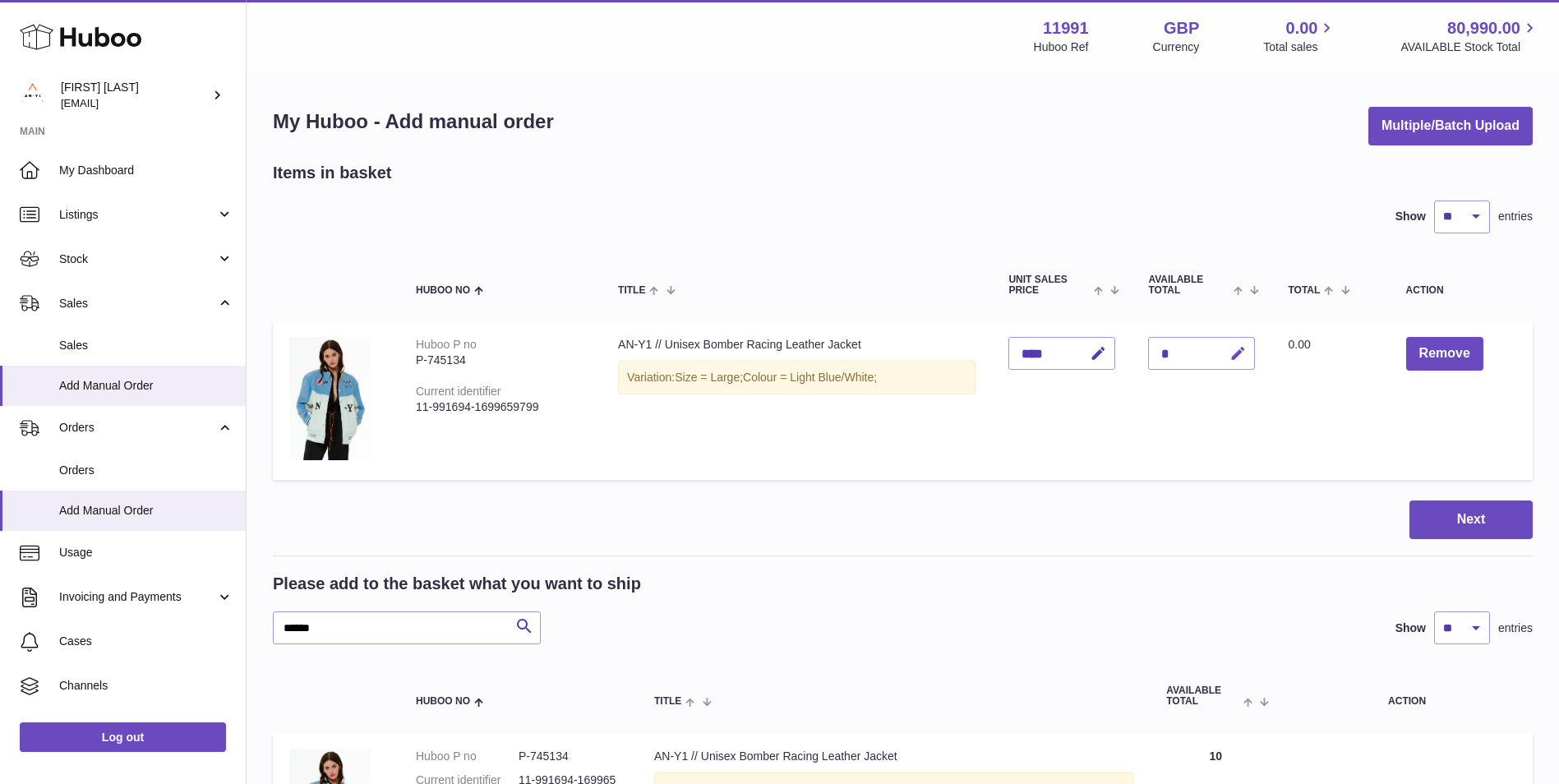 click at bounding box center (1238, 353) 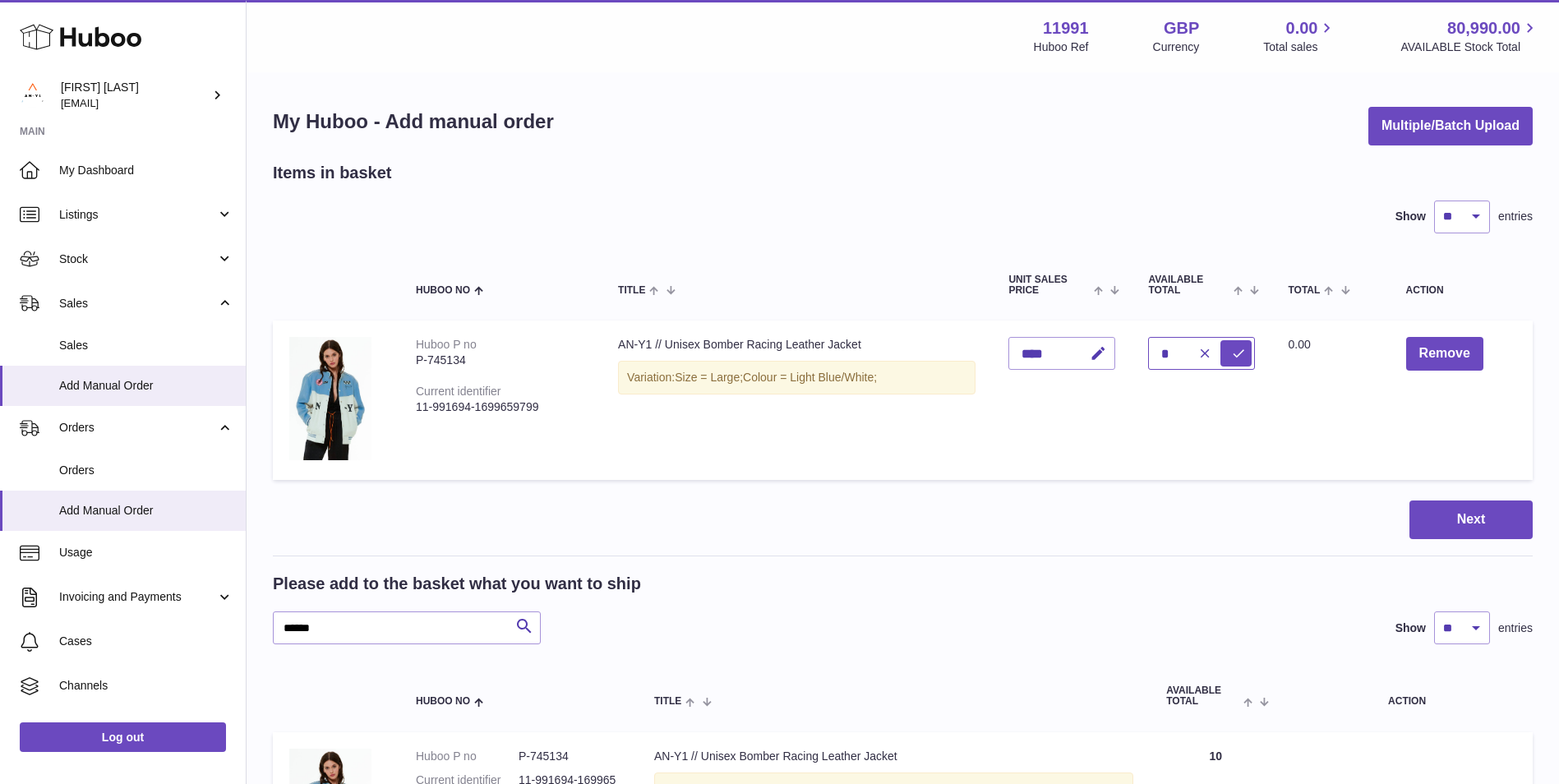 drag, startPoint x: 1178, startPoint y: 352, endPoint x: 1151, endPoint y: 353, distance: 27.01851 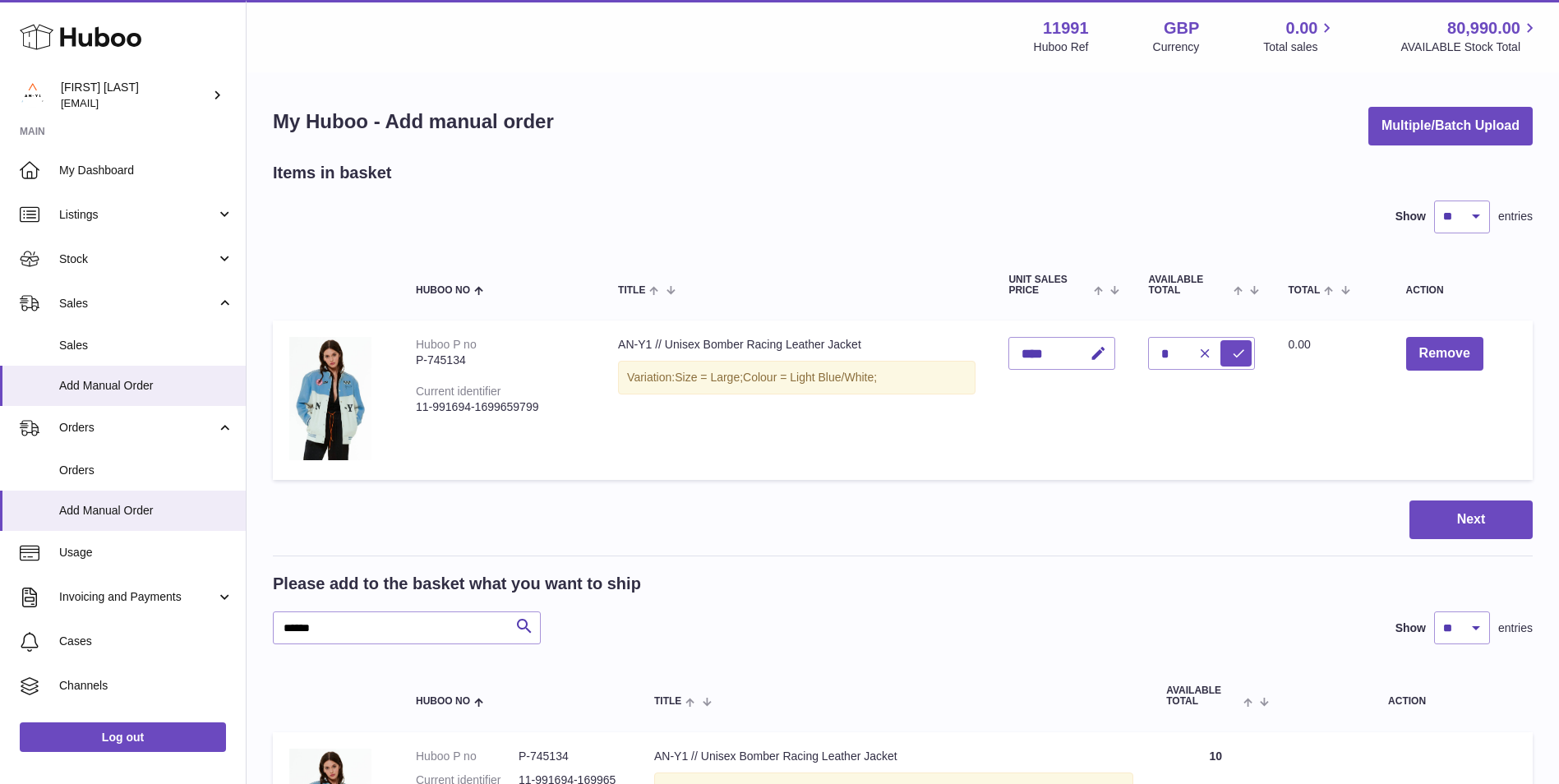 click on "Unit Sales Price
****" at bounding box center [1062, 400] 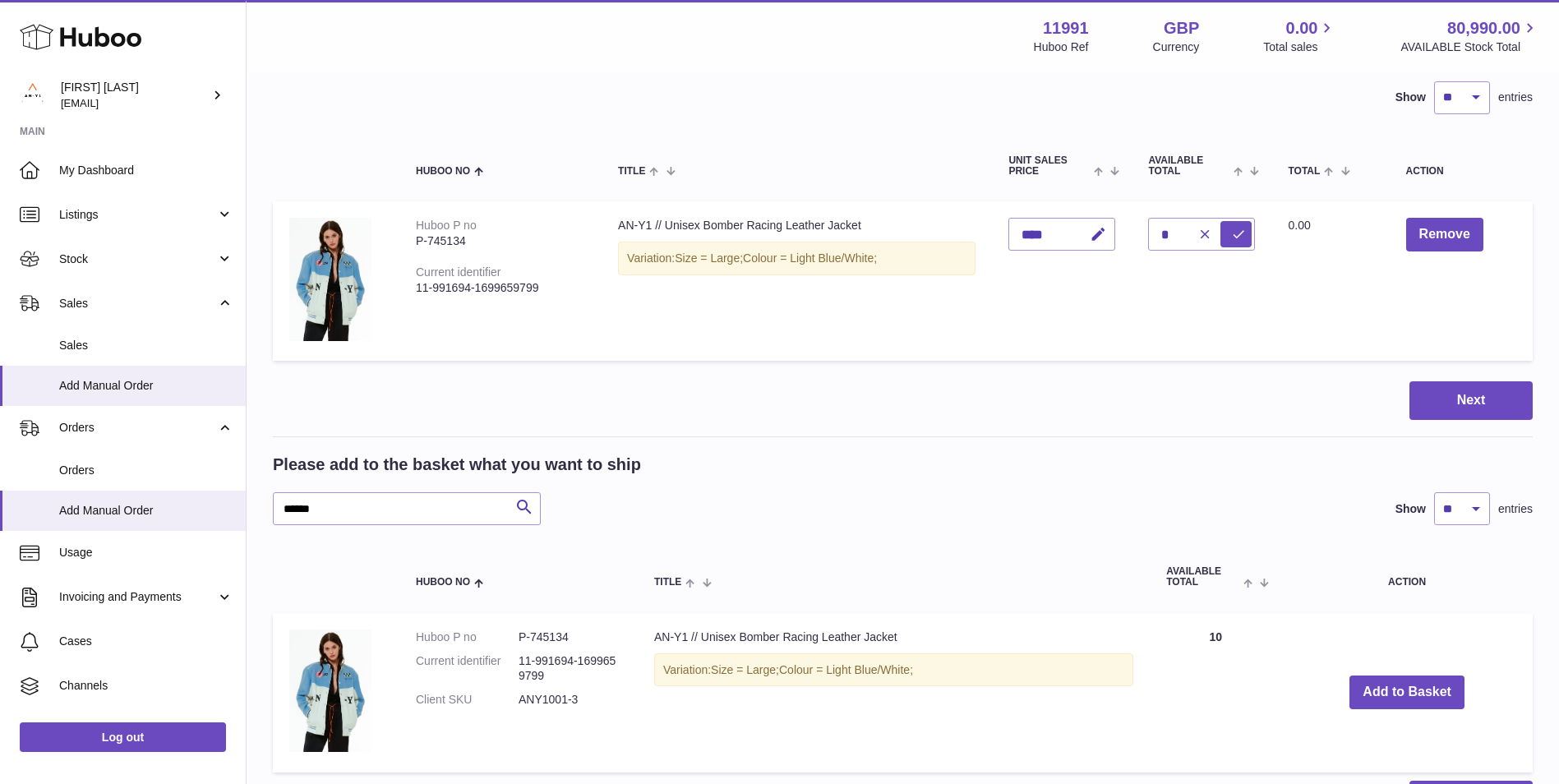 scroll, scrollTop: 201, scrollLeft: 0, axis: vertical 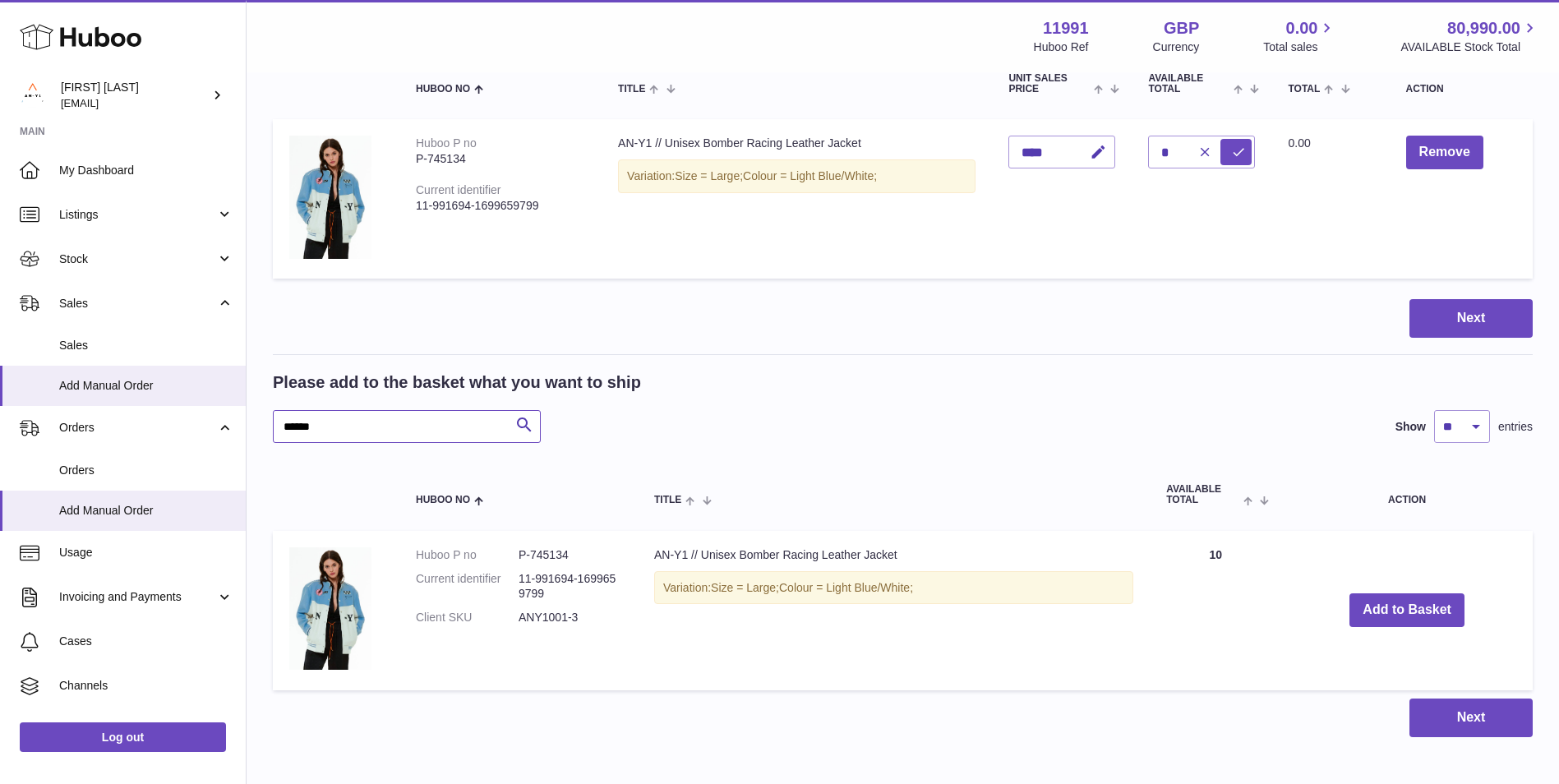 drag, startPoint x: 332, startPoint y: 427, endPoint x: 273, endPoint y: 429, distance: 59.03389 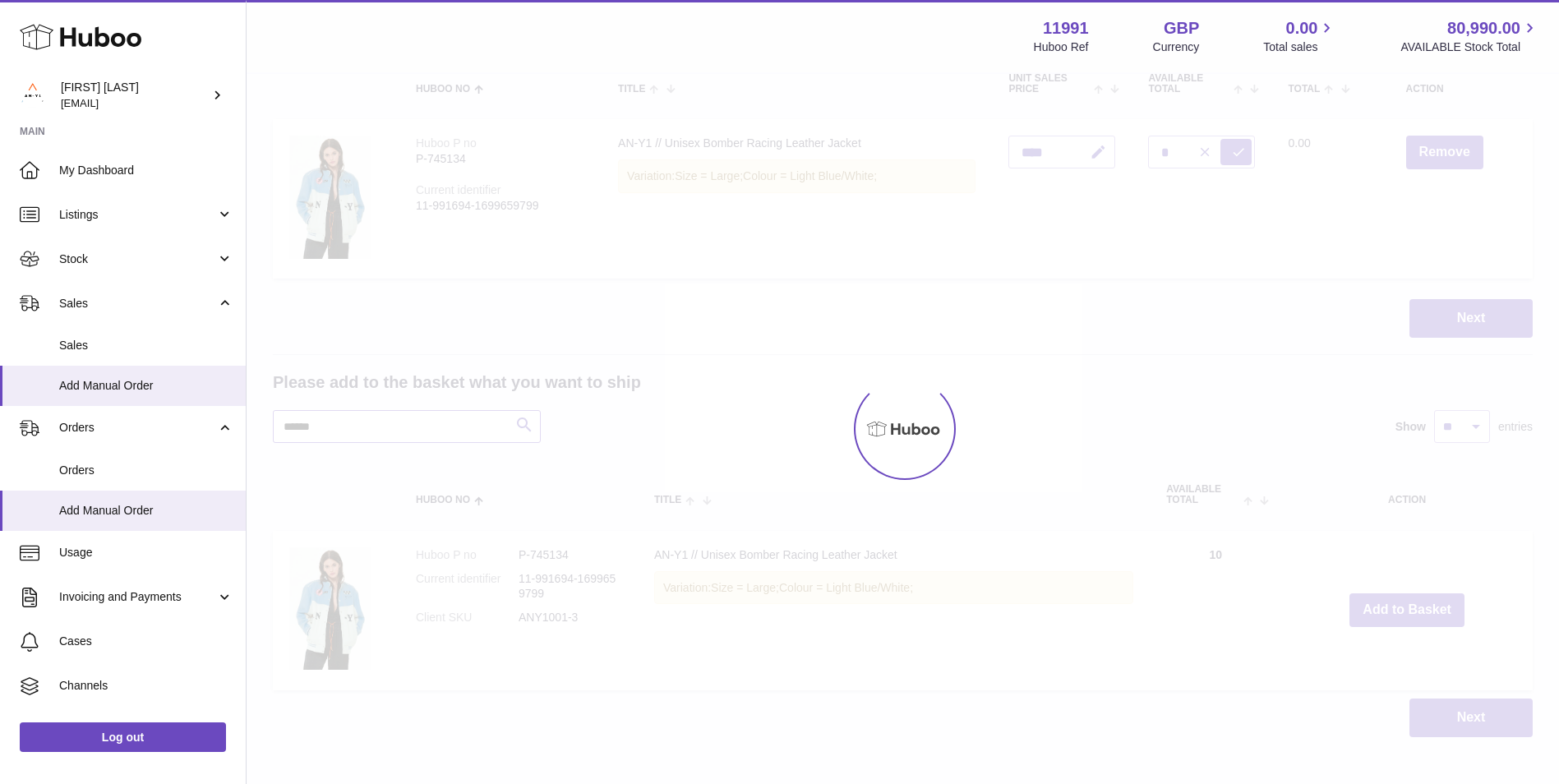 type on "*" 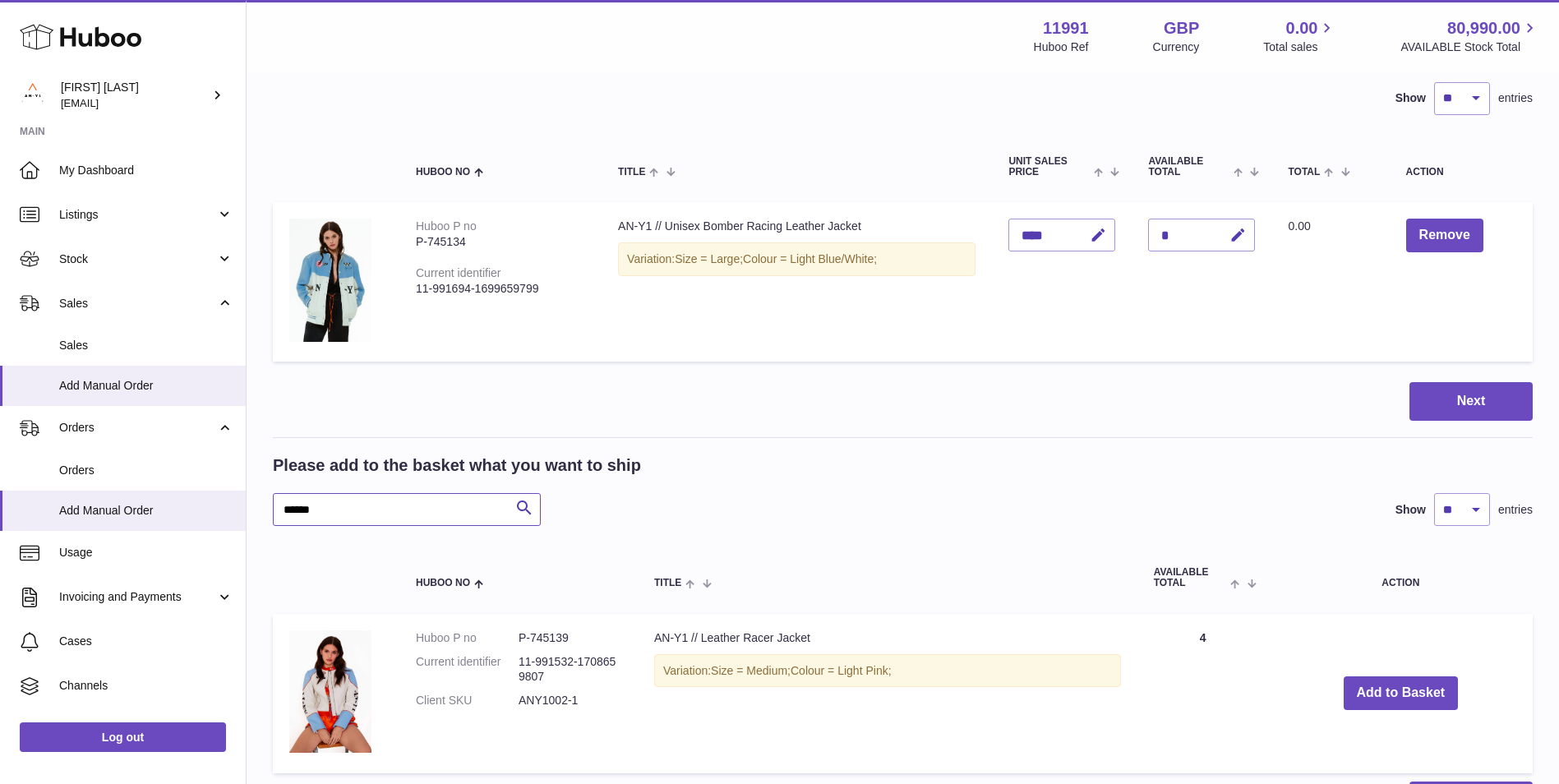 scroll, scrollTop: 119, scrollLeft: 0, axis: vertical 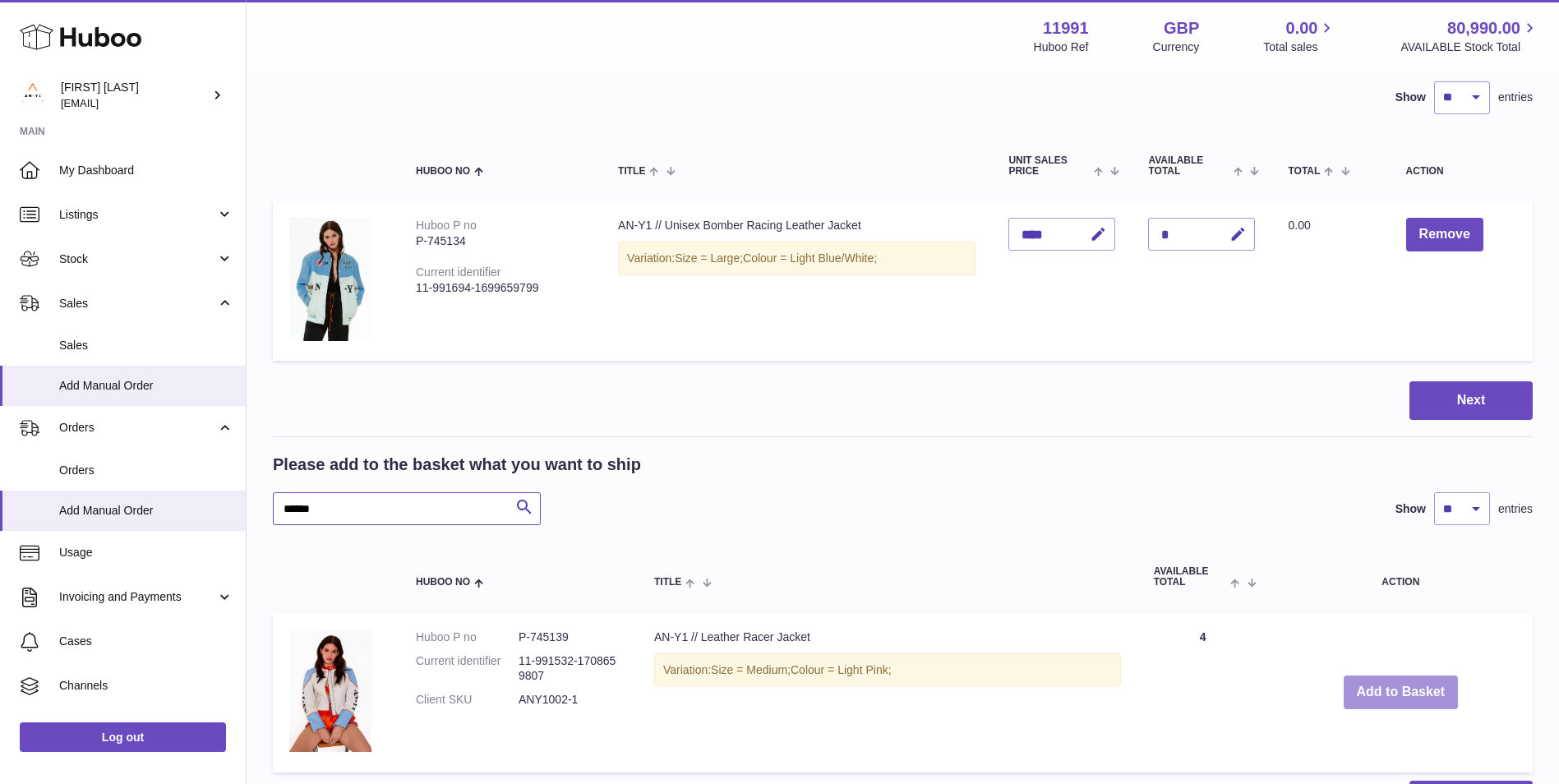 type on "******" 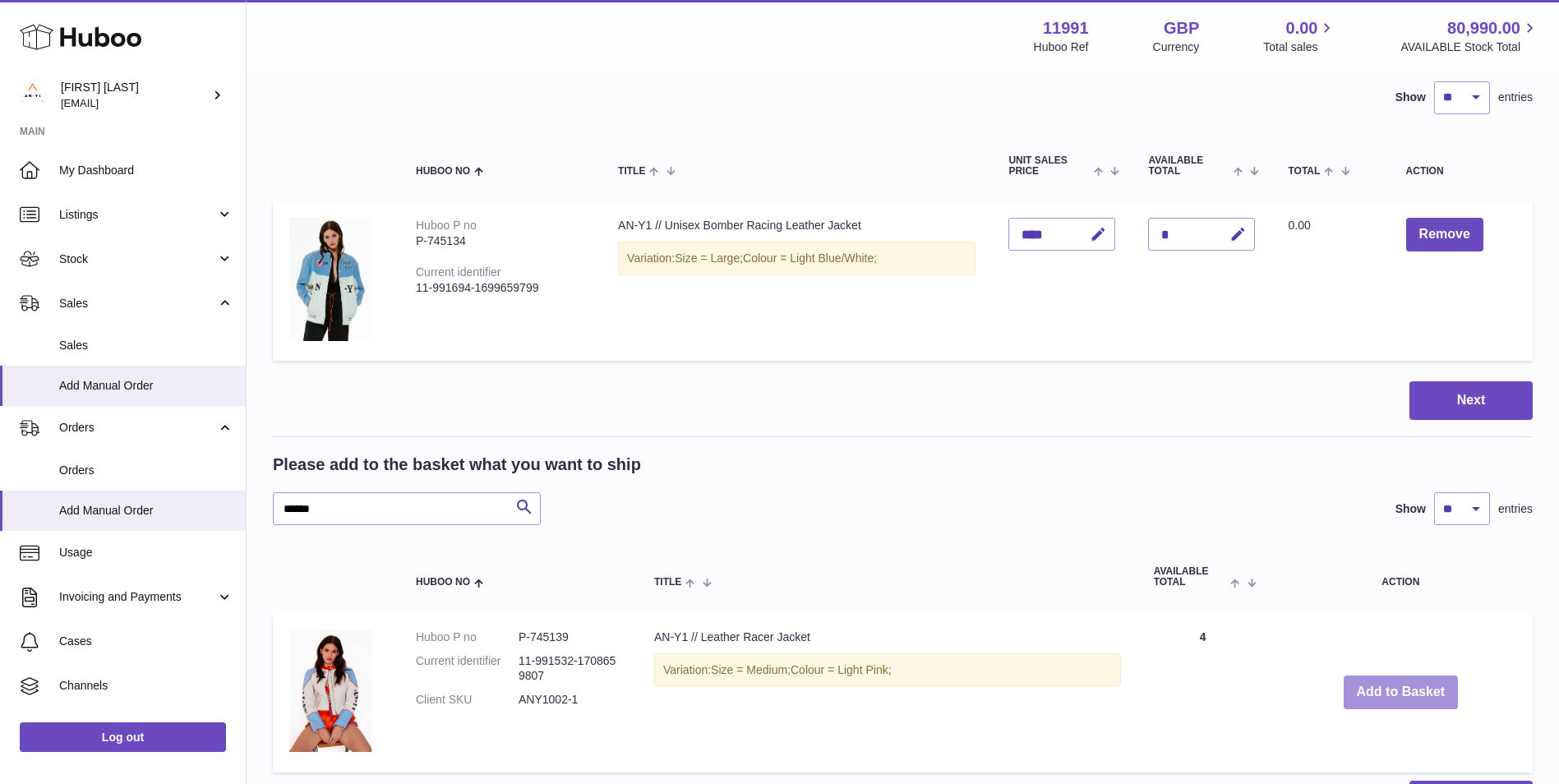 click on "Add to Basket" at bounding box center (1401, 692) 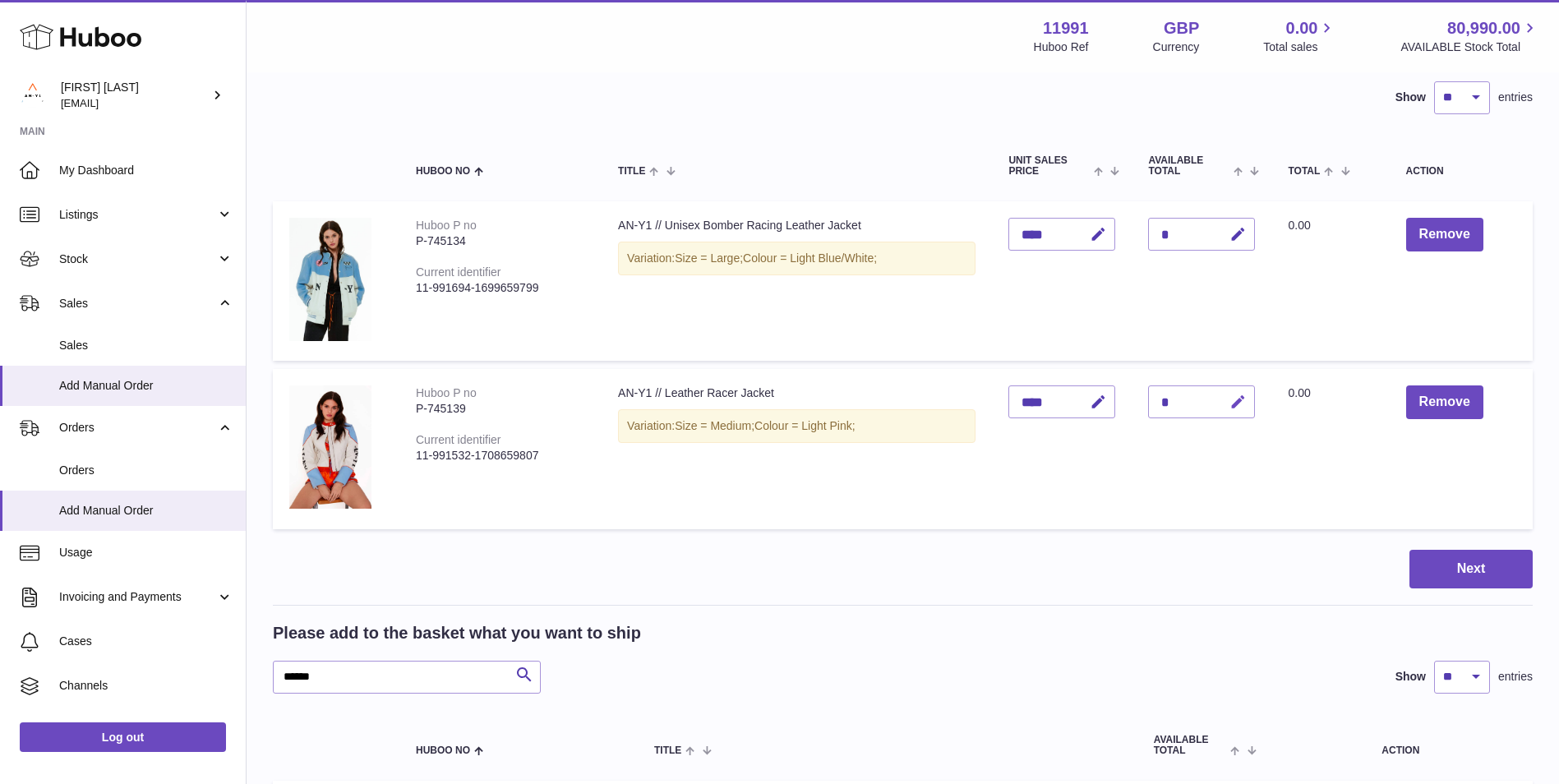 click at bounding box center [1238, 402] 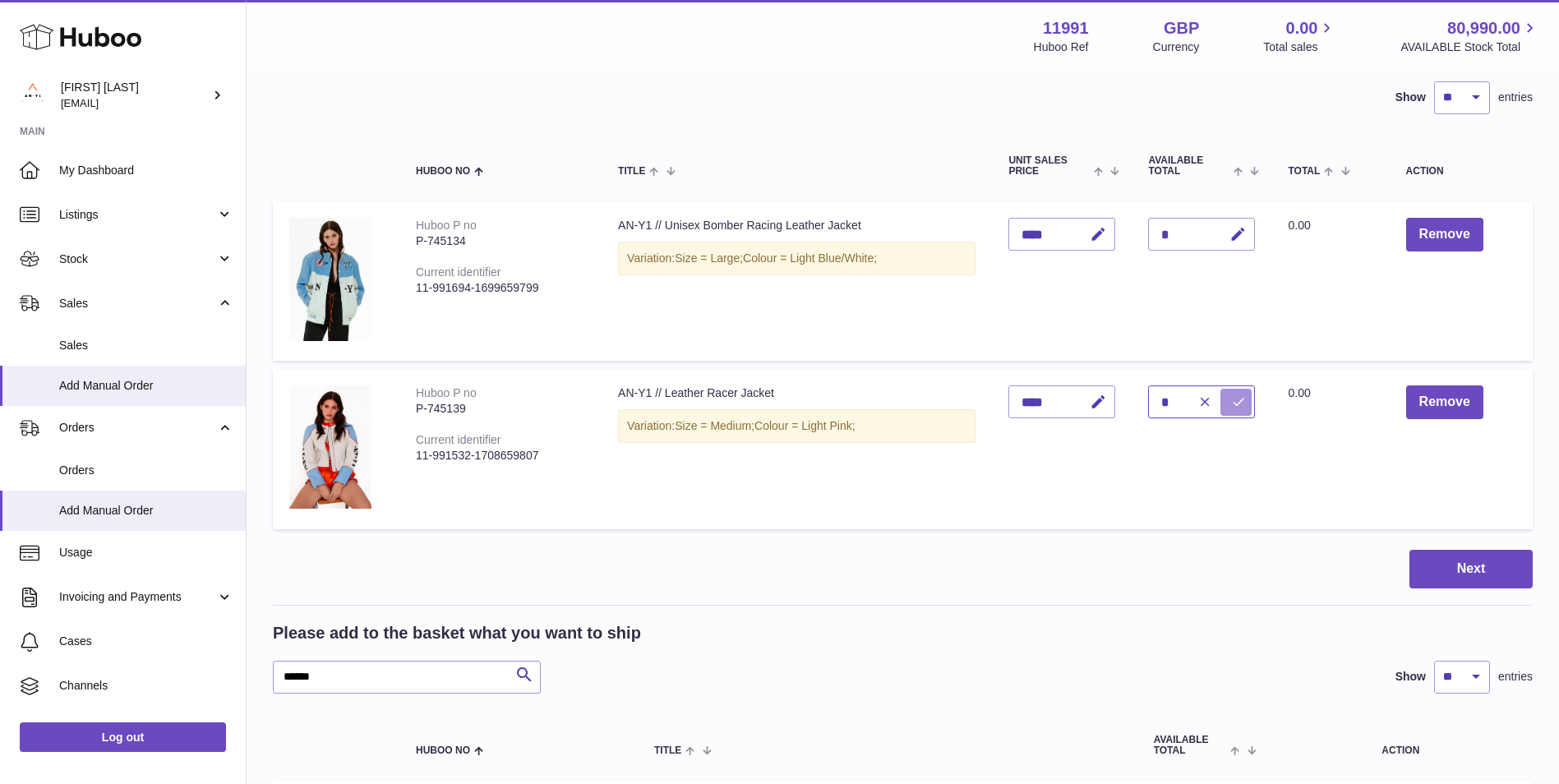 type on "*" 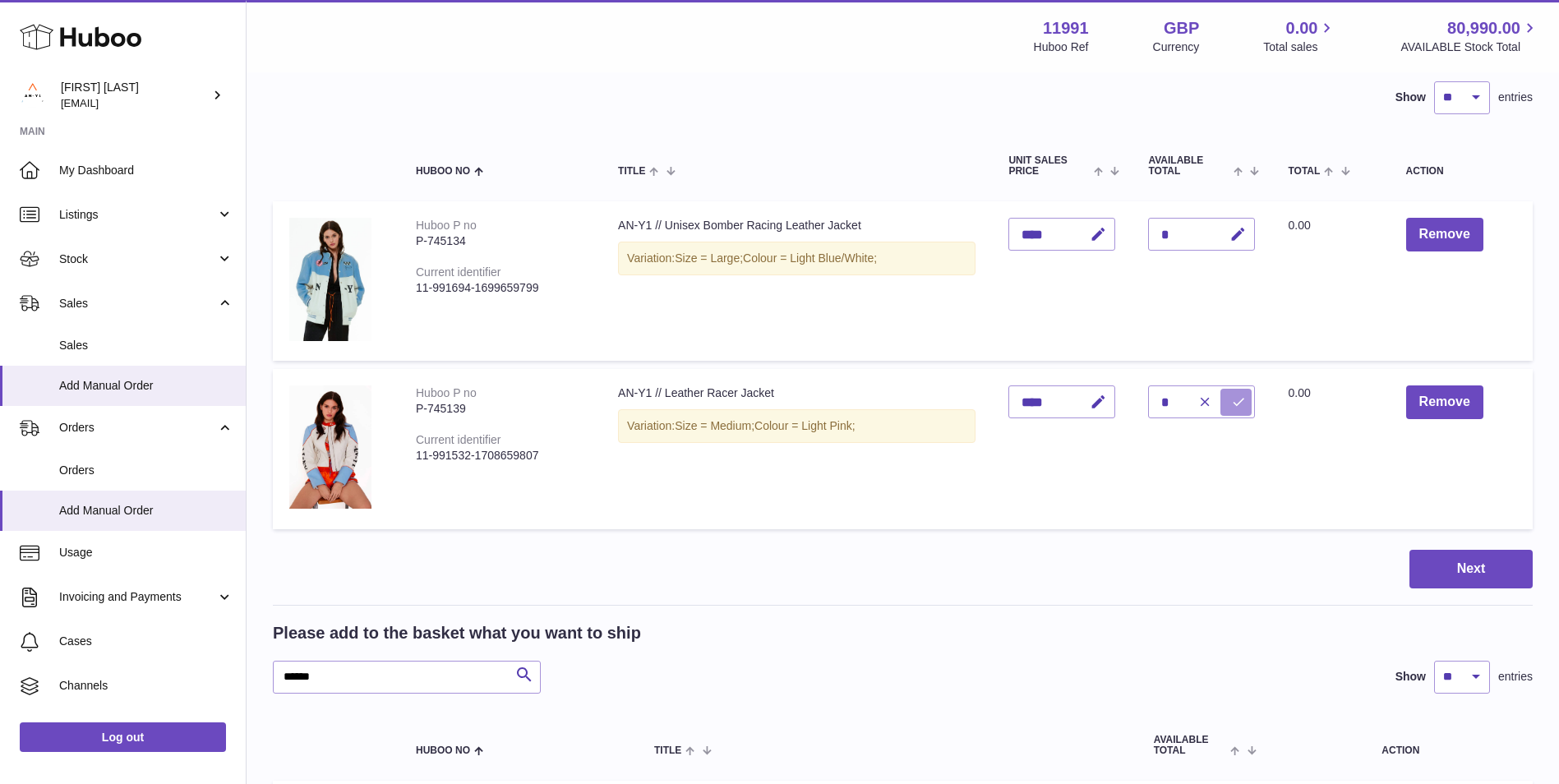 click at bounding box center [1238, 402] 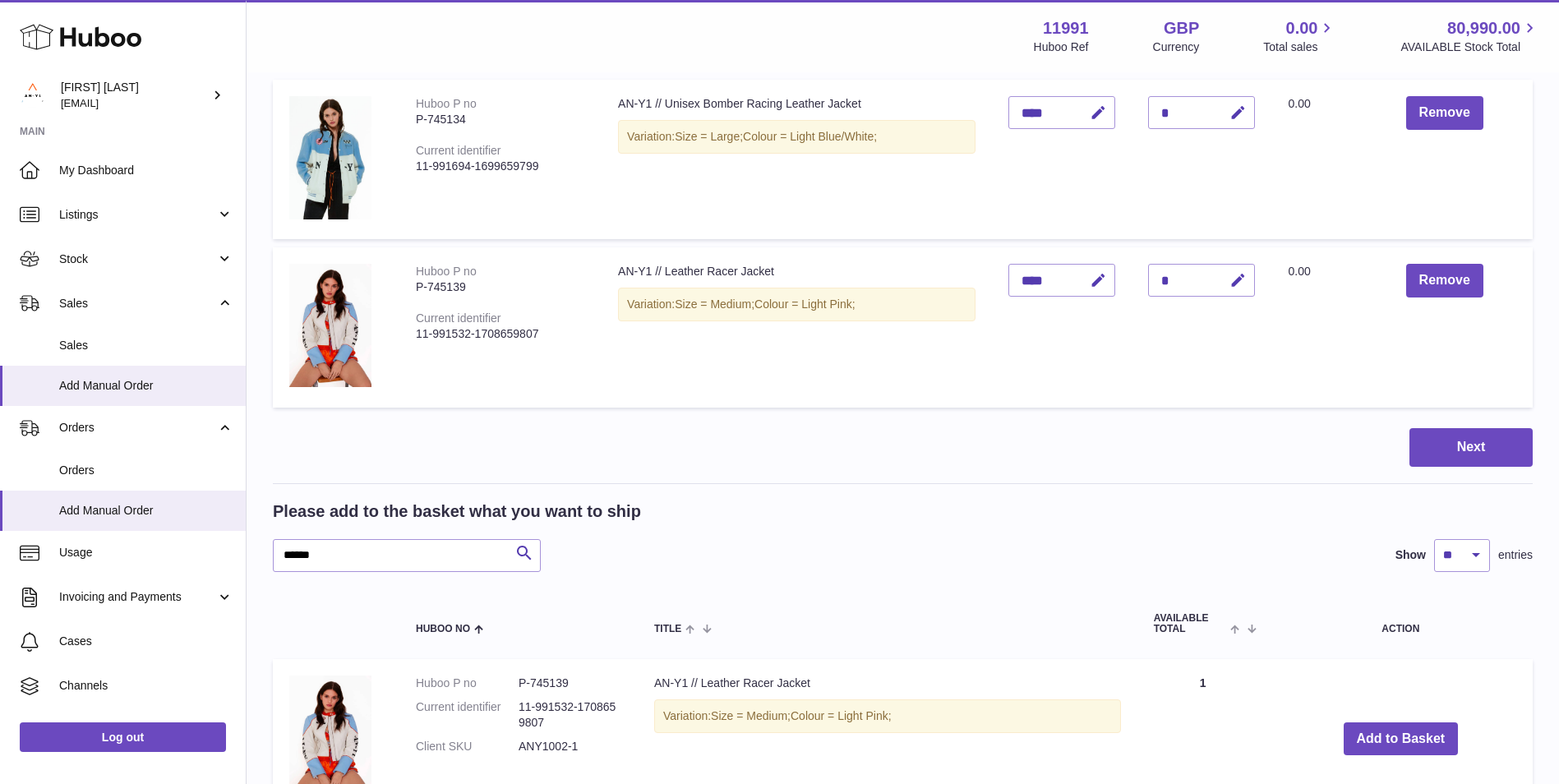 scroll, scrollTop: 201, scrollLeft: 0, axis: vertical 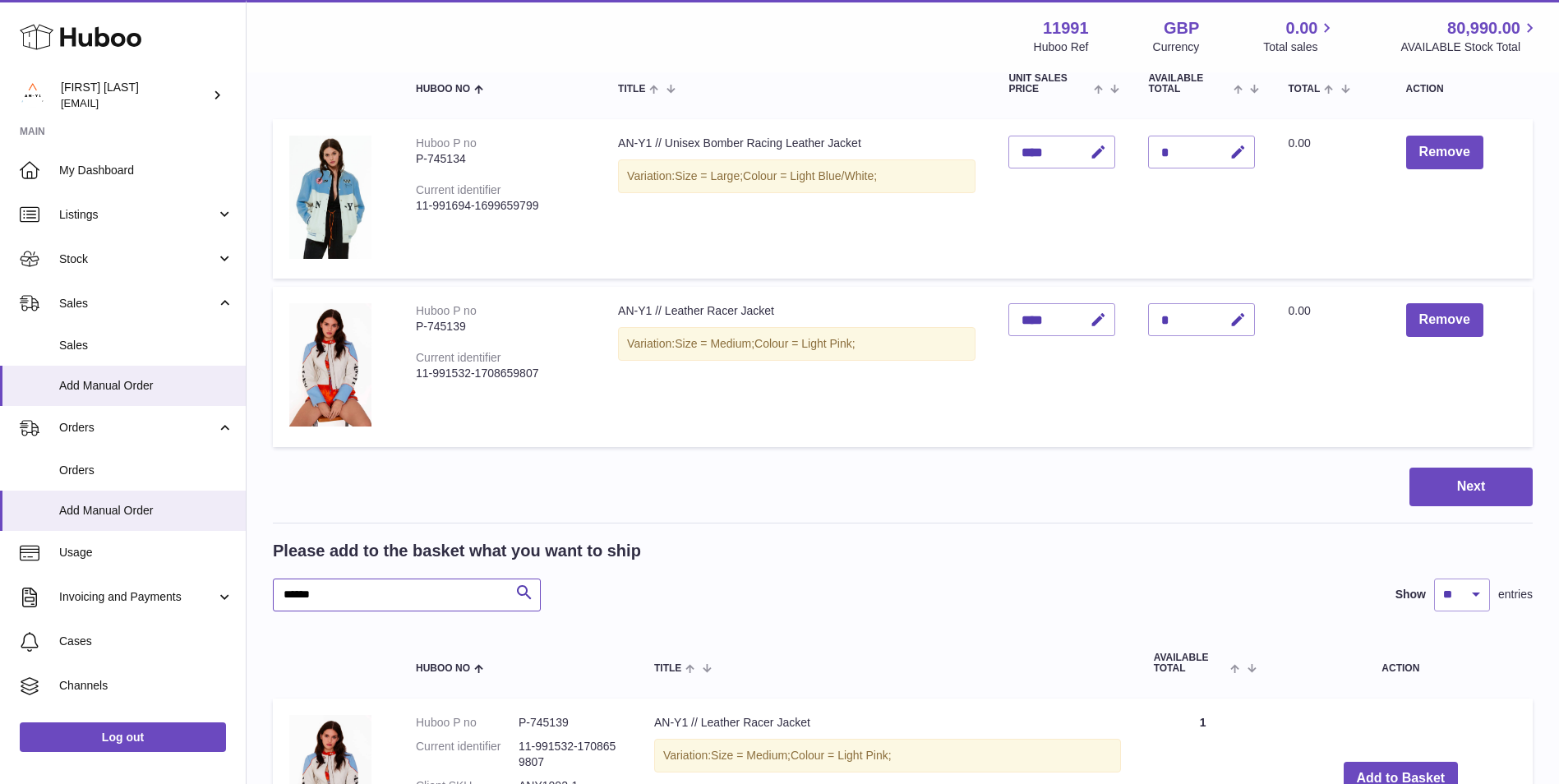 drag, startPoint x: 344, startPoint y: 599, endPoint x: 279, endPoint y: 595, distance: 65.122961 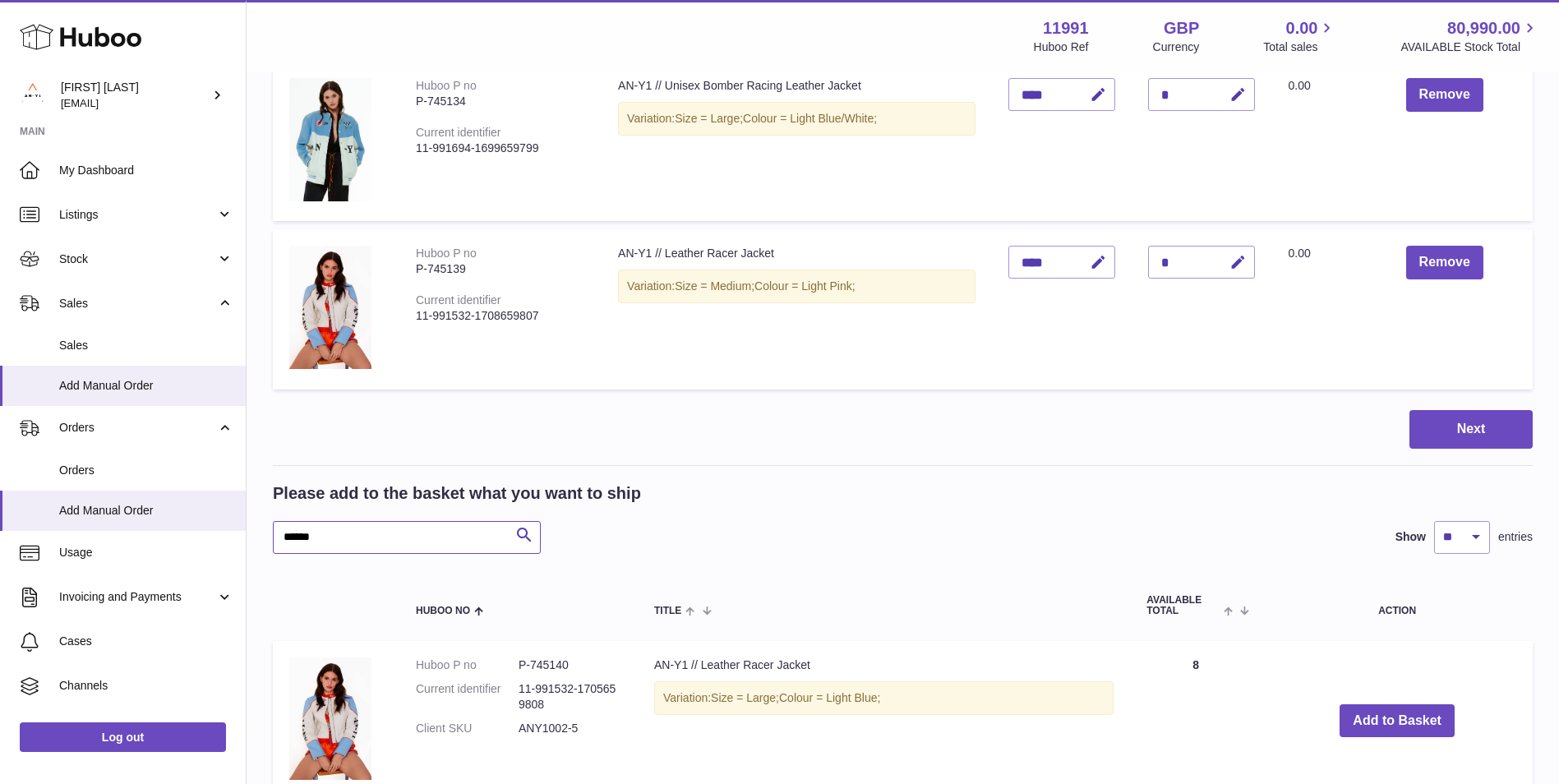 scroll, scrollTop: 366, scrollLeft: 0, axis: vertical 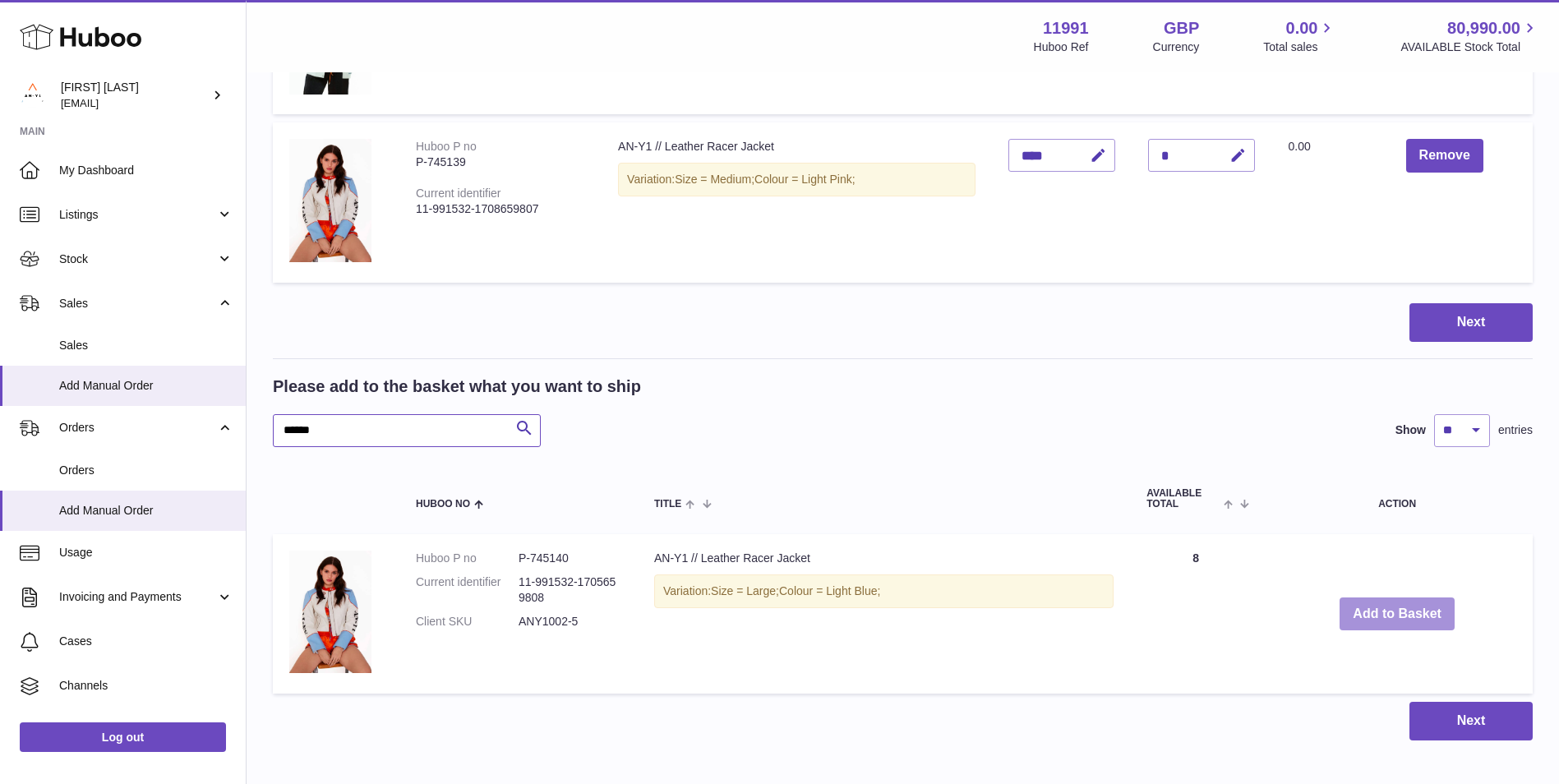 type on "******" 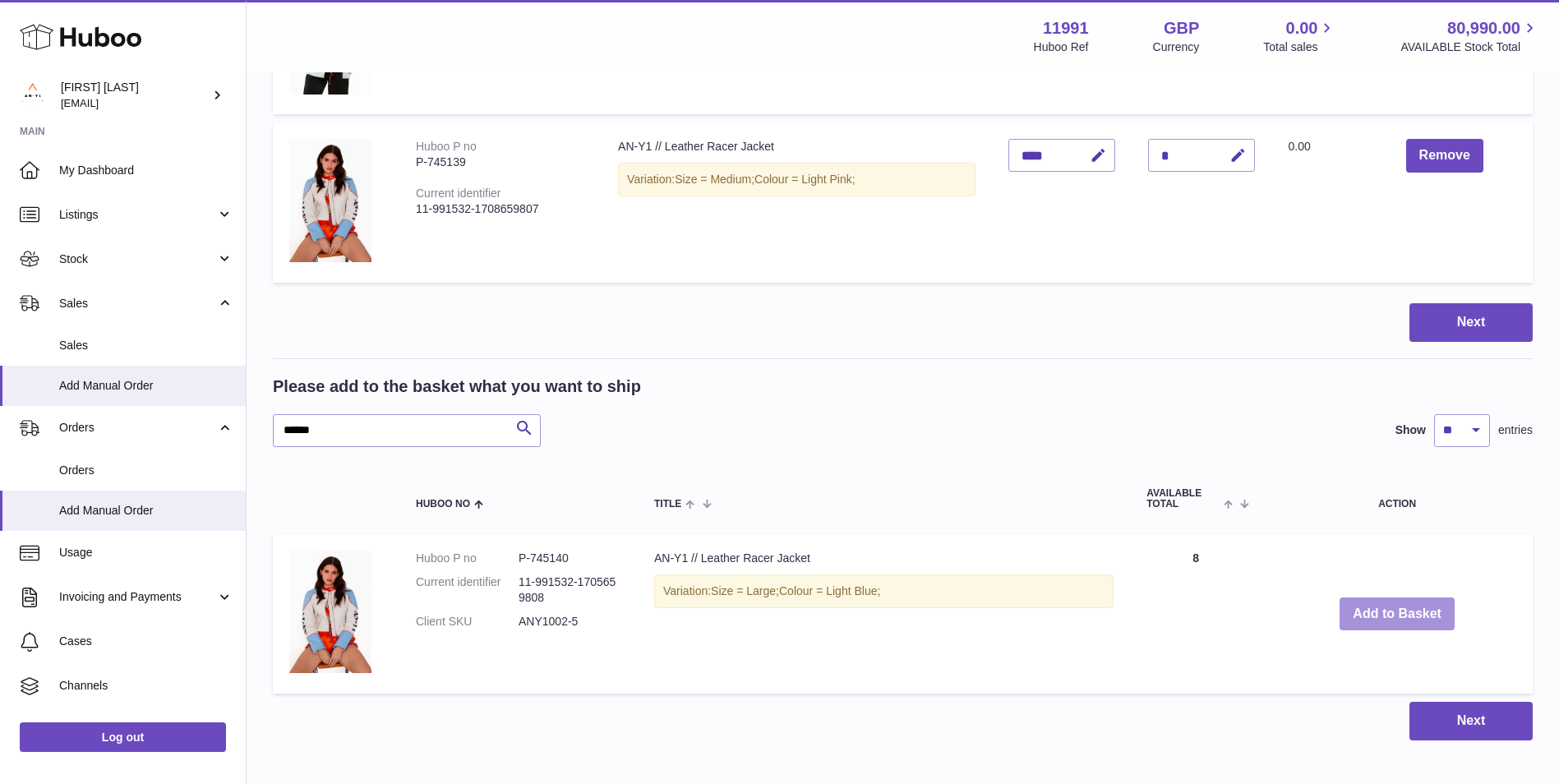 click on "Add to Basket" at bounding box center [1397, 614] 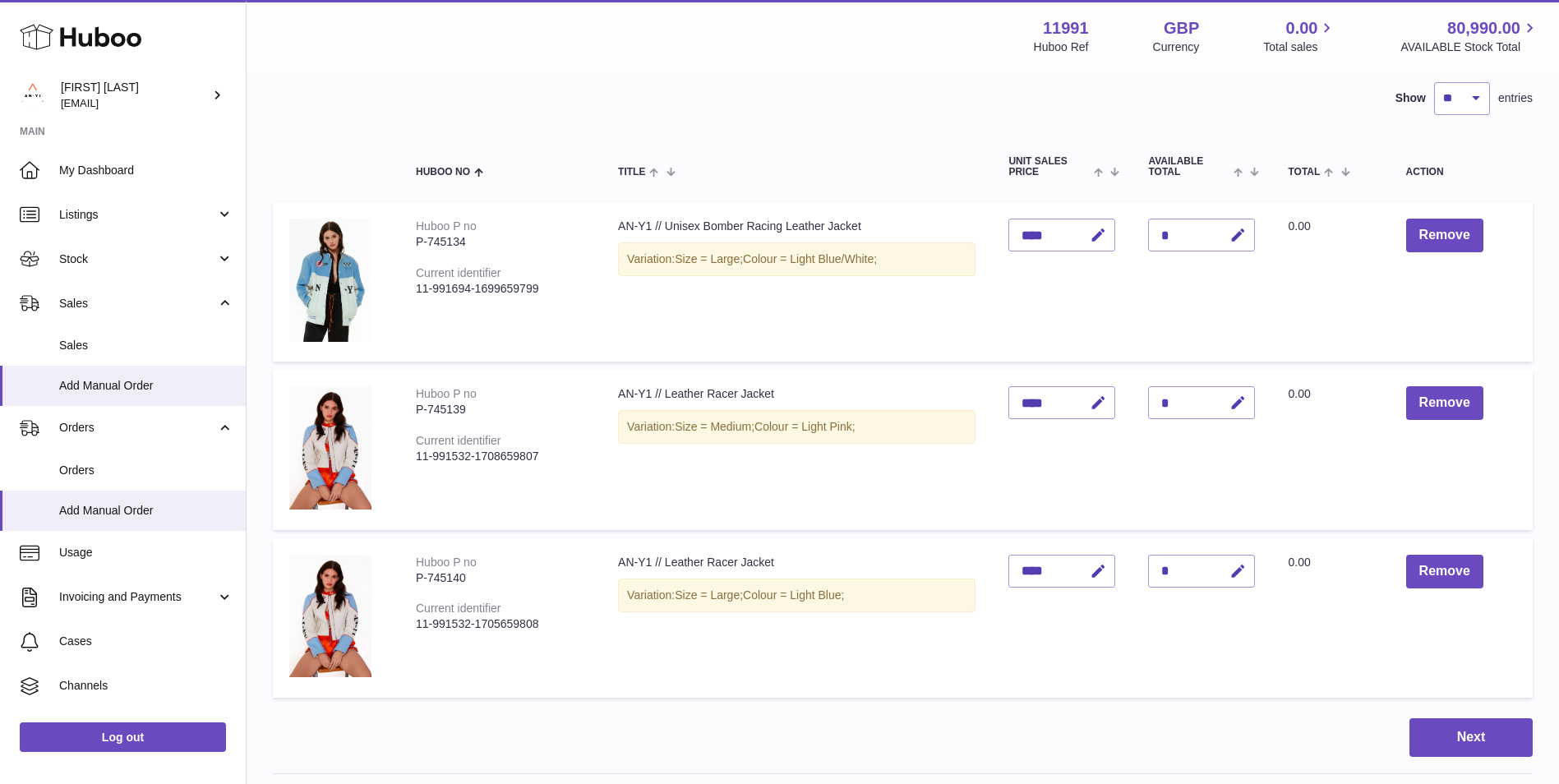 scroll, scrollTop: 119, scrollLeft: 0, axis: vertical 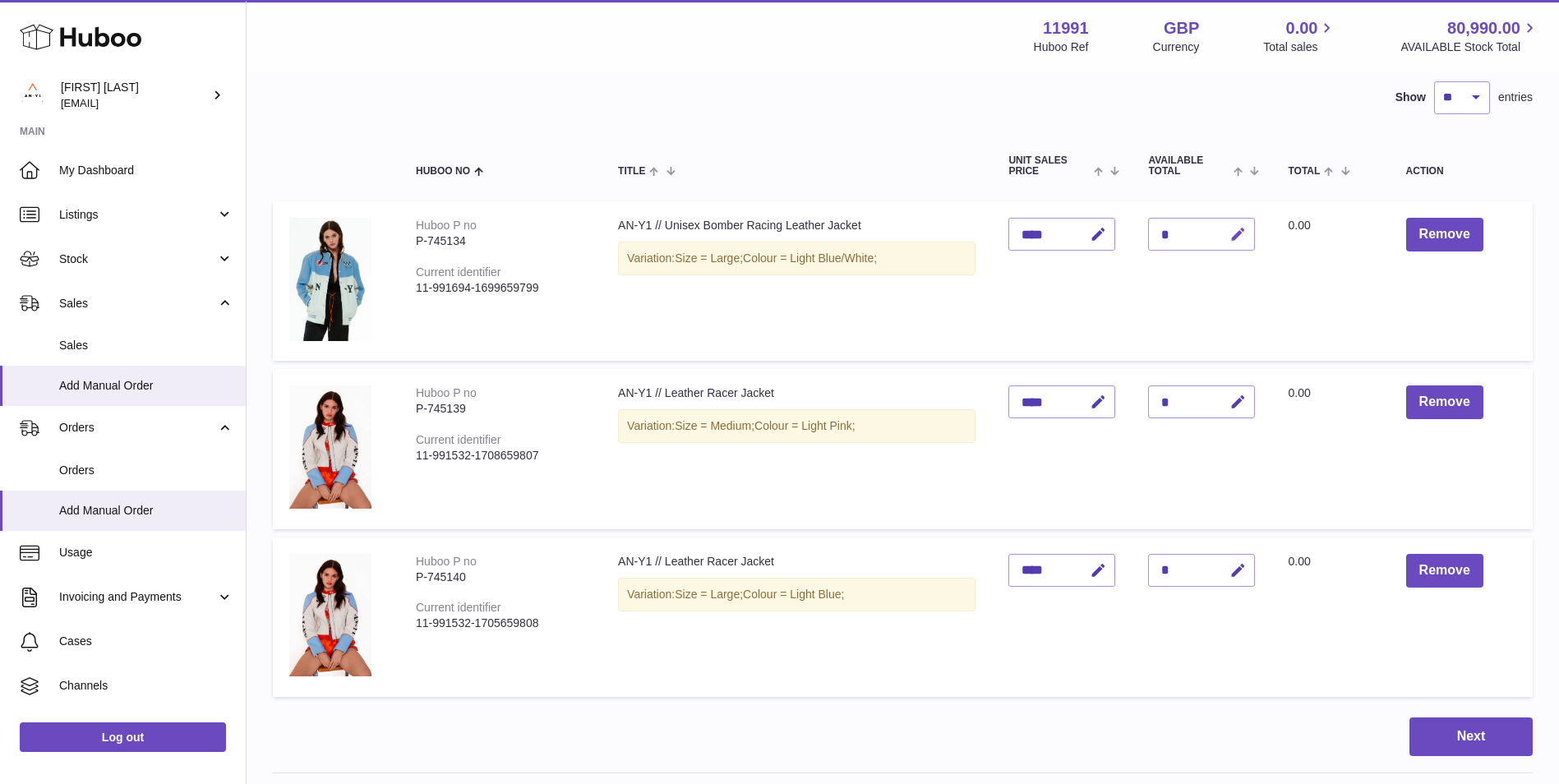 click at bounding box center (1238, 234) 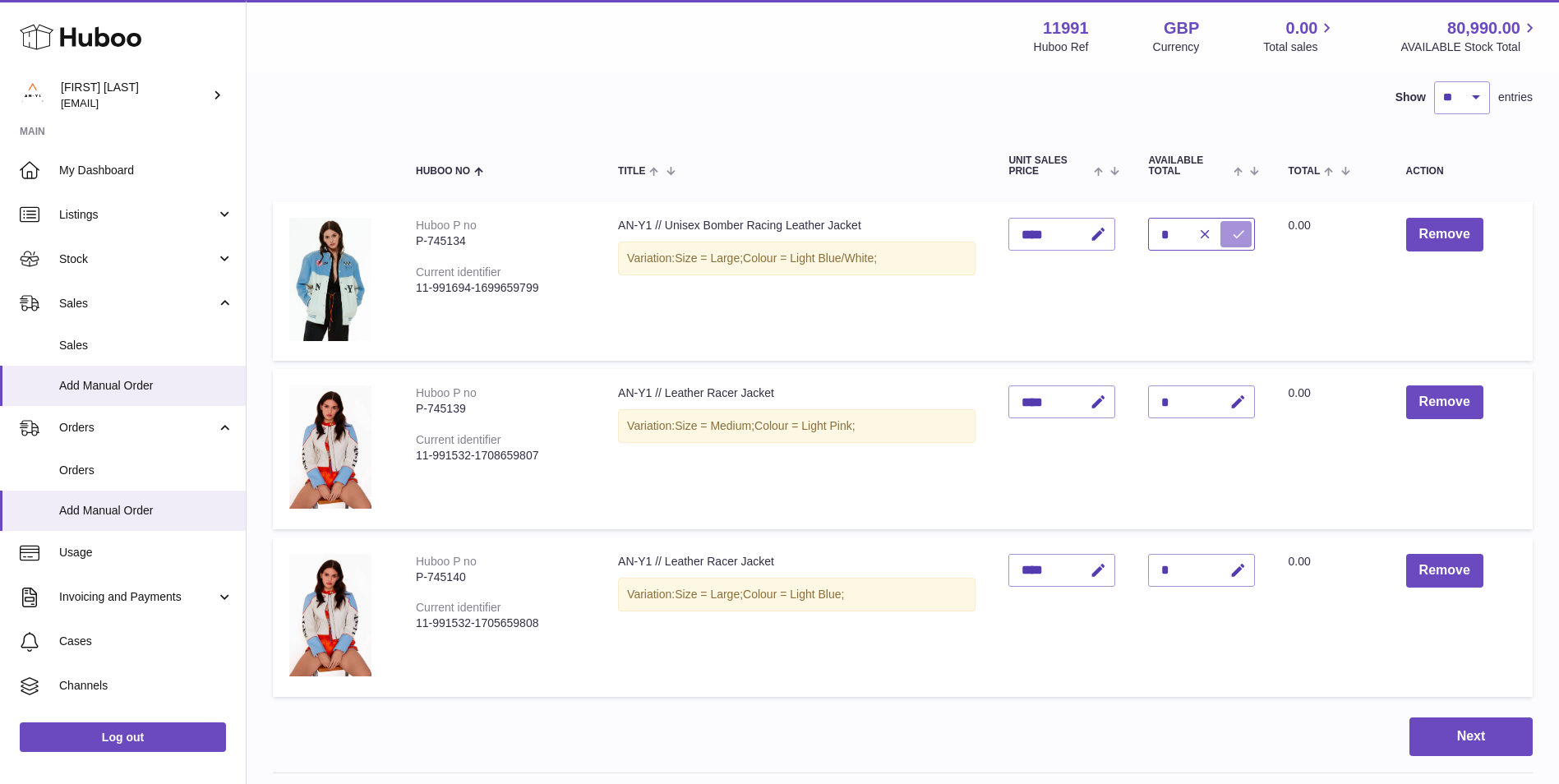 type on "*" 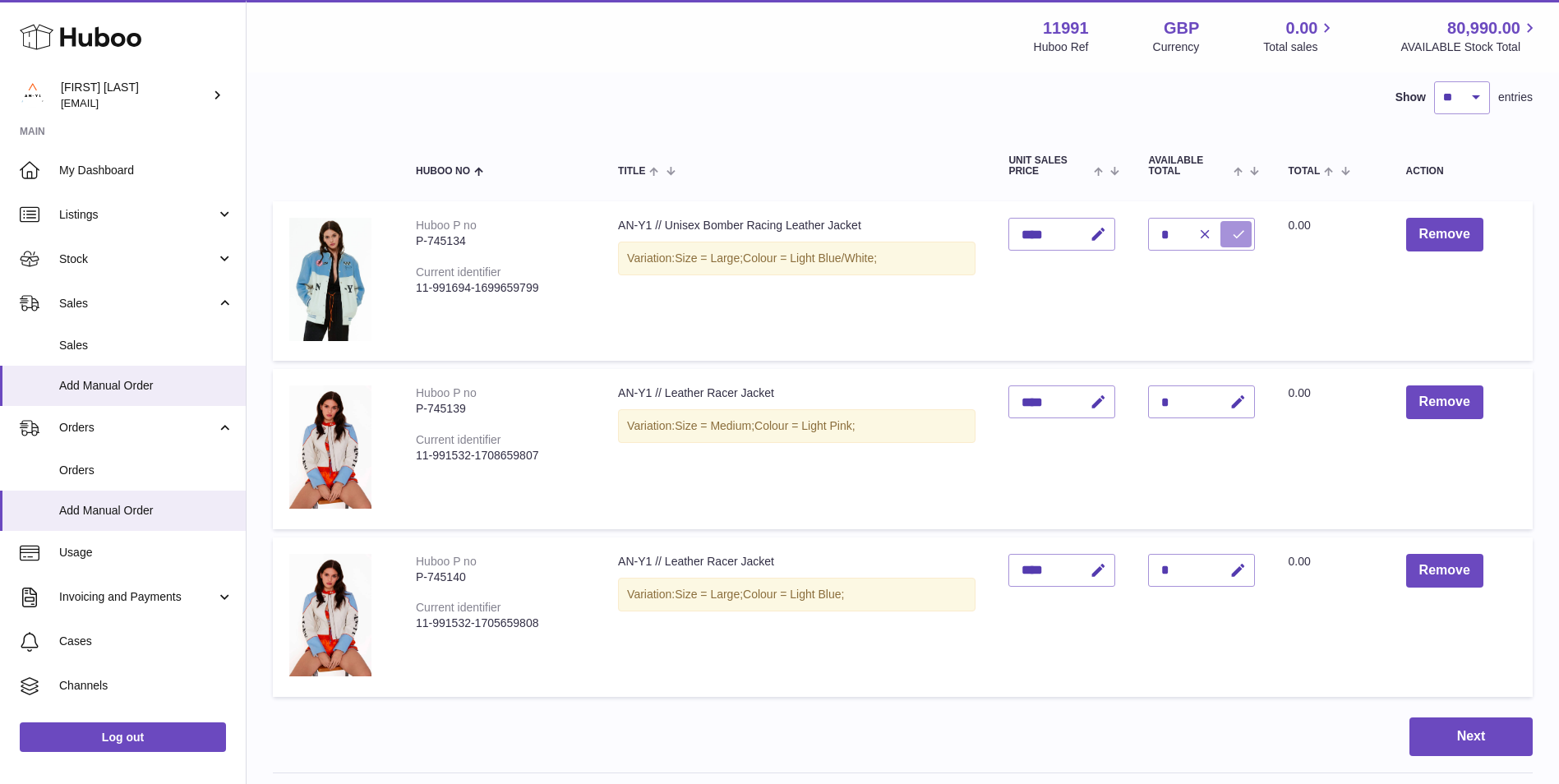 click at bounding box center [1236, 234] 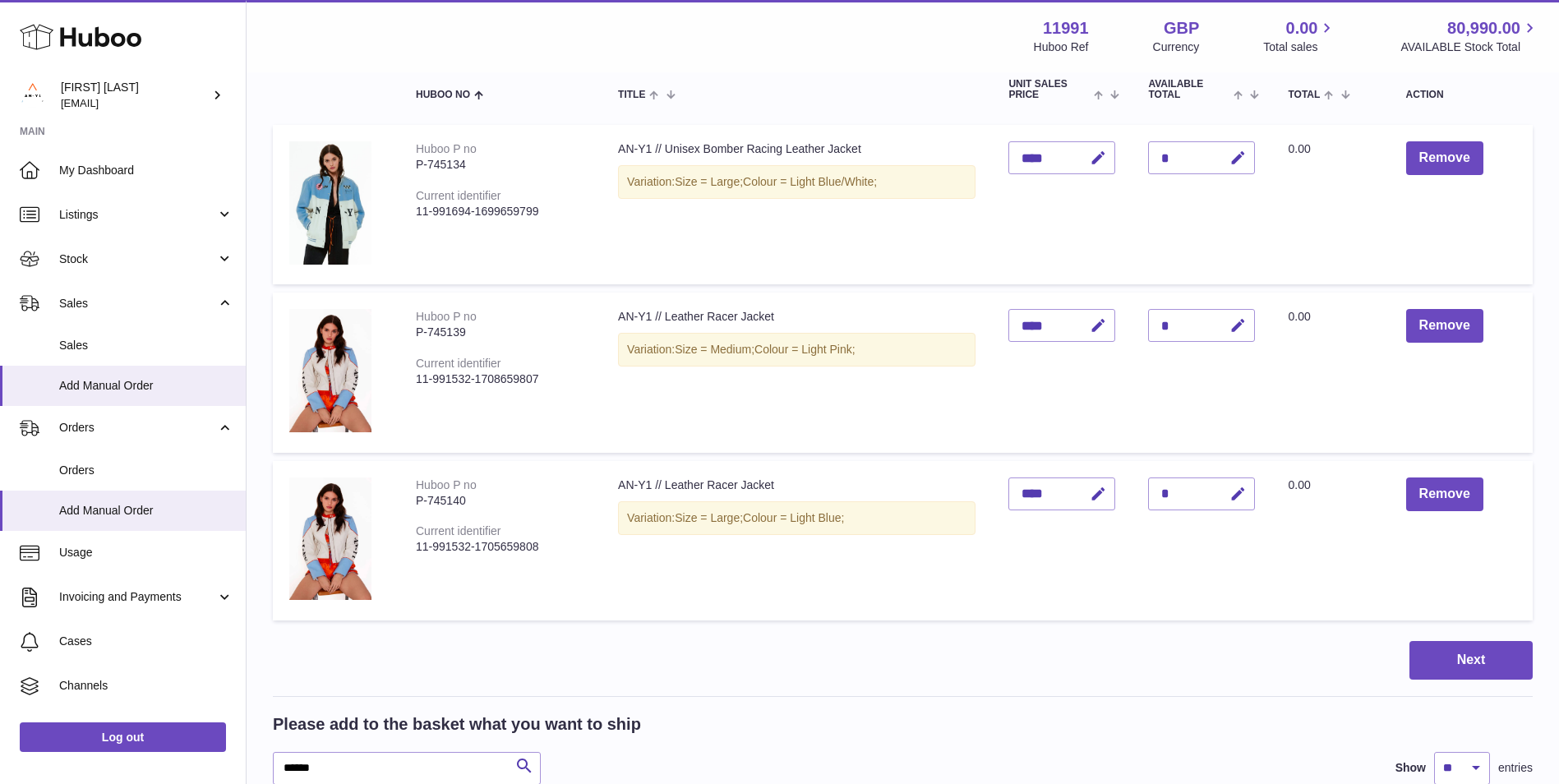 scroll, scrollTop: 0, scrollLeft: 0, axis: both 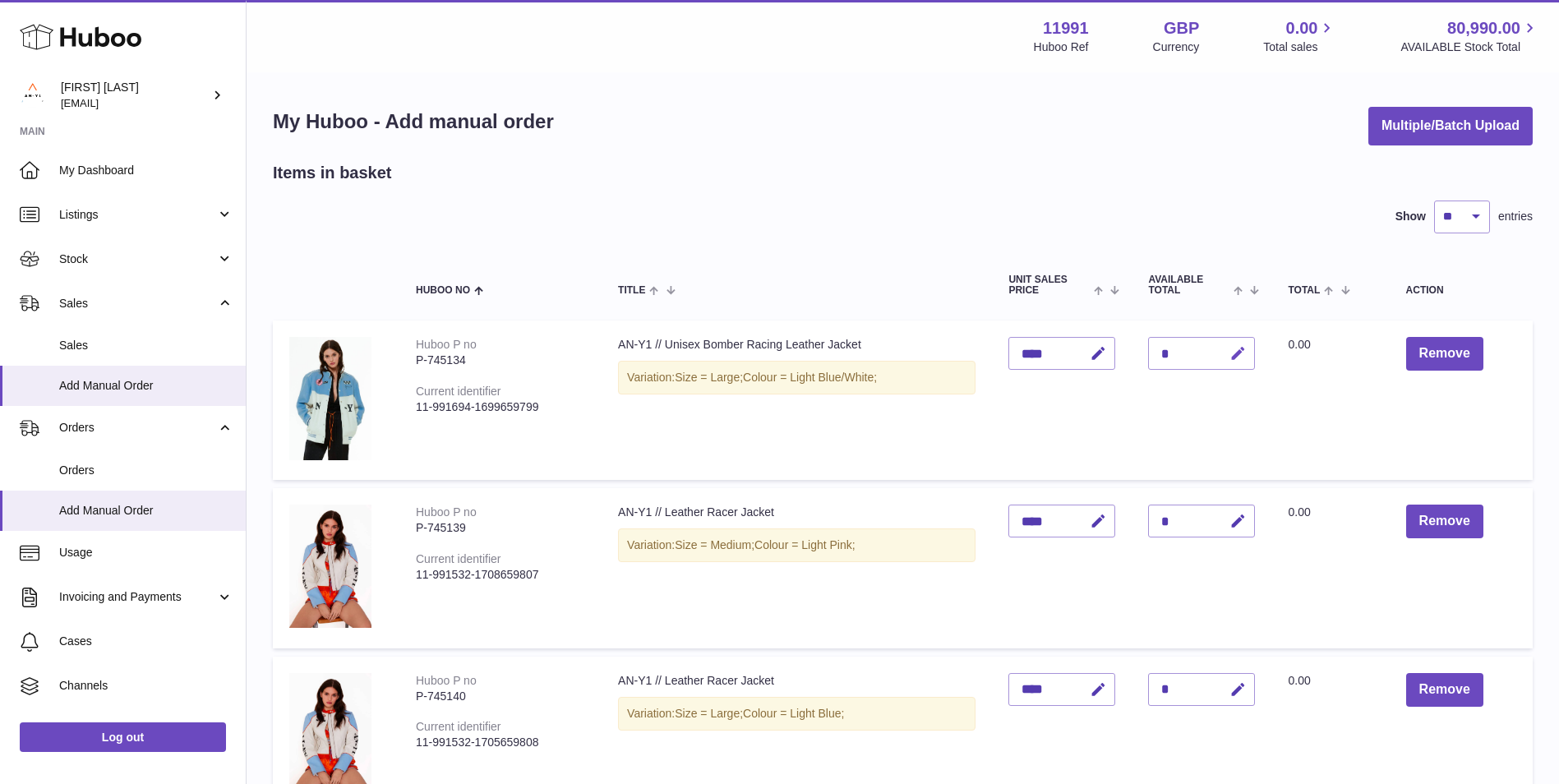 click at bounding box center [1238, 353] 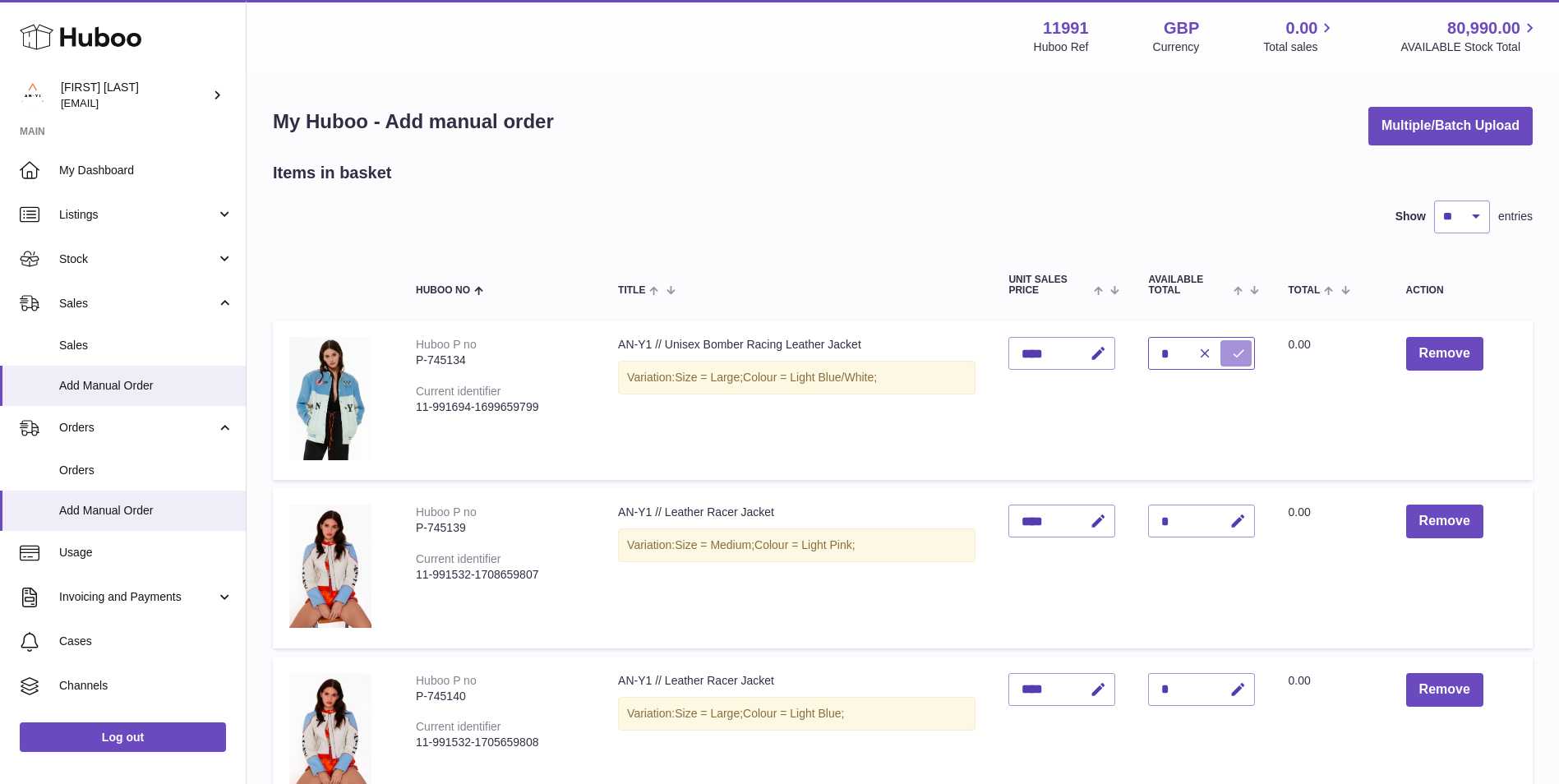 type on "*" 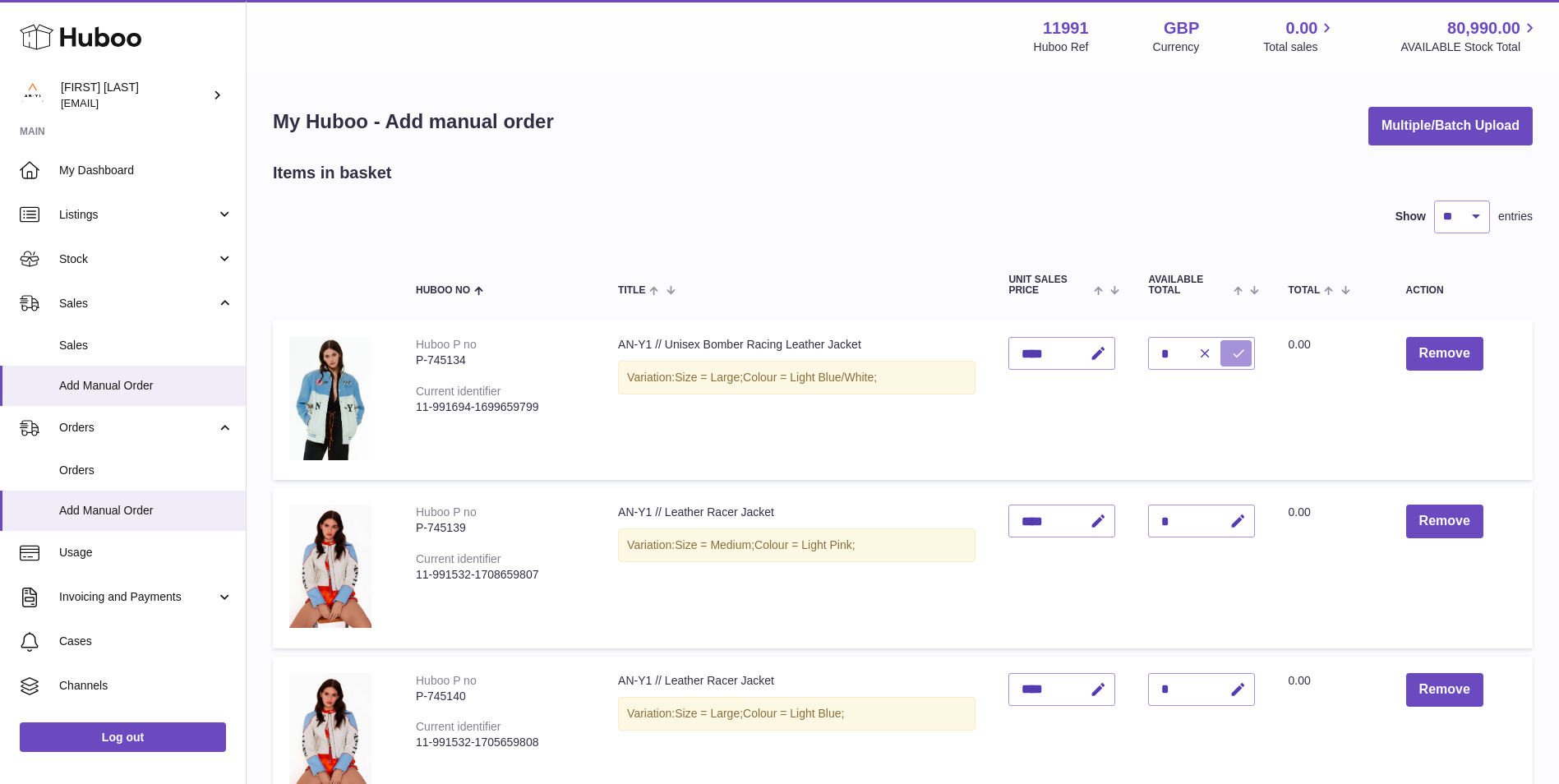 click at bounding box center (1238, 353) 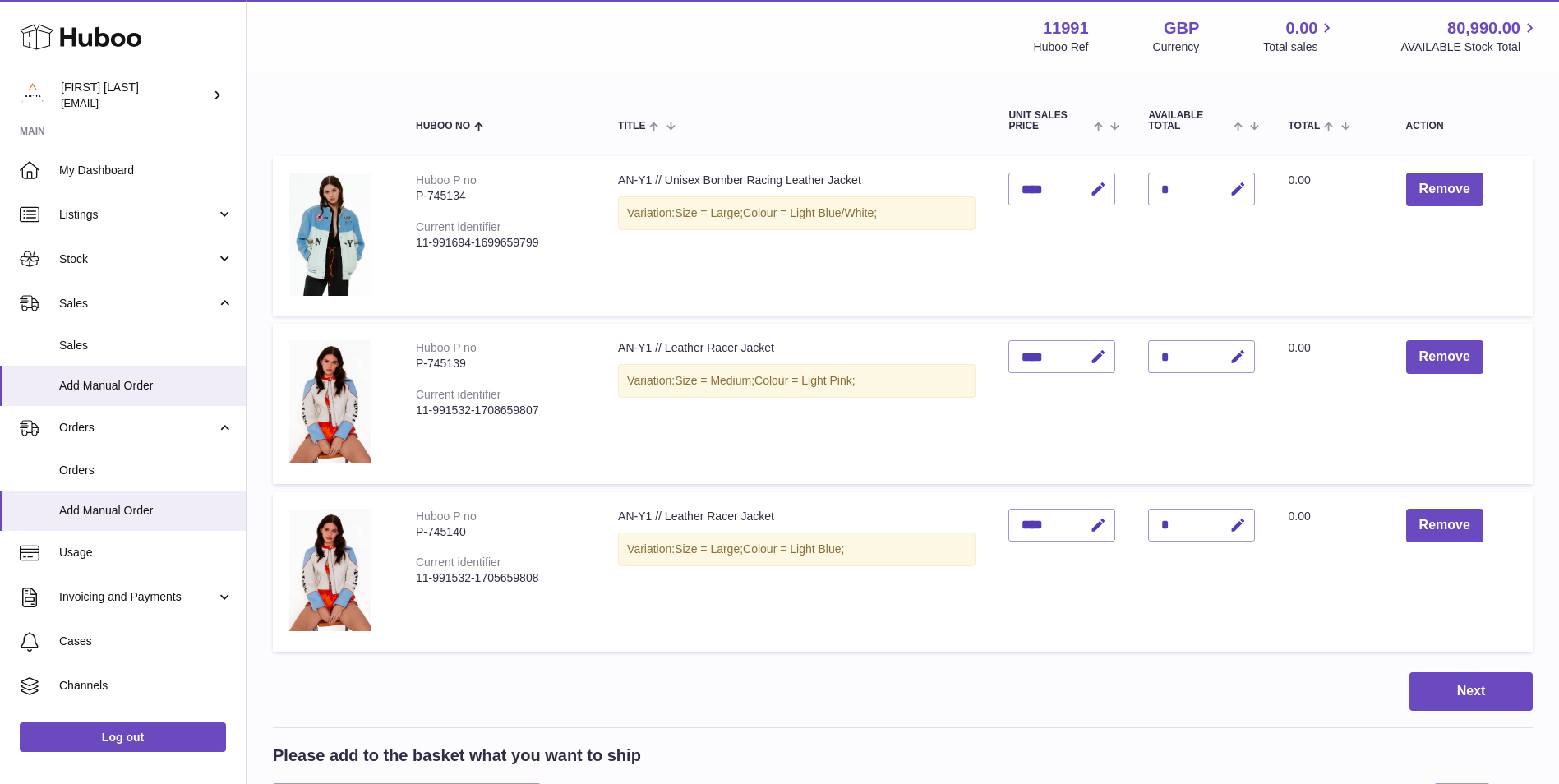 scroll, scrollTop: 82, scrollLeft: 0, axis: vertical 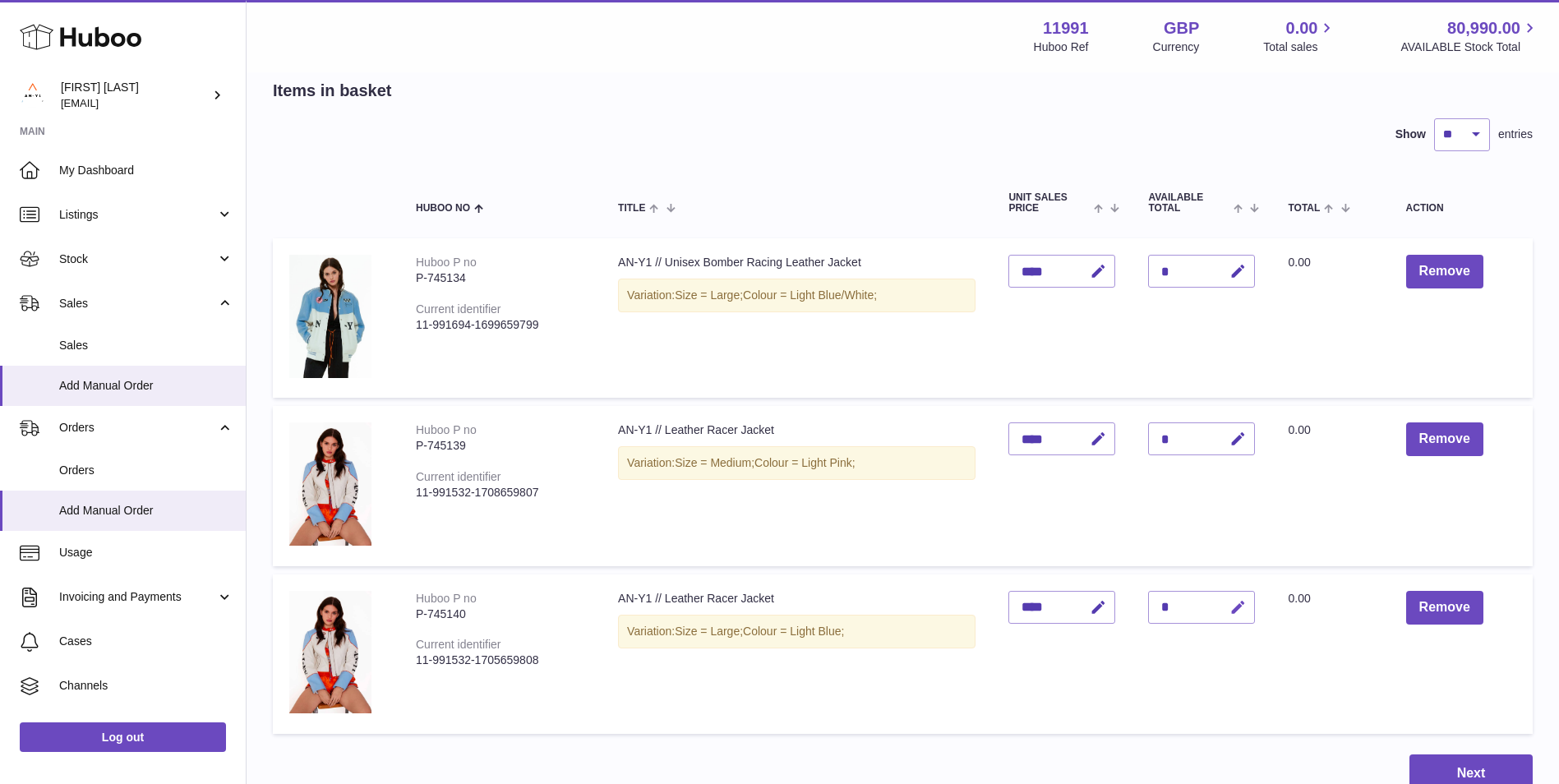 click at bounding box center (1238, 607) 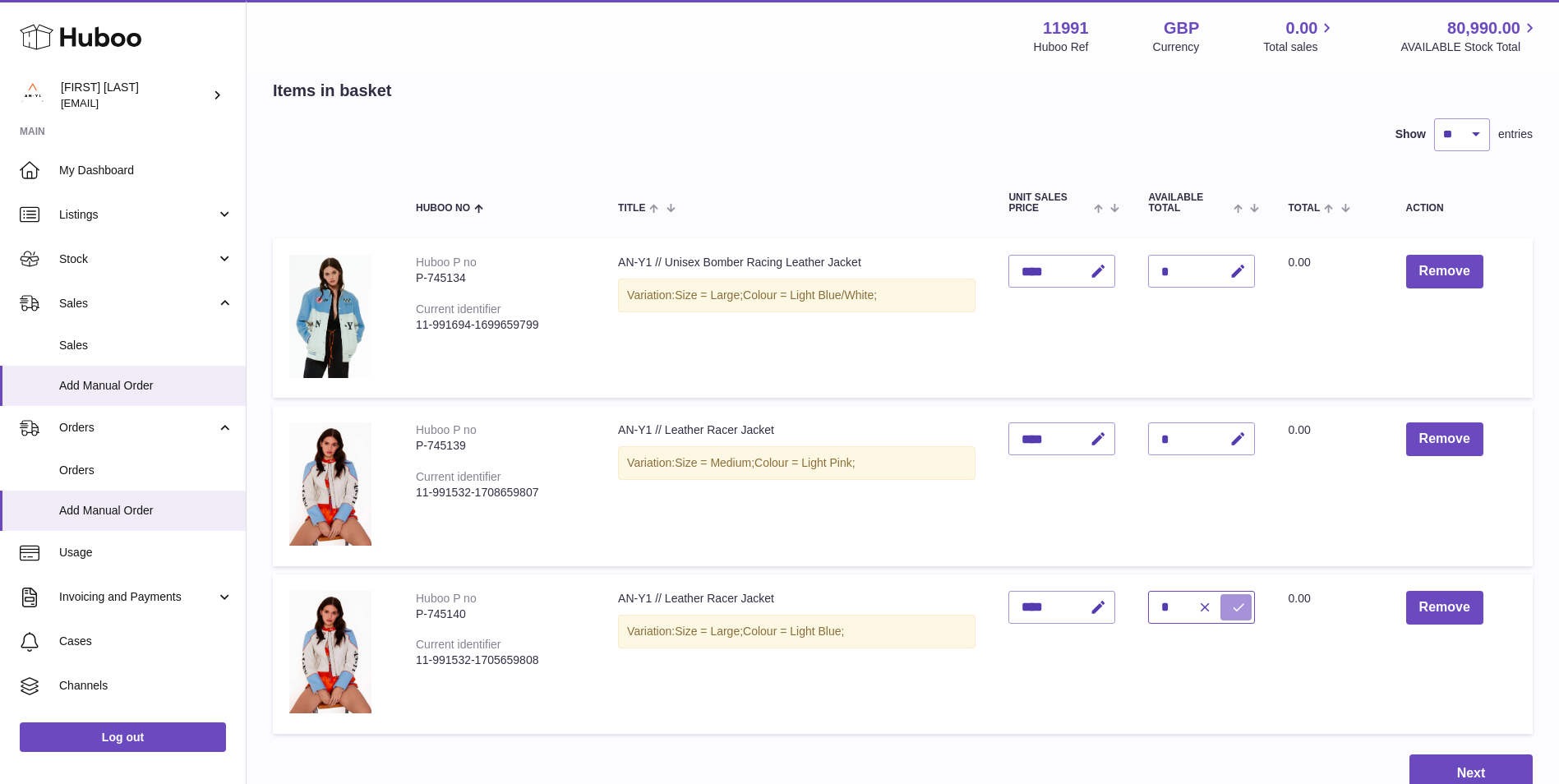 type on "*" 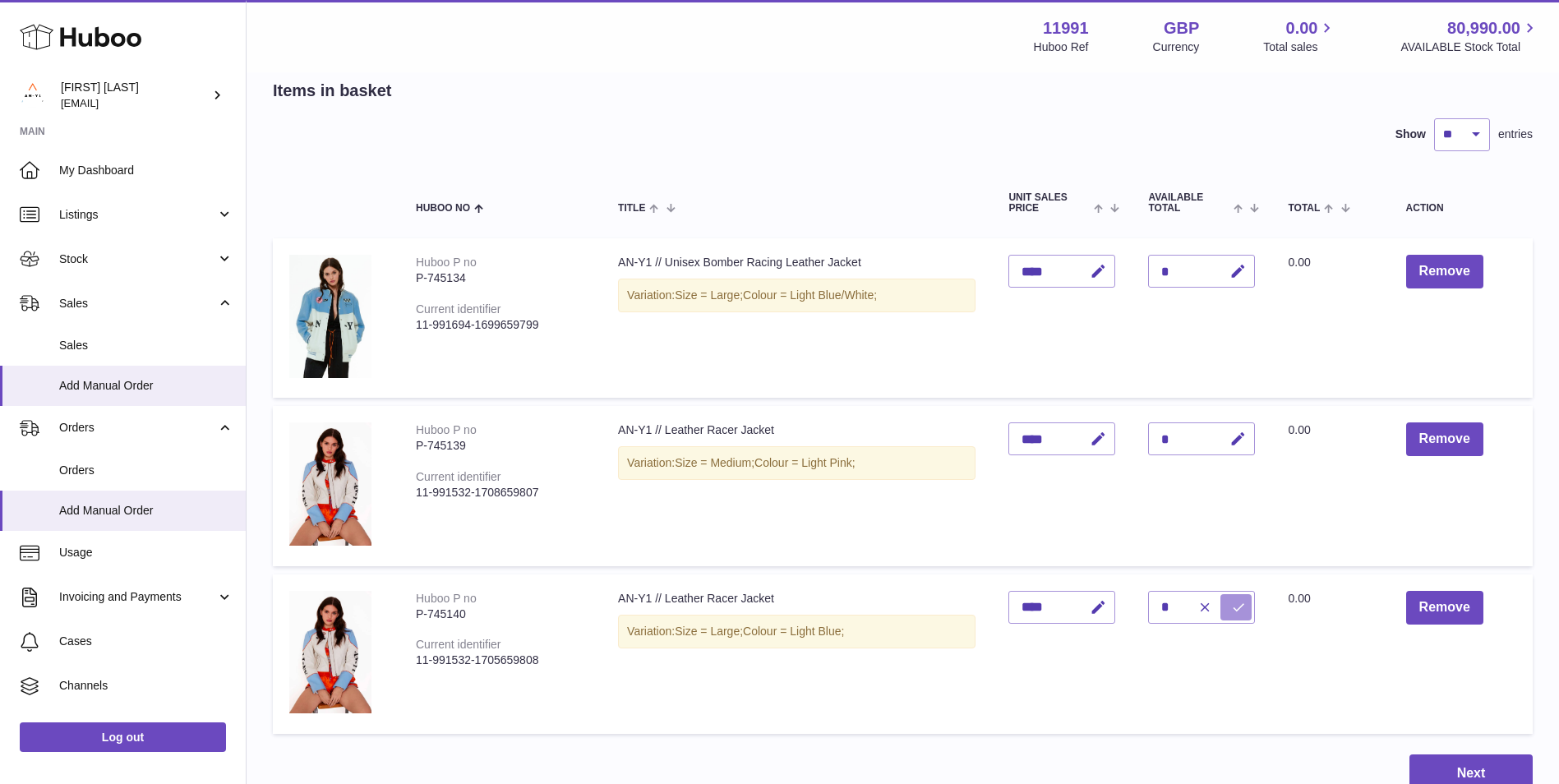click at bounding box center (1238, 607) 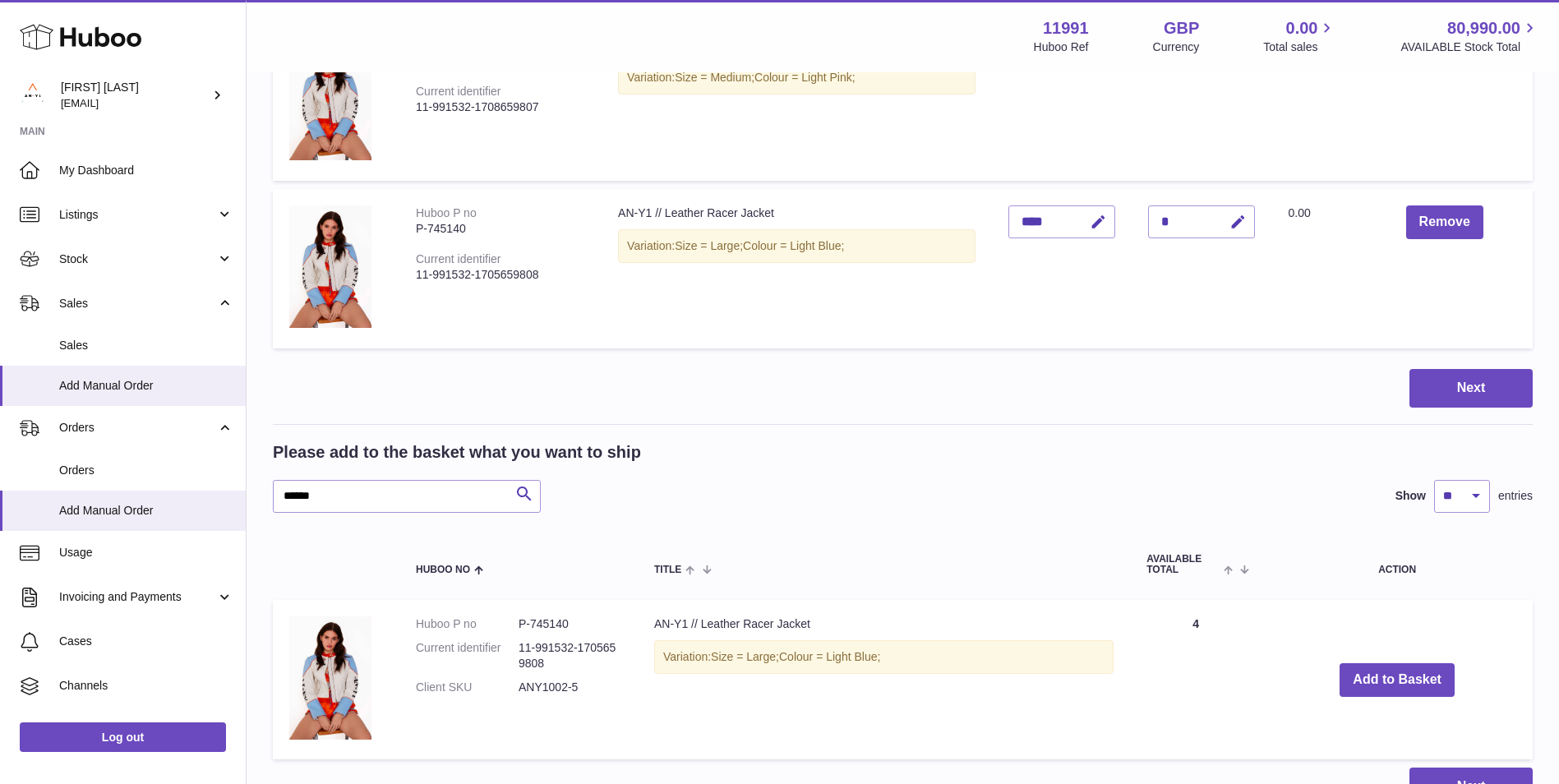 scroll, scrollTop: 493, scrollLeft: 0, axis: vertical 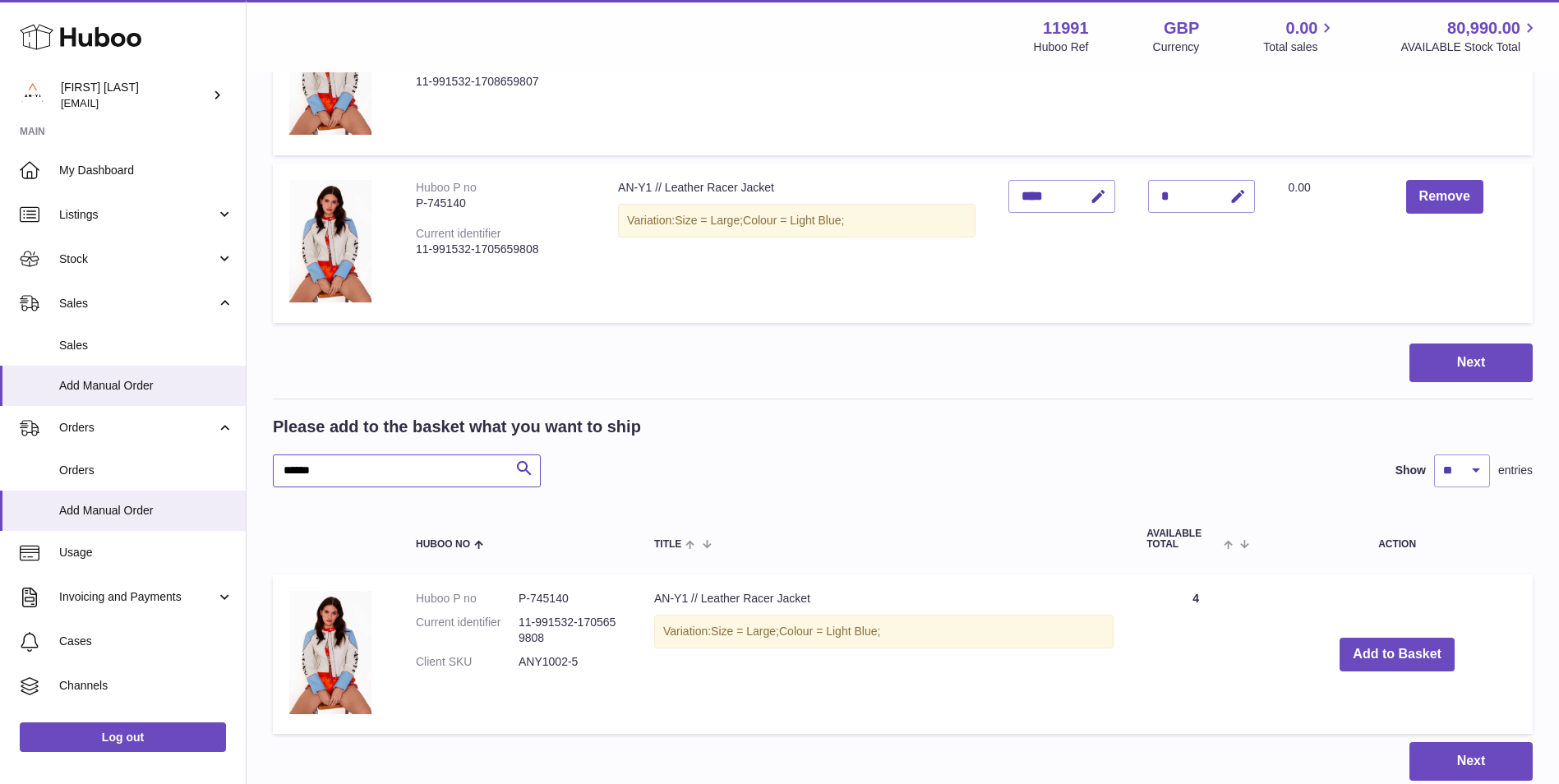 drag, startPoint x: 320, startPoint y: 470, endPoint x: 279, endPoint y: 469, distance: 41.012193 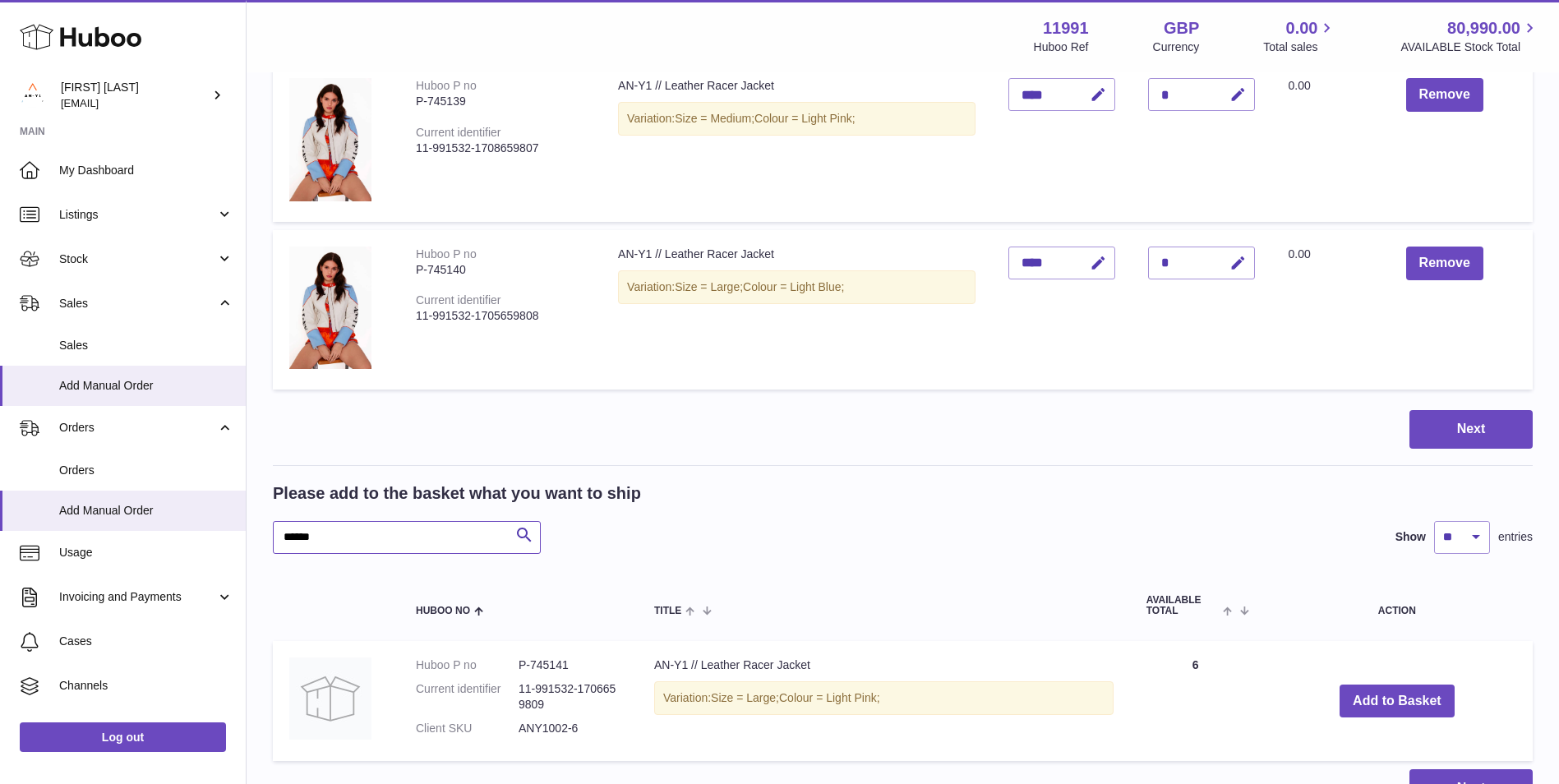 scroll, scrollTop: 493, scrollLeft: 0, axis: vertical 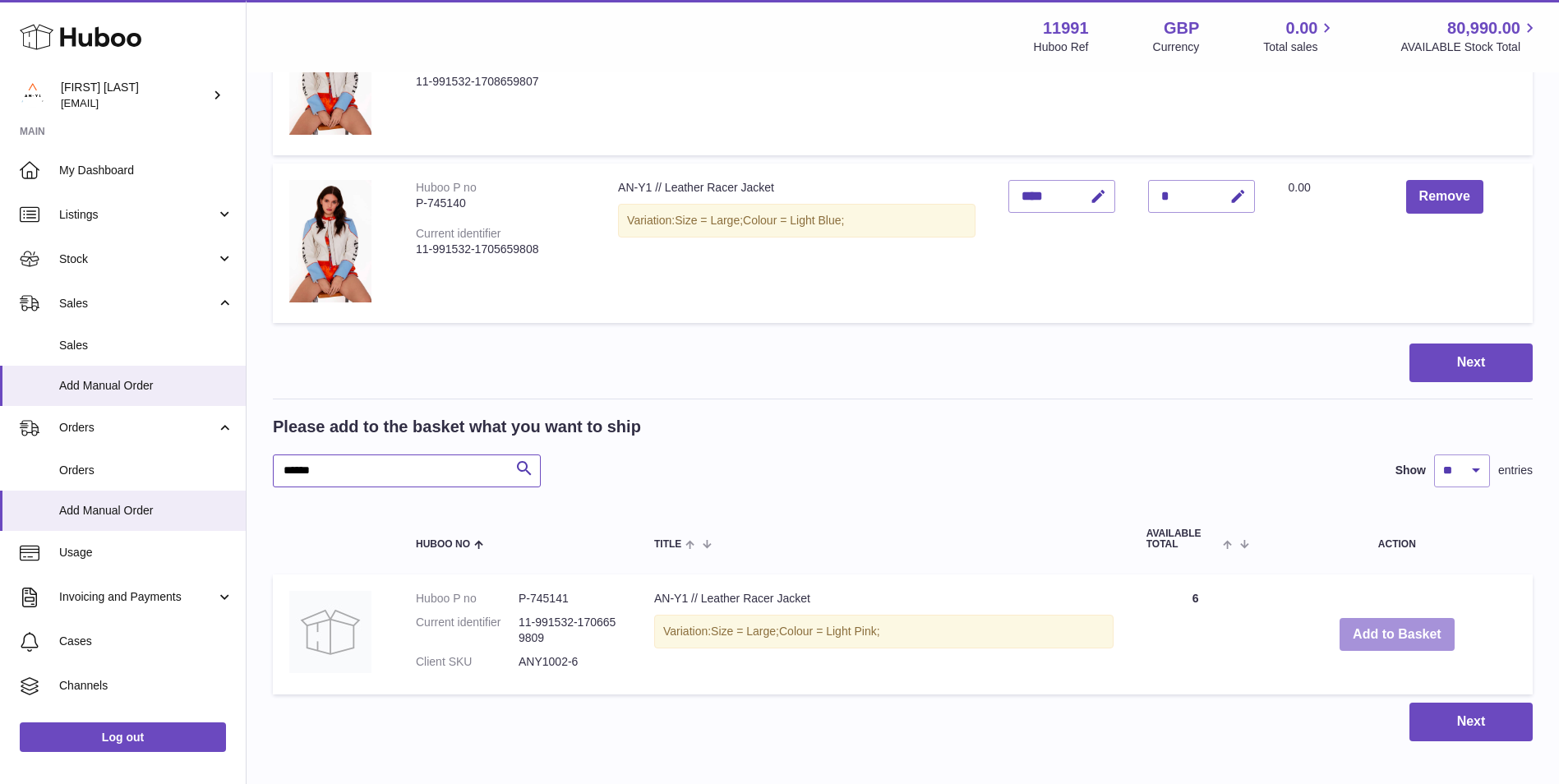 type on "******" 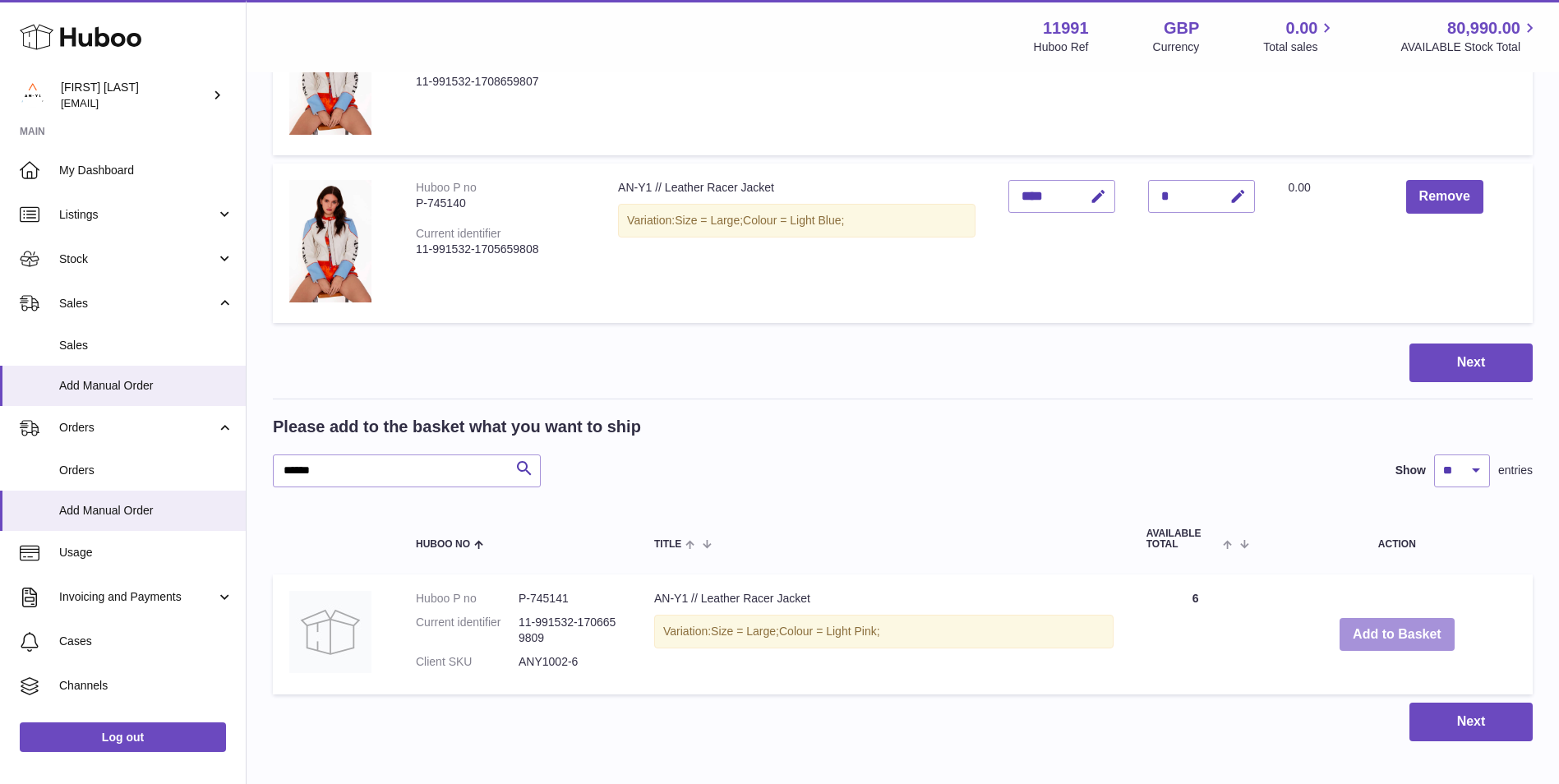click on "Add to Basket" at bounding box center (1397, 634) 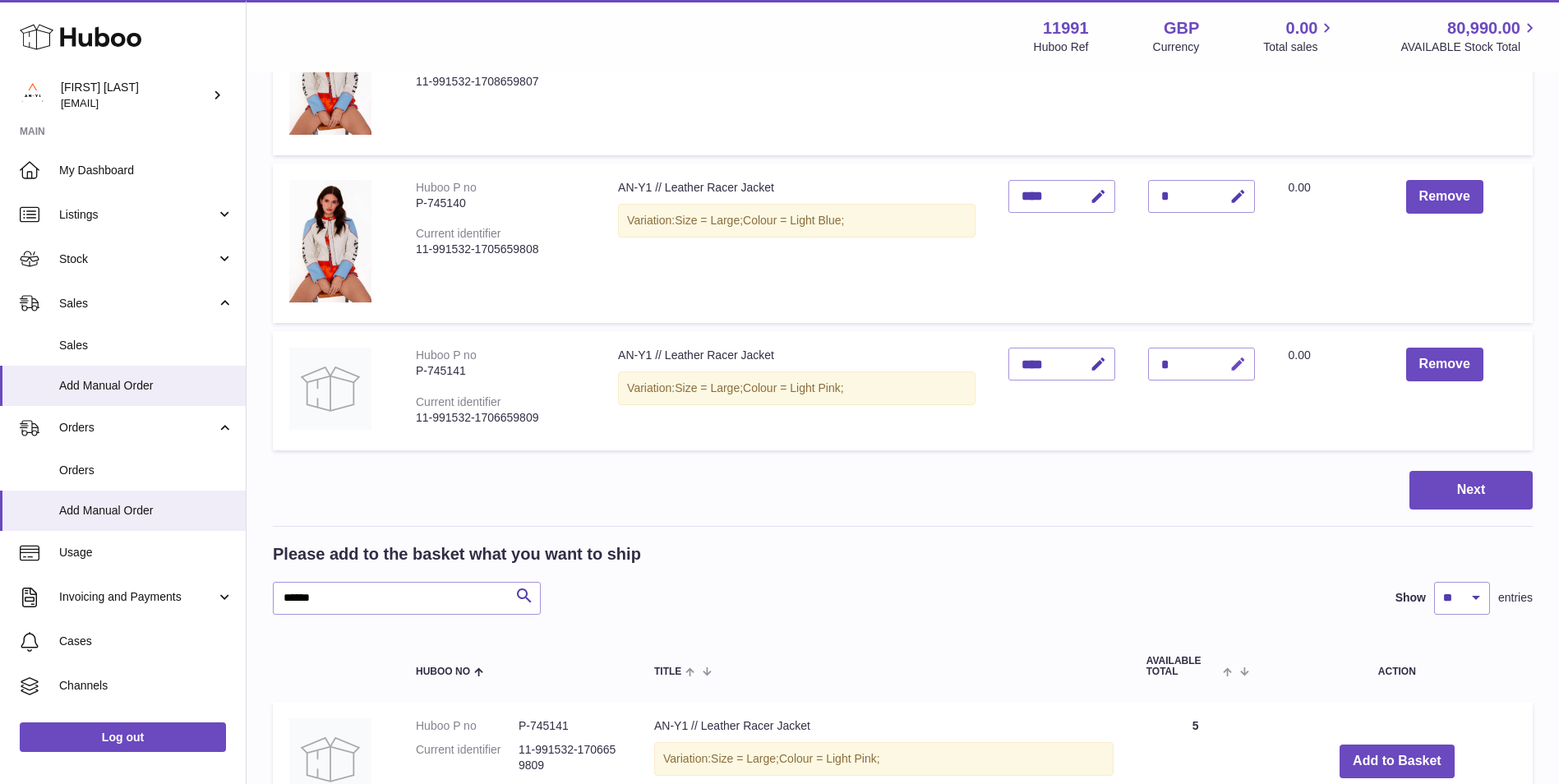click at bounding box center (1238, 364) 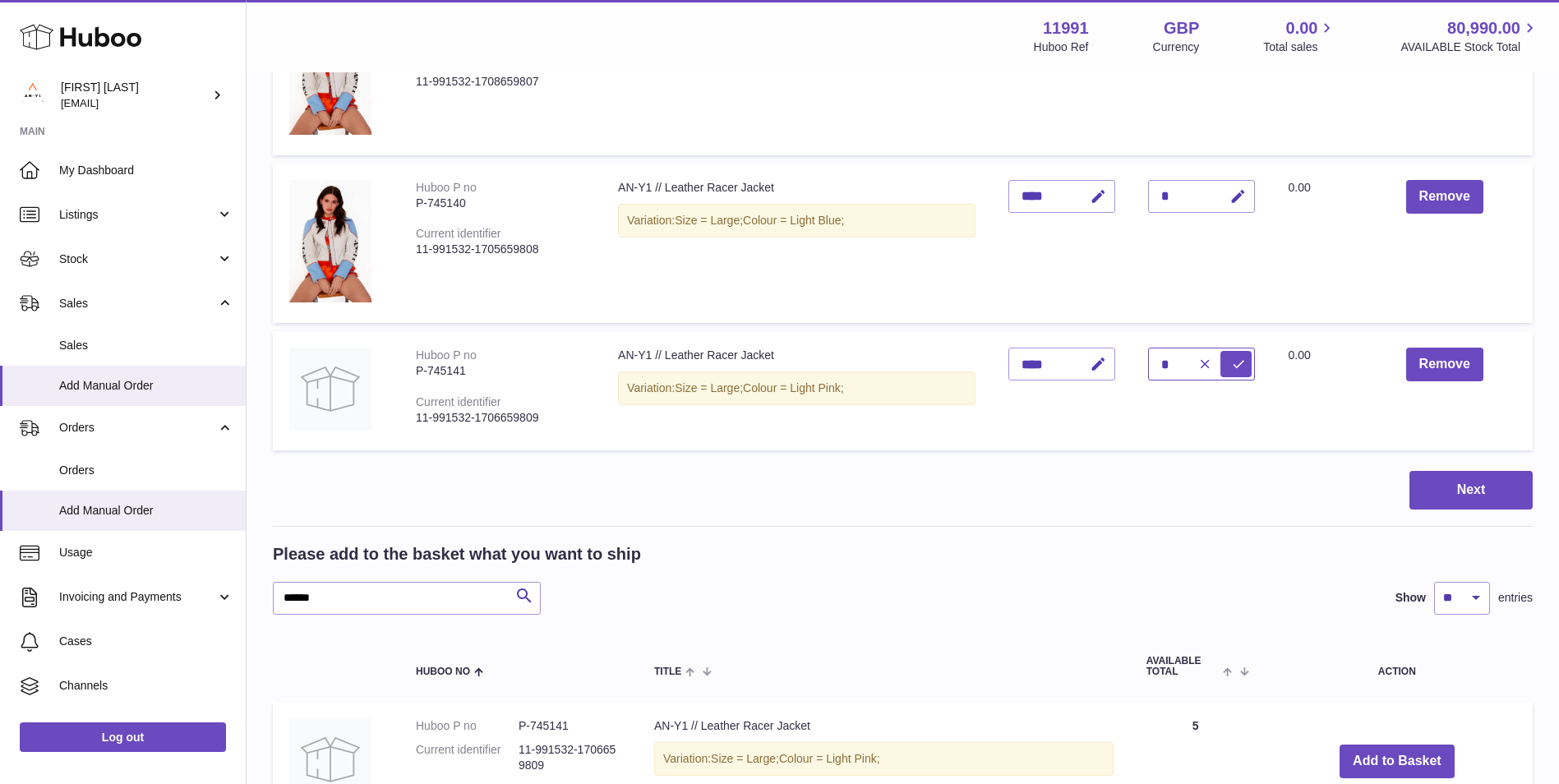 click on "*" at bounding box center [1202, 364] 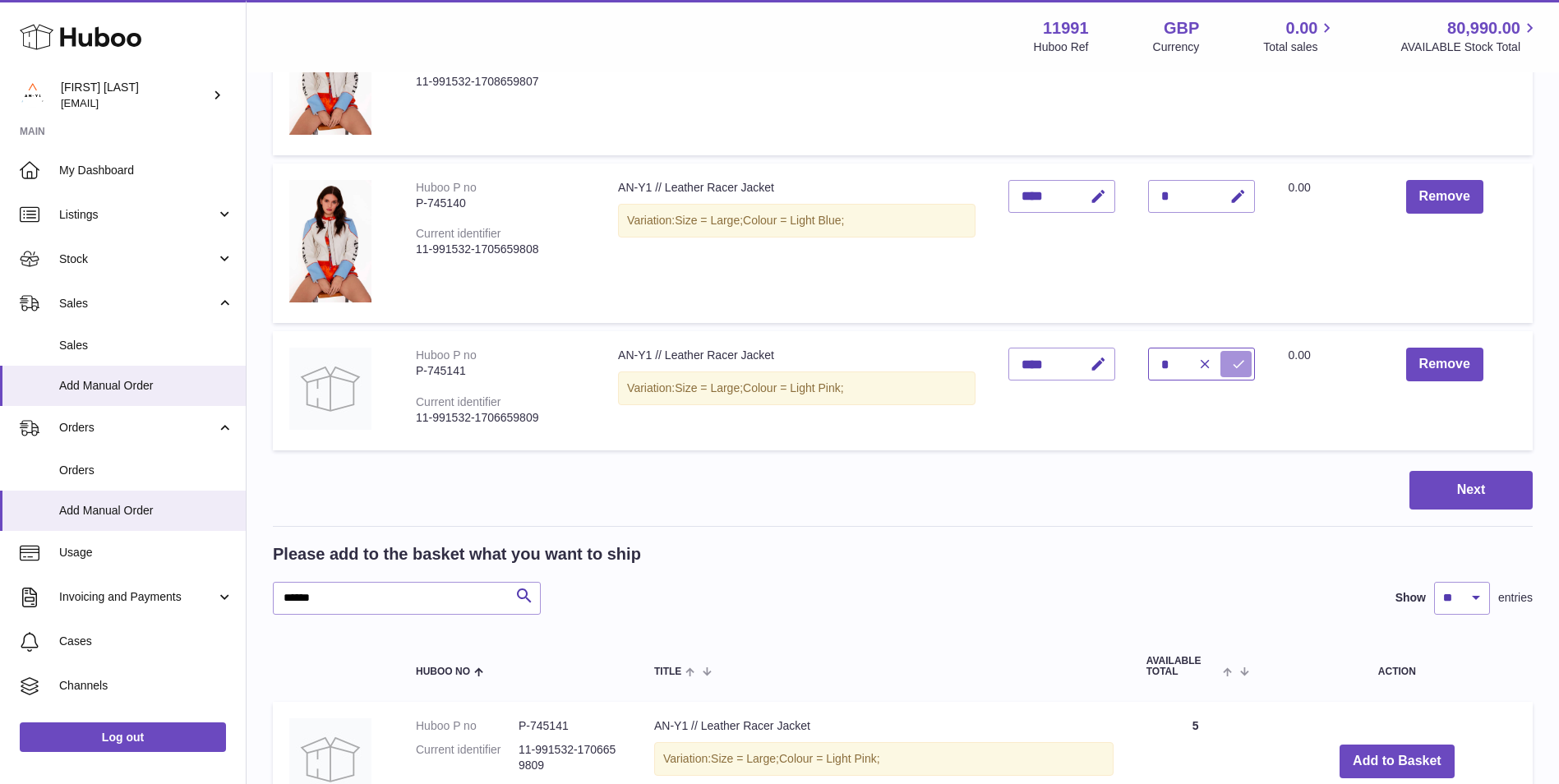 type on "*" 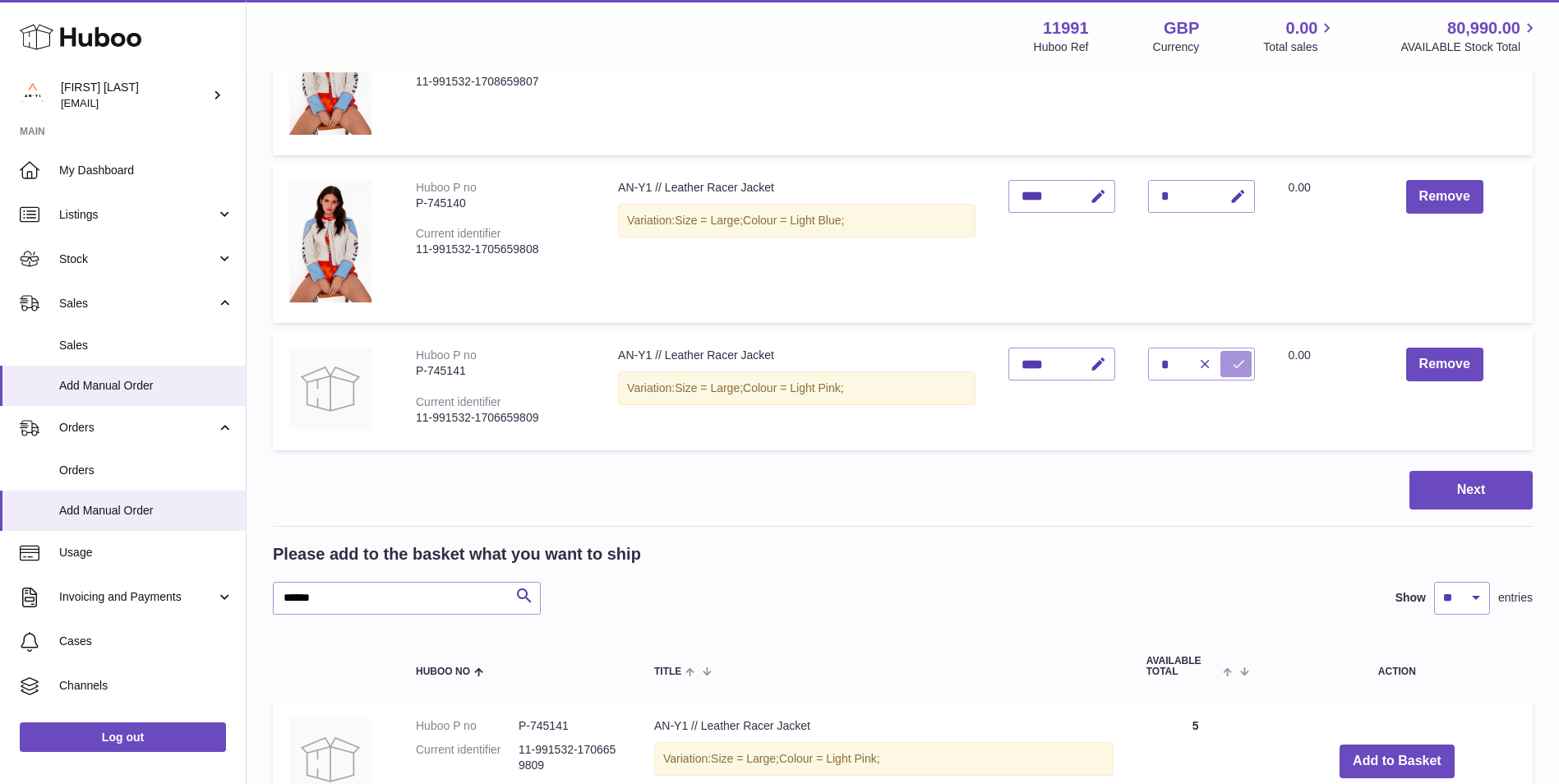 click at bounding box center [1238, 364] 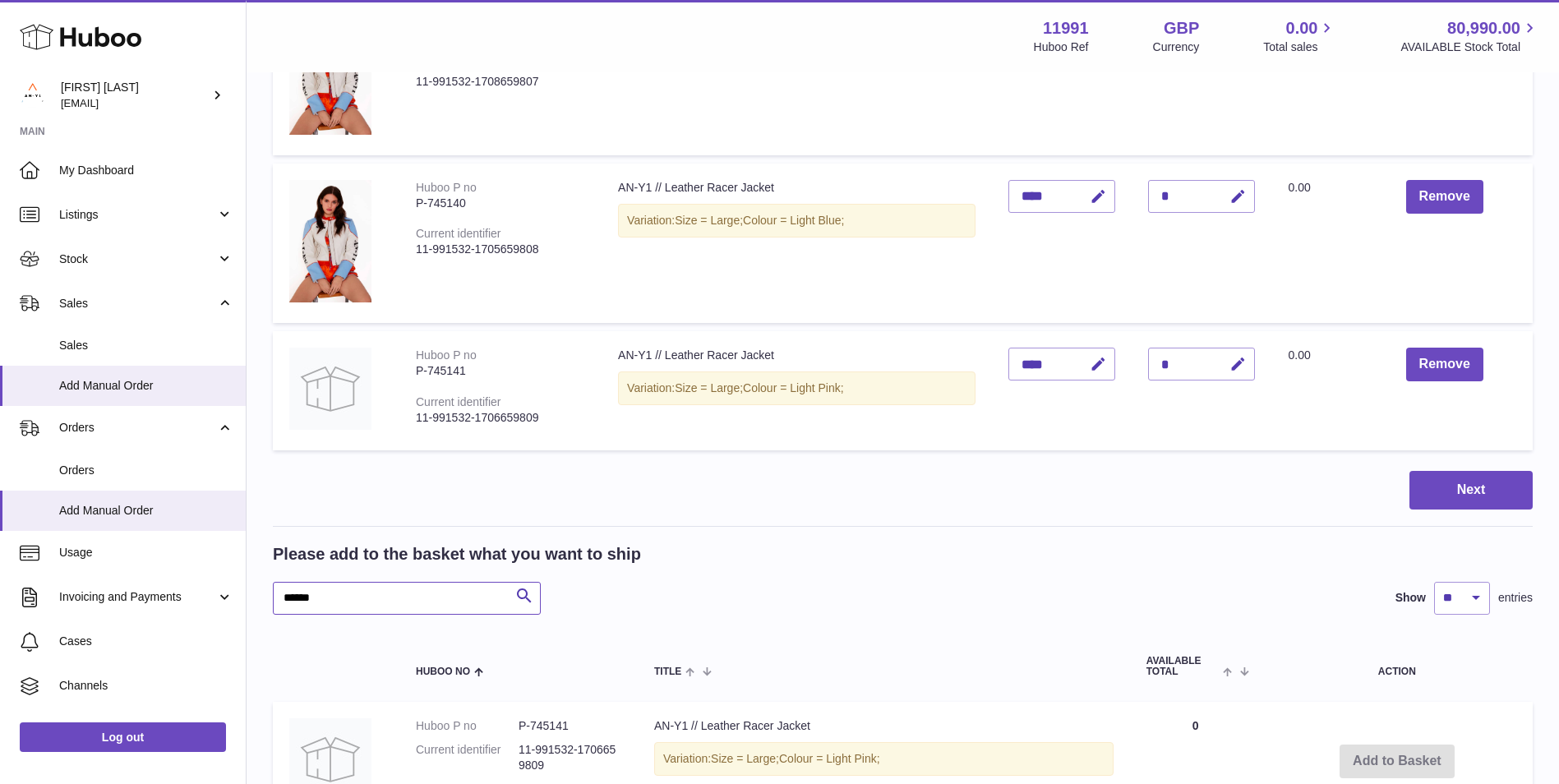 drag, startPoint x: 352, startPoint y: 601, endPoint x: 283, endPoint y: 596, distance: 69.18092 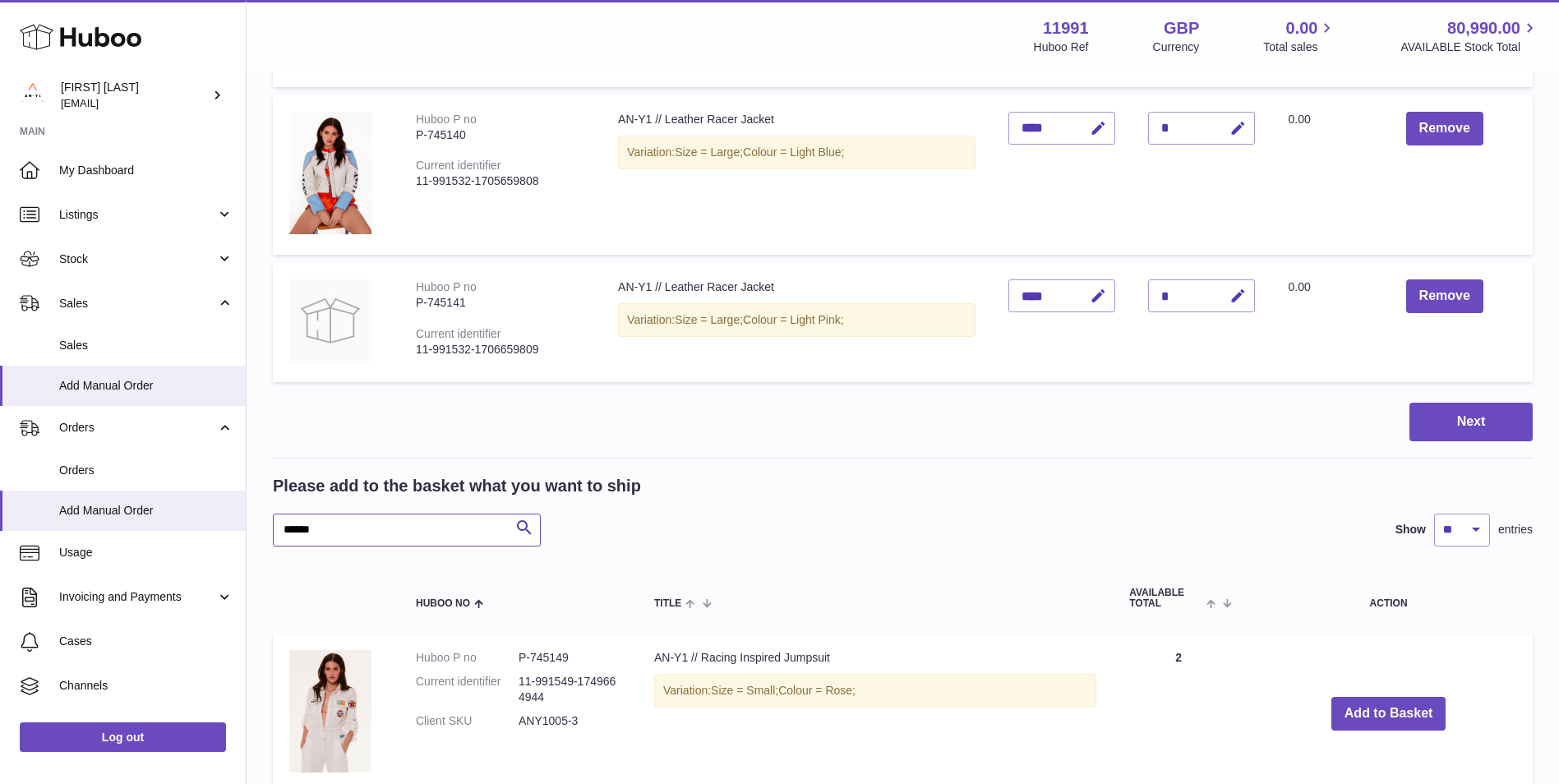 scroll, scrollTop: 657, scrollLeft: 0, axis: vertical 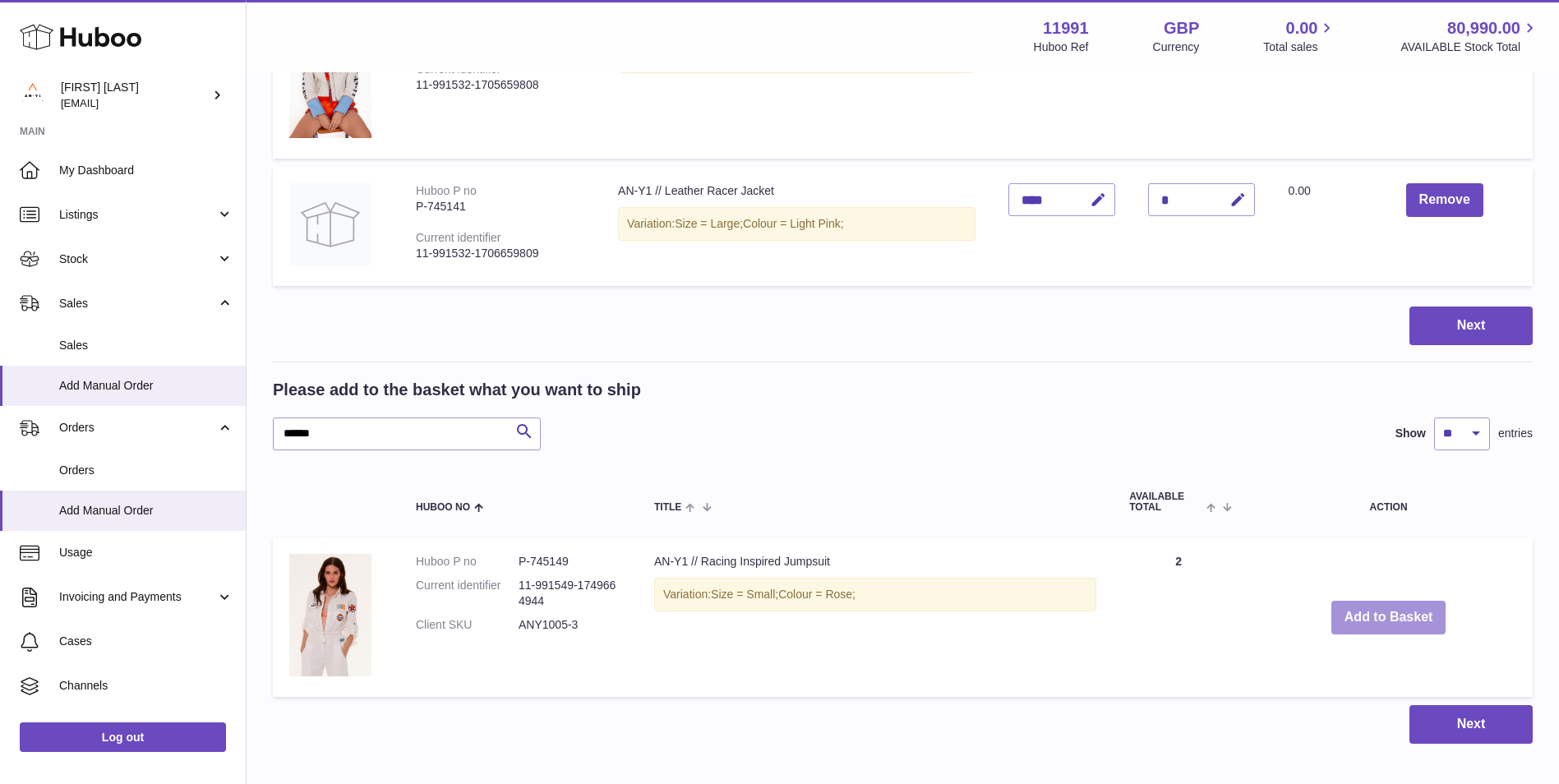 click on "Add to Basket" at bounding box center [1389, 617] 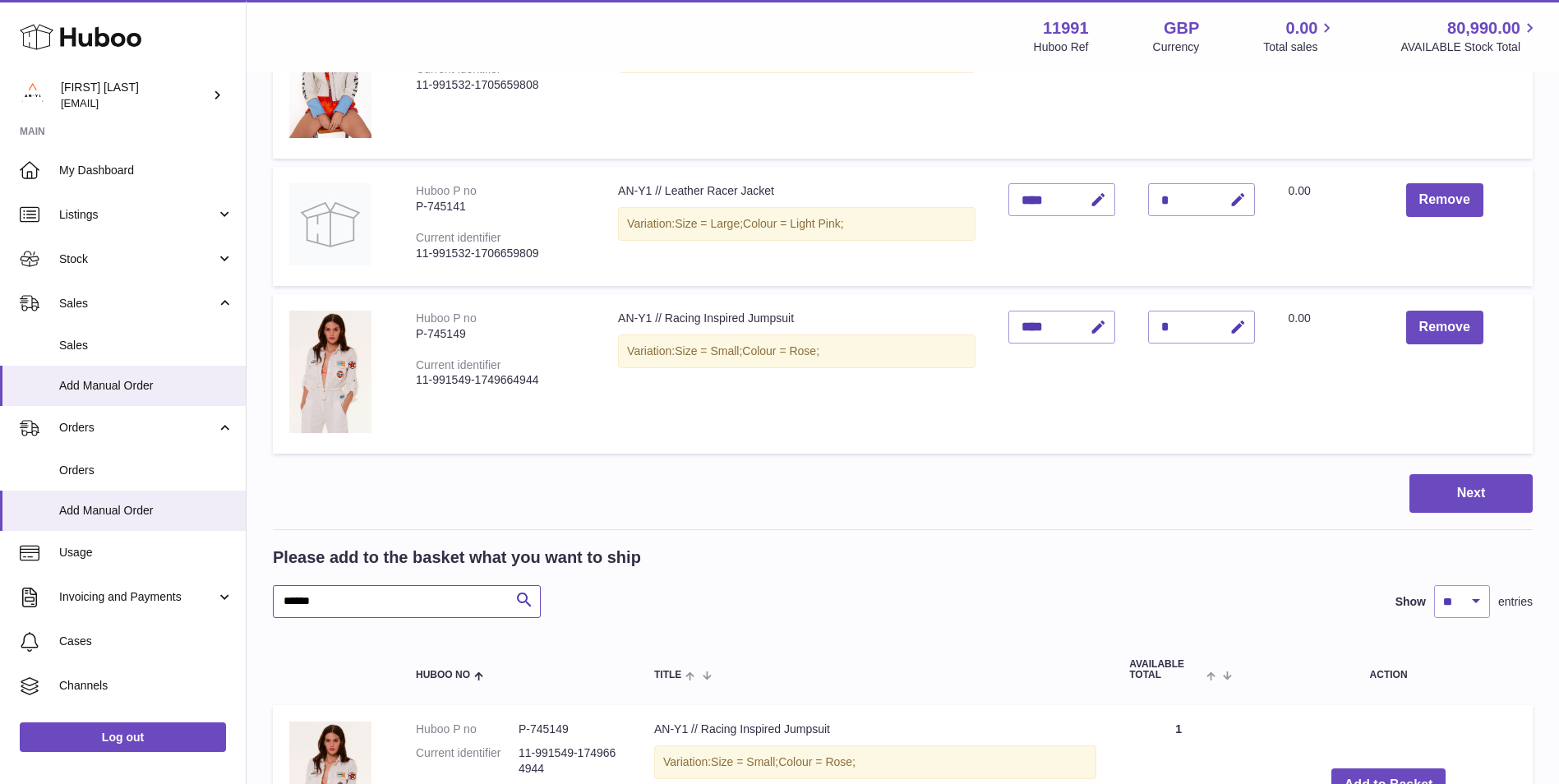 drag, startPoint x: 332, startPoint y: 606, endPoint x: 284, endPoint y: 602, distance: 48.166378 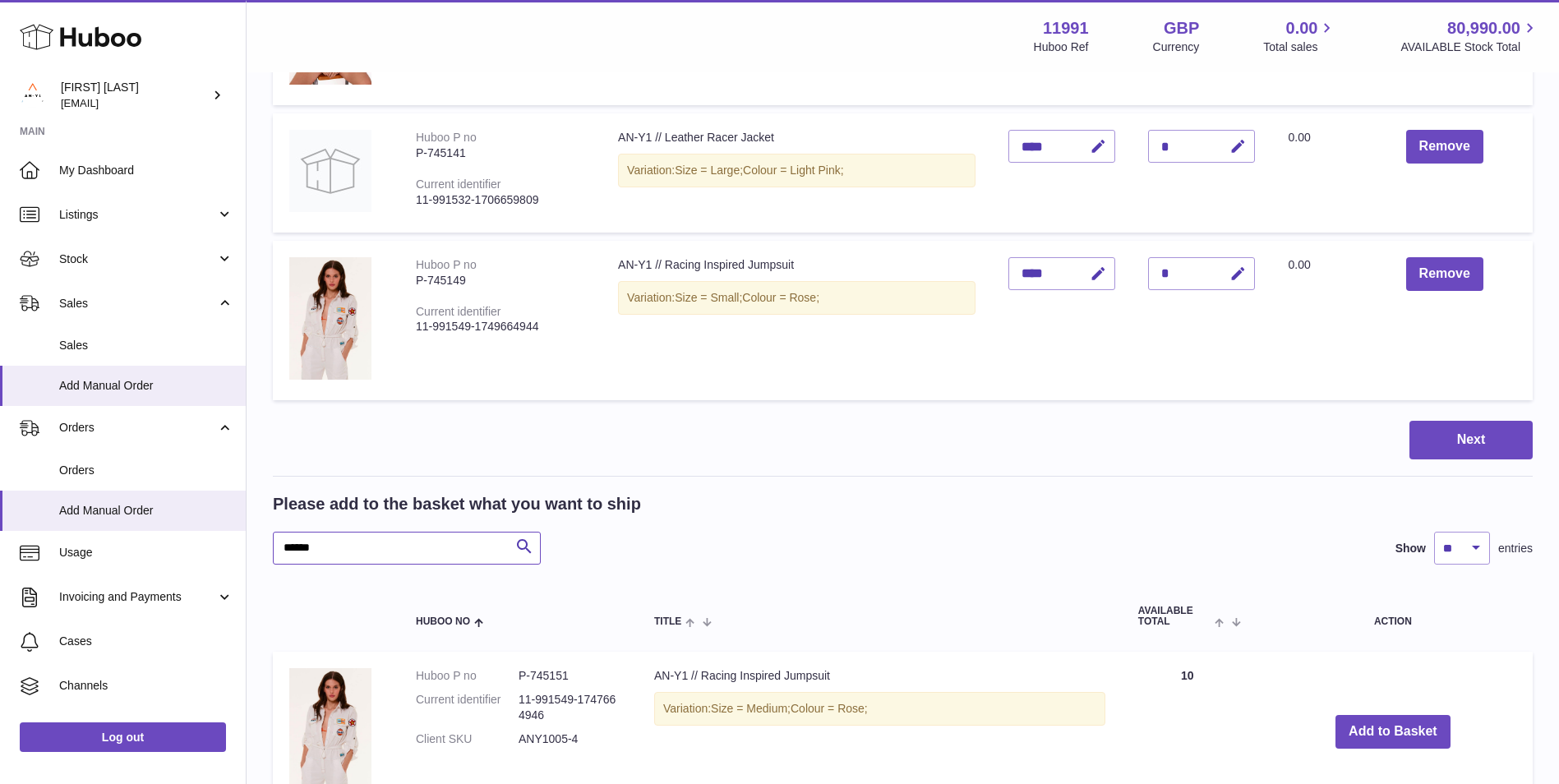 scroll, scrollTop: 740, scrollLeft: 0, axis: vertical 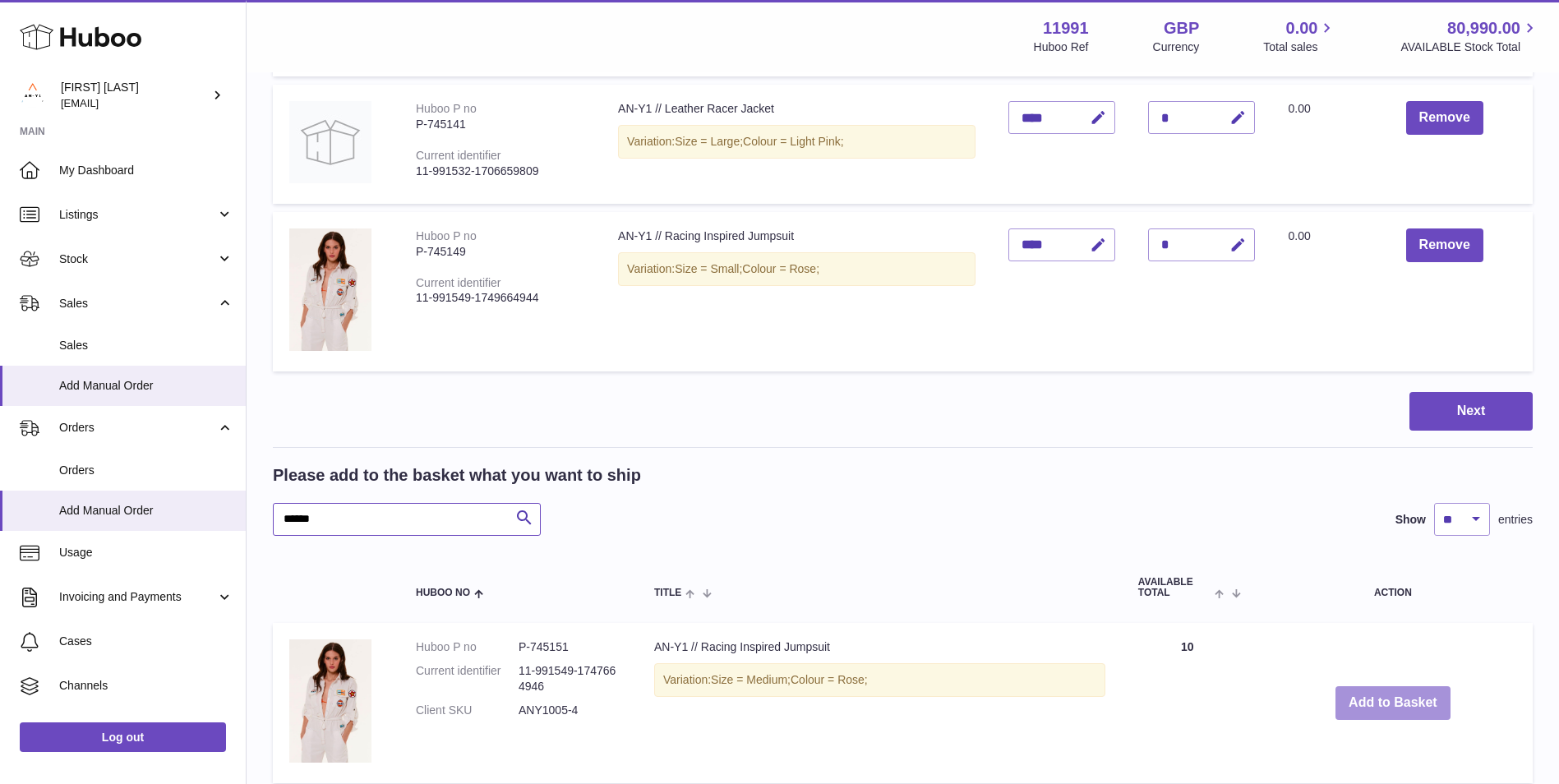 type on "******" 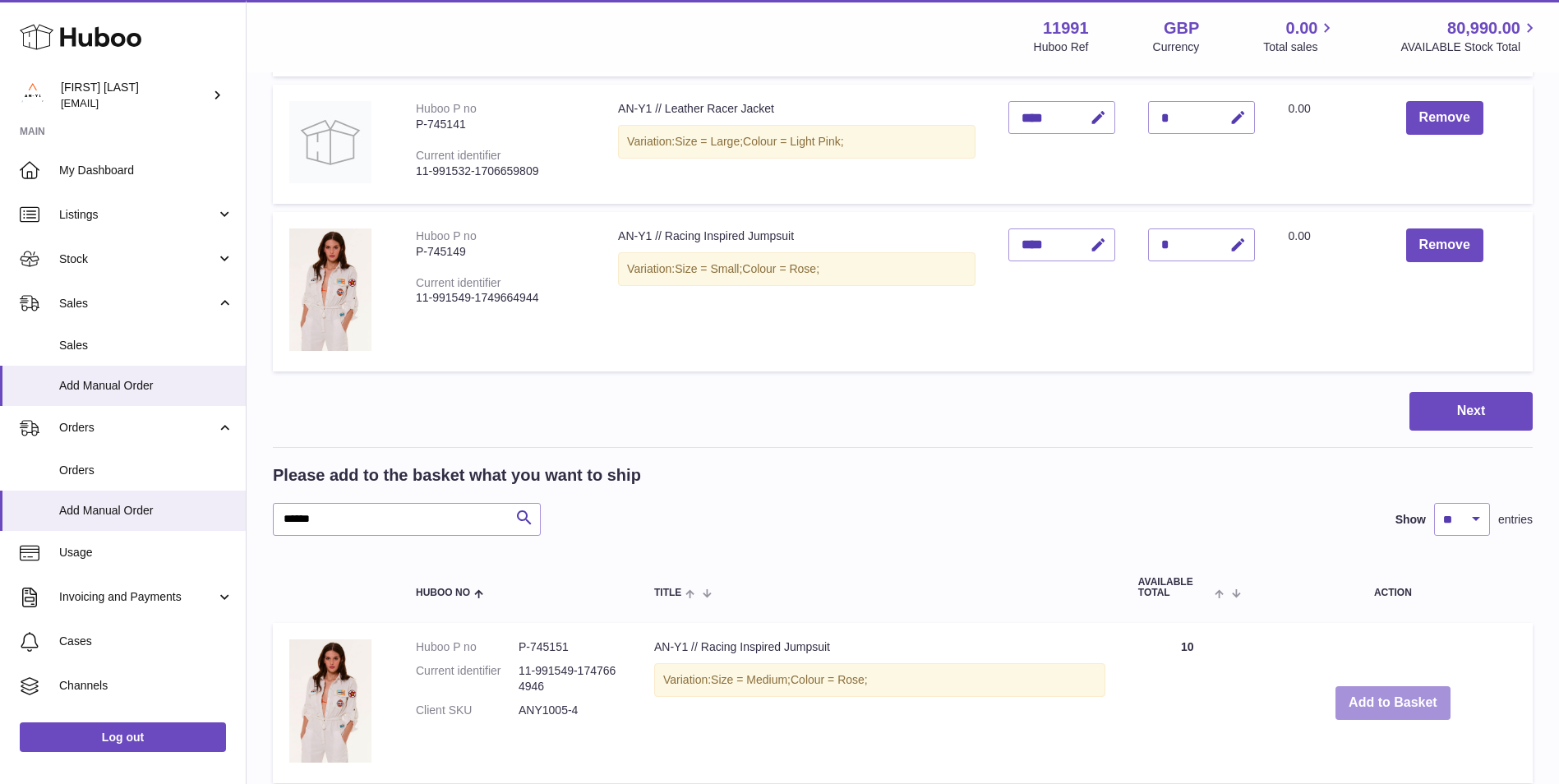 click on "Add to Basket" at bounding box center (1393, 703) 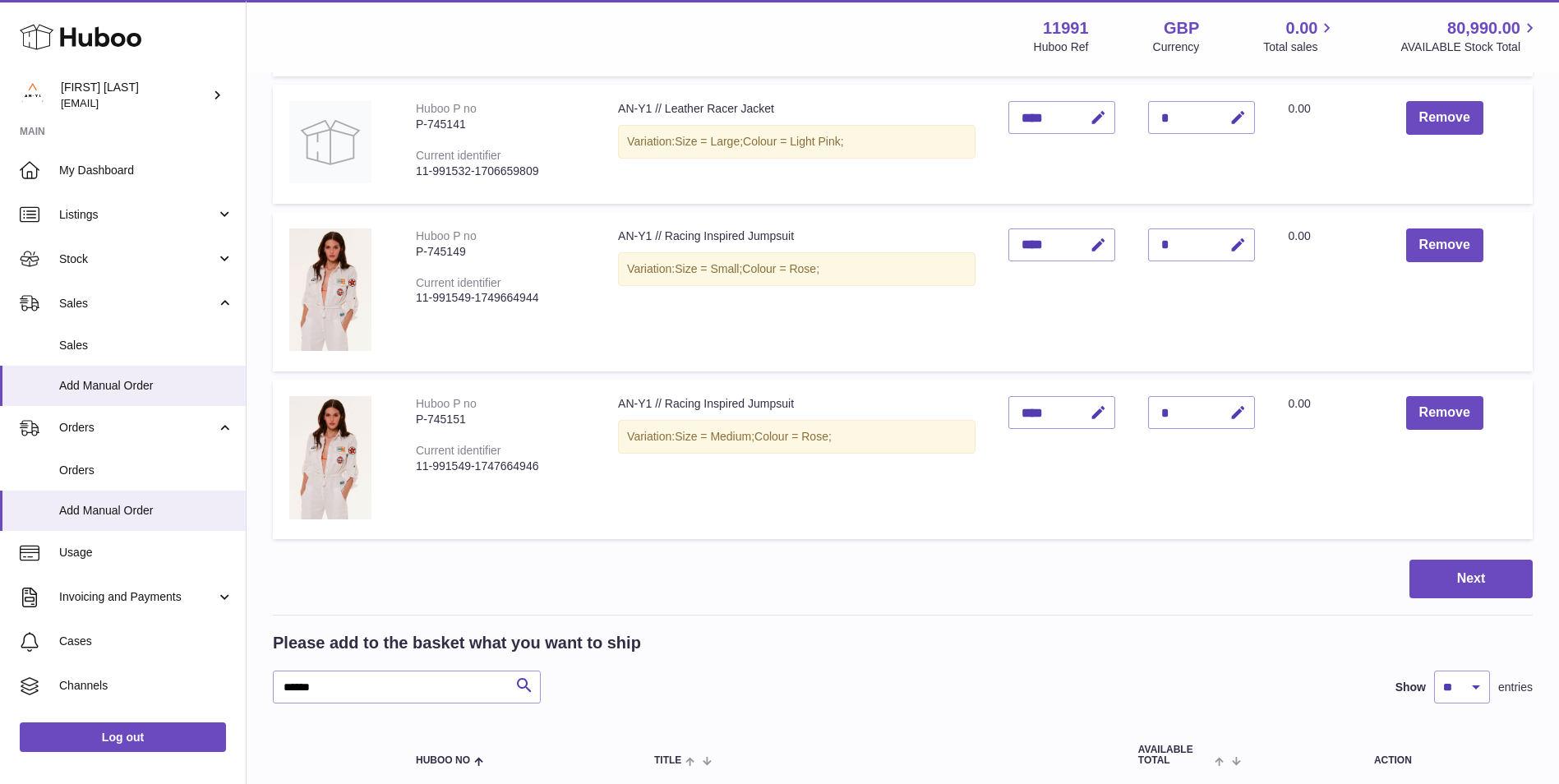 click on "*" at bounding box center [1202, 413] 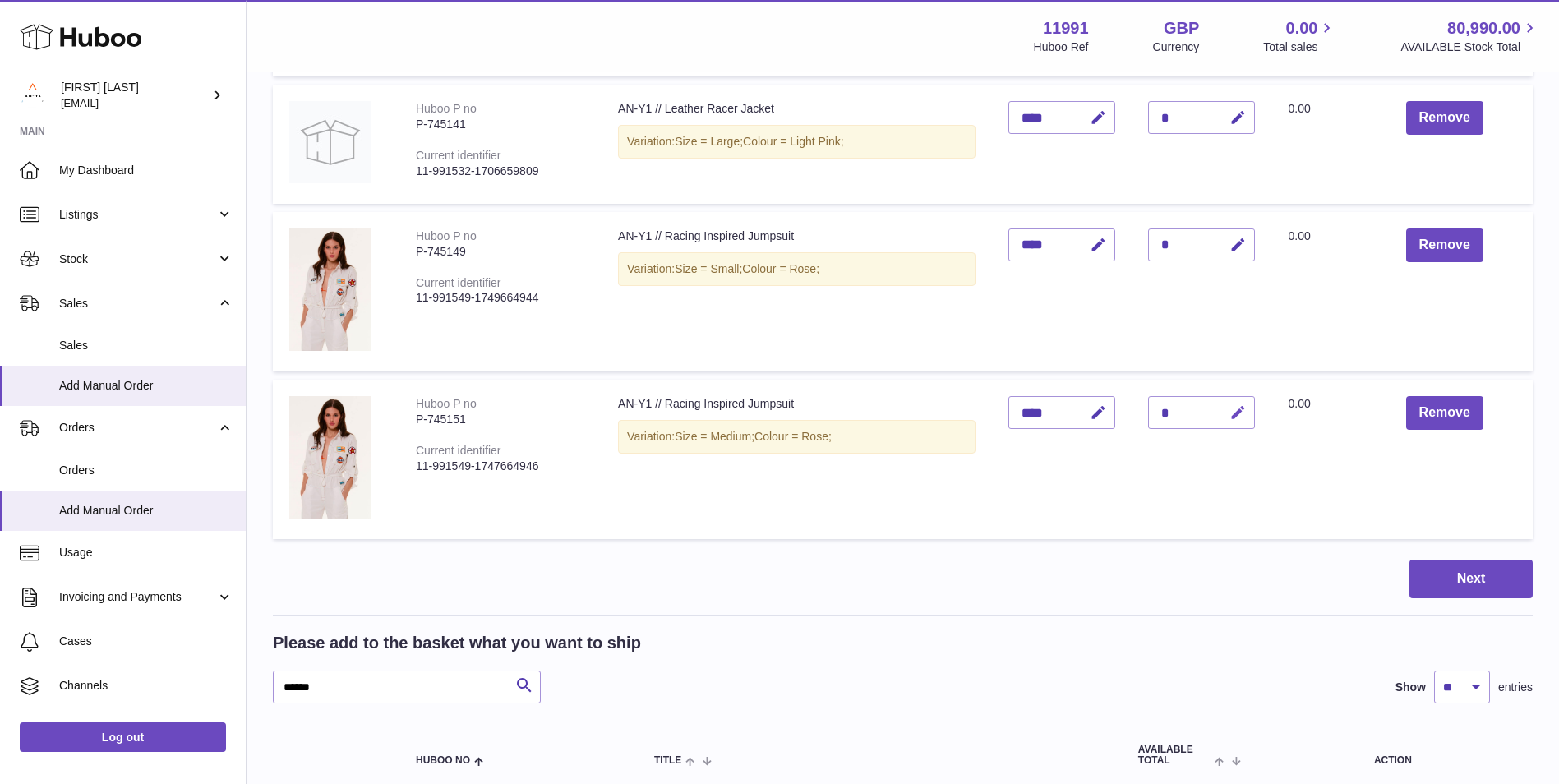 click at bounding box center [1238, 413] 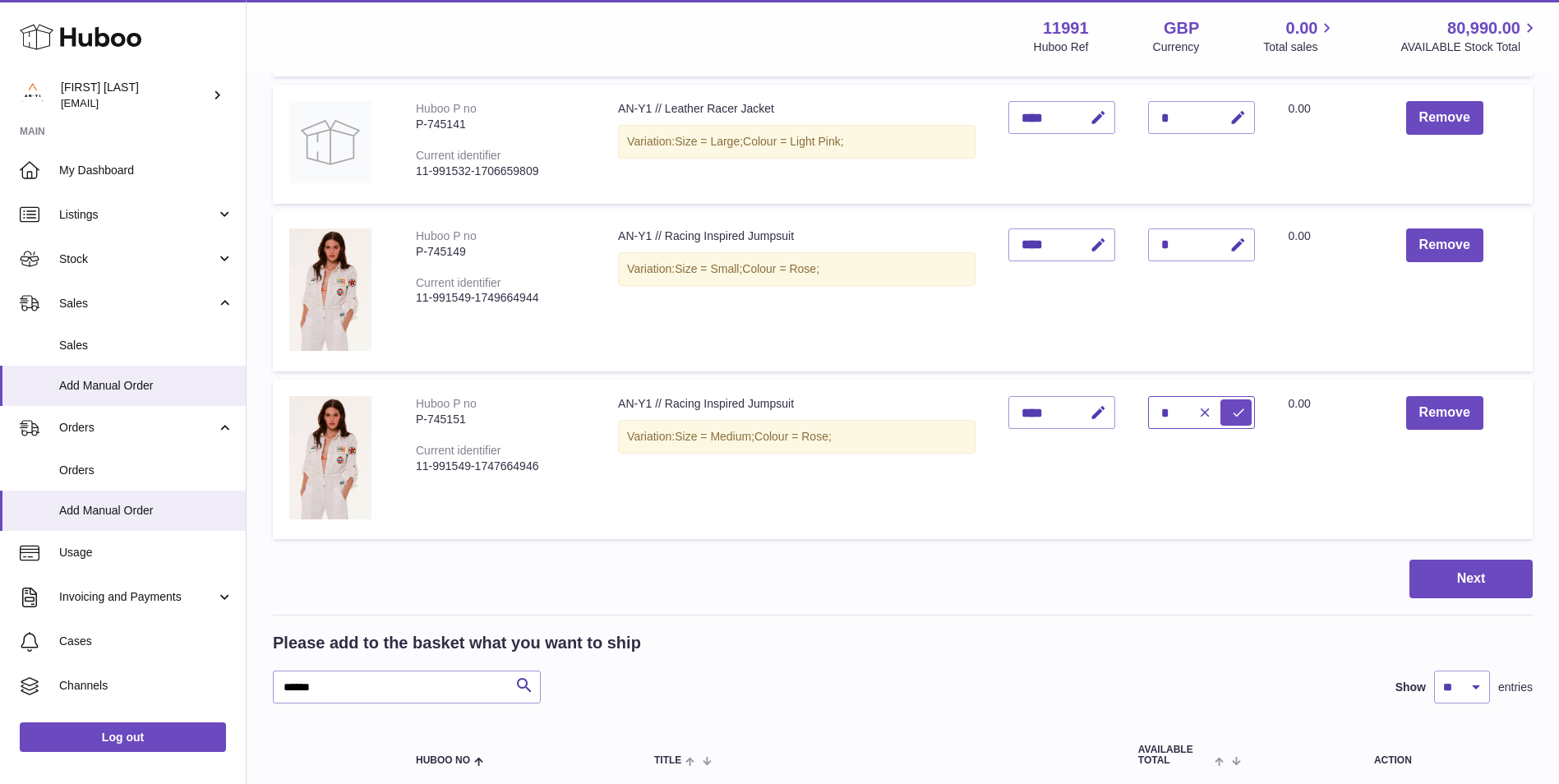 click on "*" at bounding box center (1202, 413) 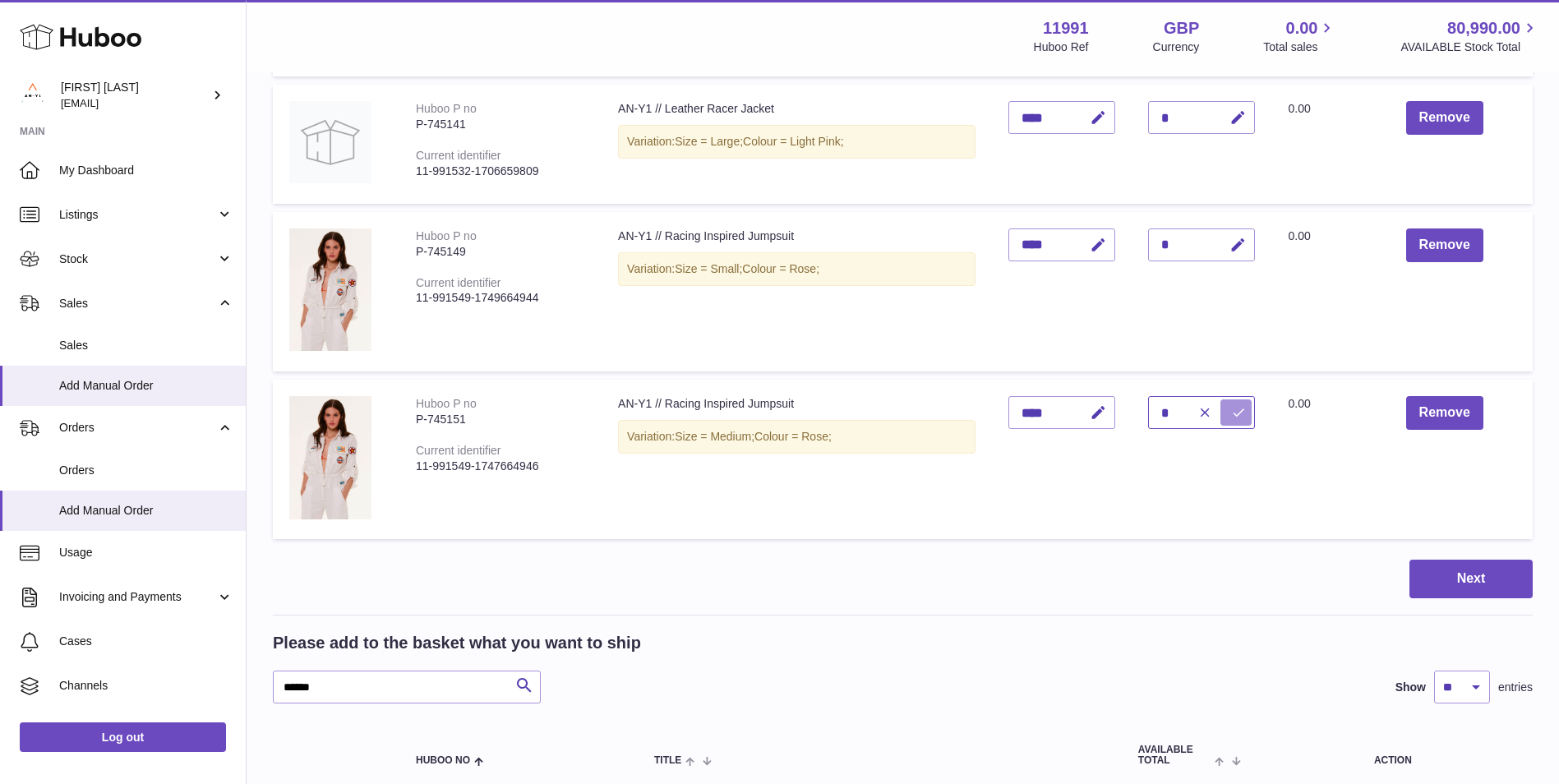 type on "*" 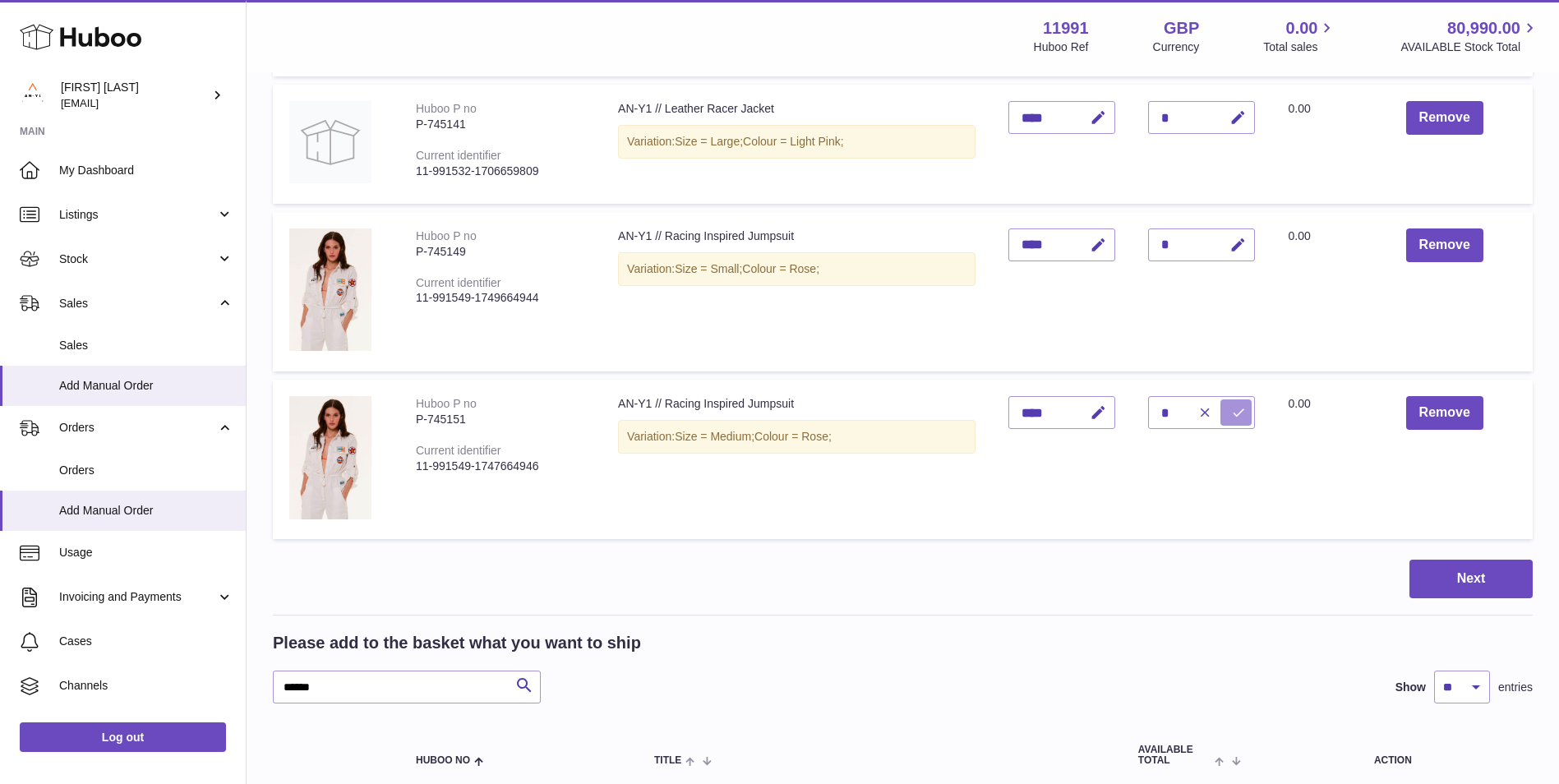 click at bounding box center [1238, 413] 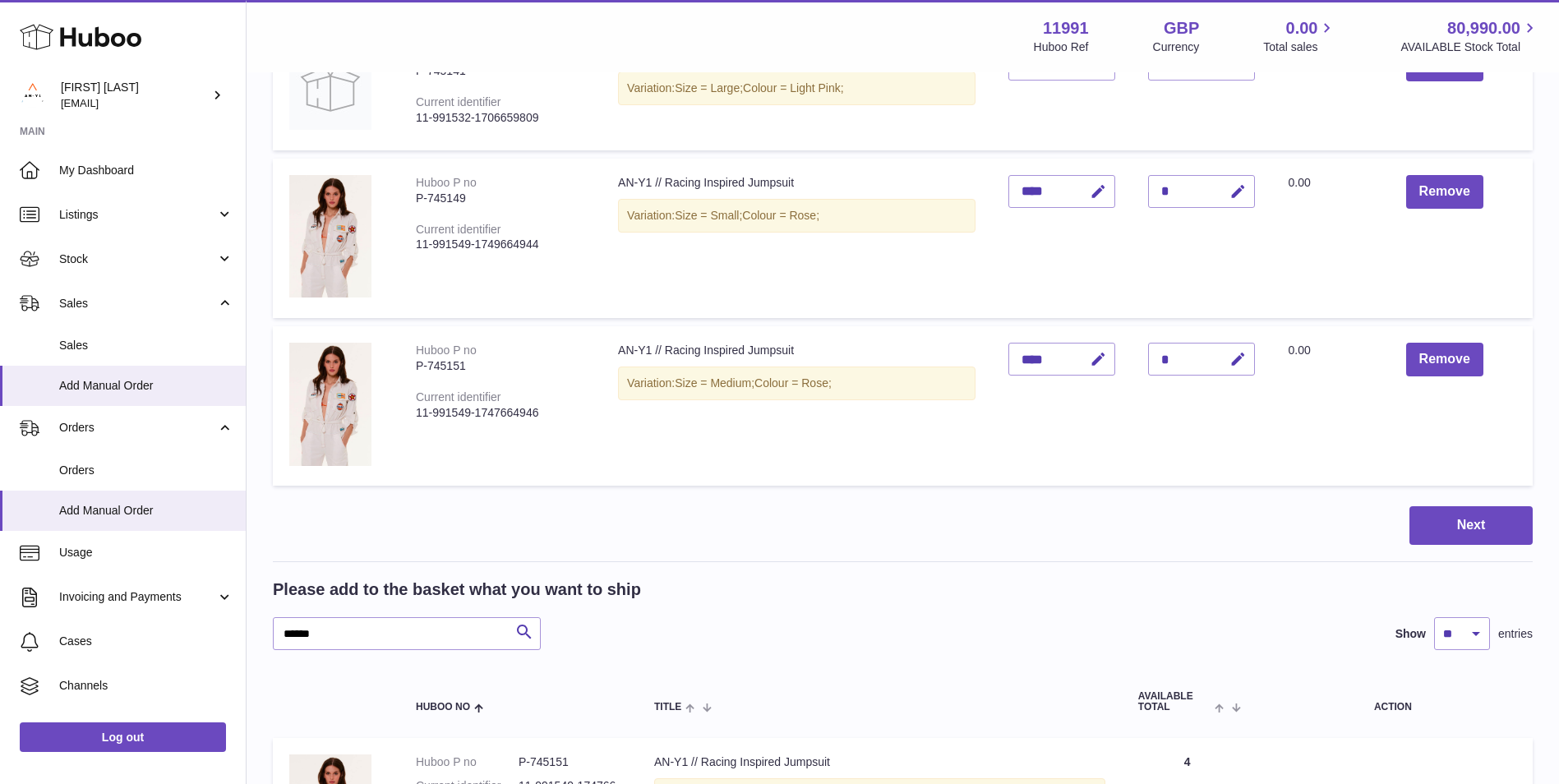 scroll, scrollTop: 822, scrollLeft: 0, axis: vertical 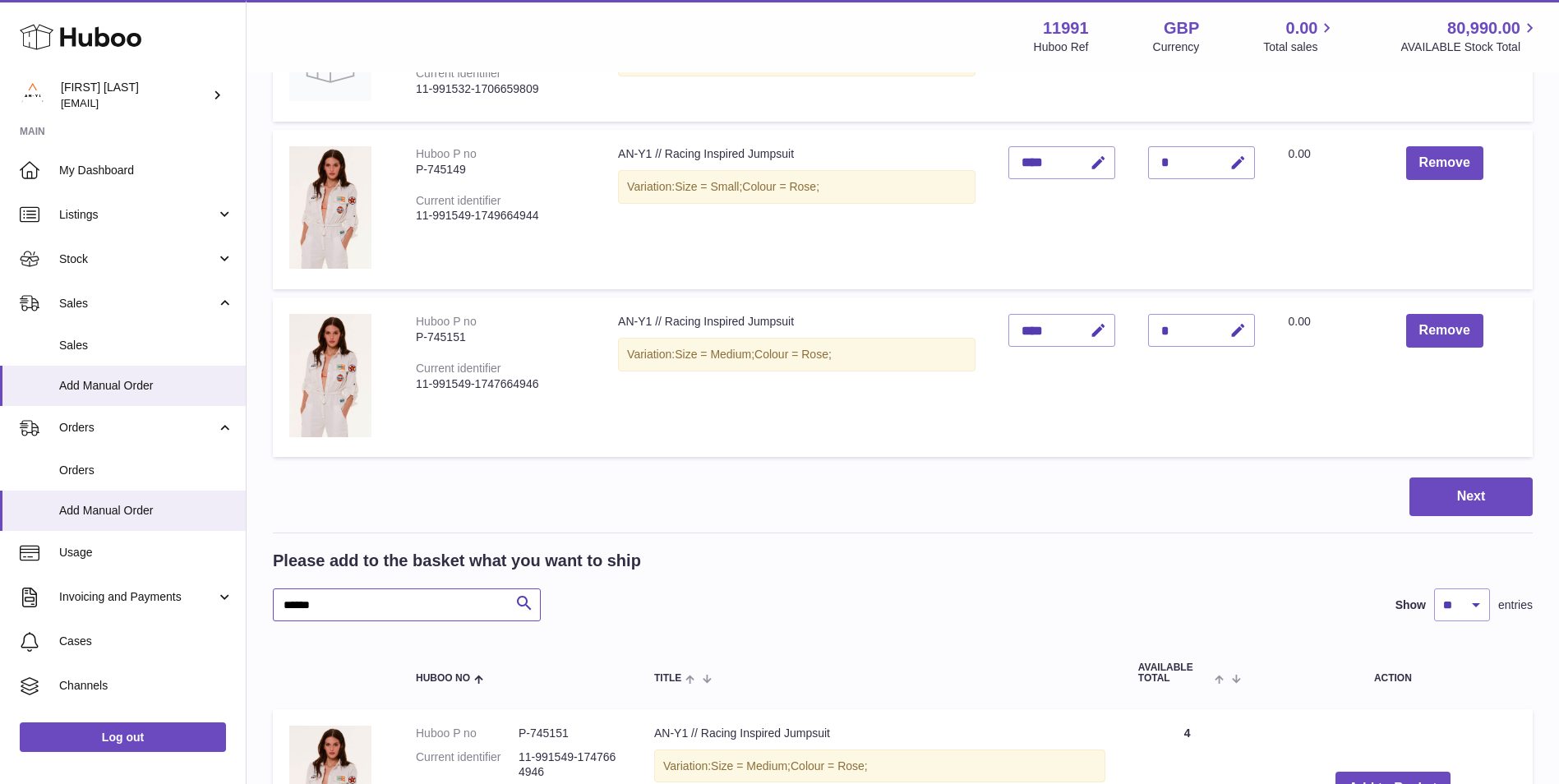 drag, startPoint x: 322, startPoint y: 601, endPoint x: 261, endPoint y: 605, distance: 61.13101 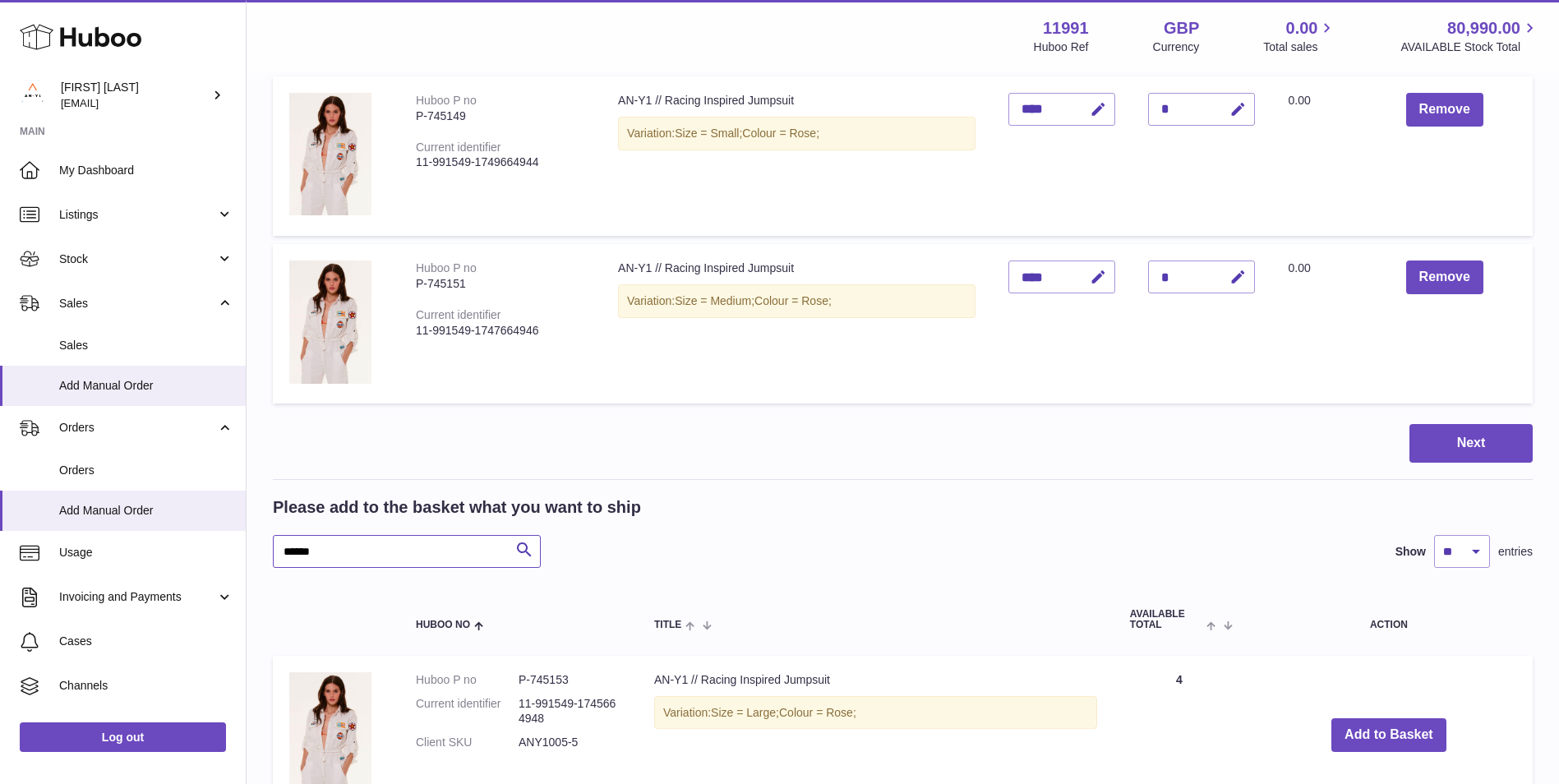 scroll, scrollTop: 904, scrollLeft: 0, axis: vertical 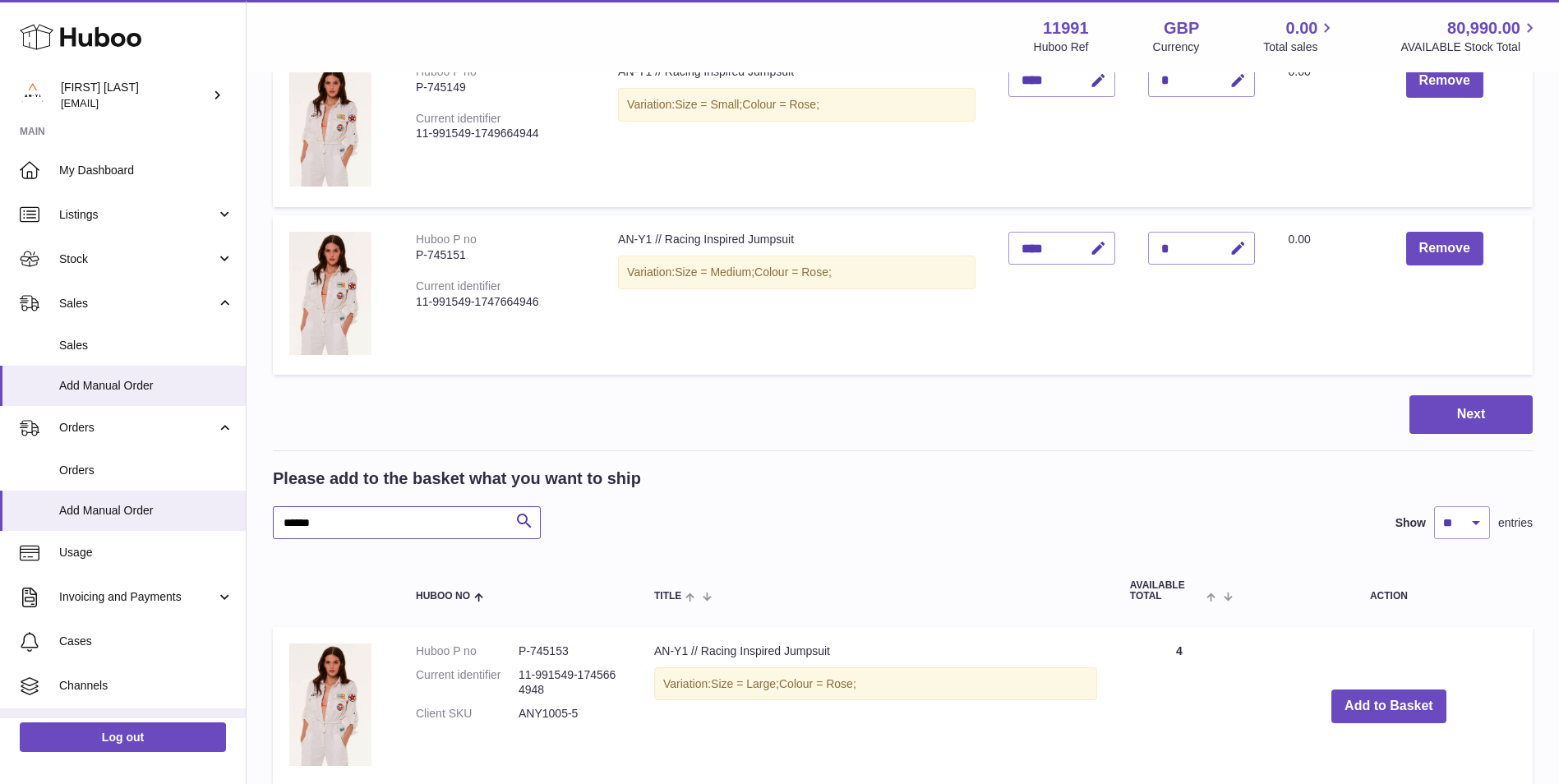 type on "******" 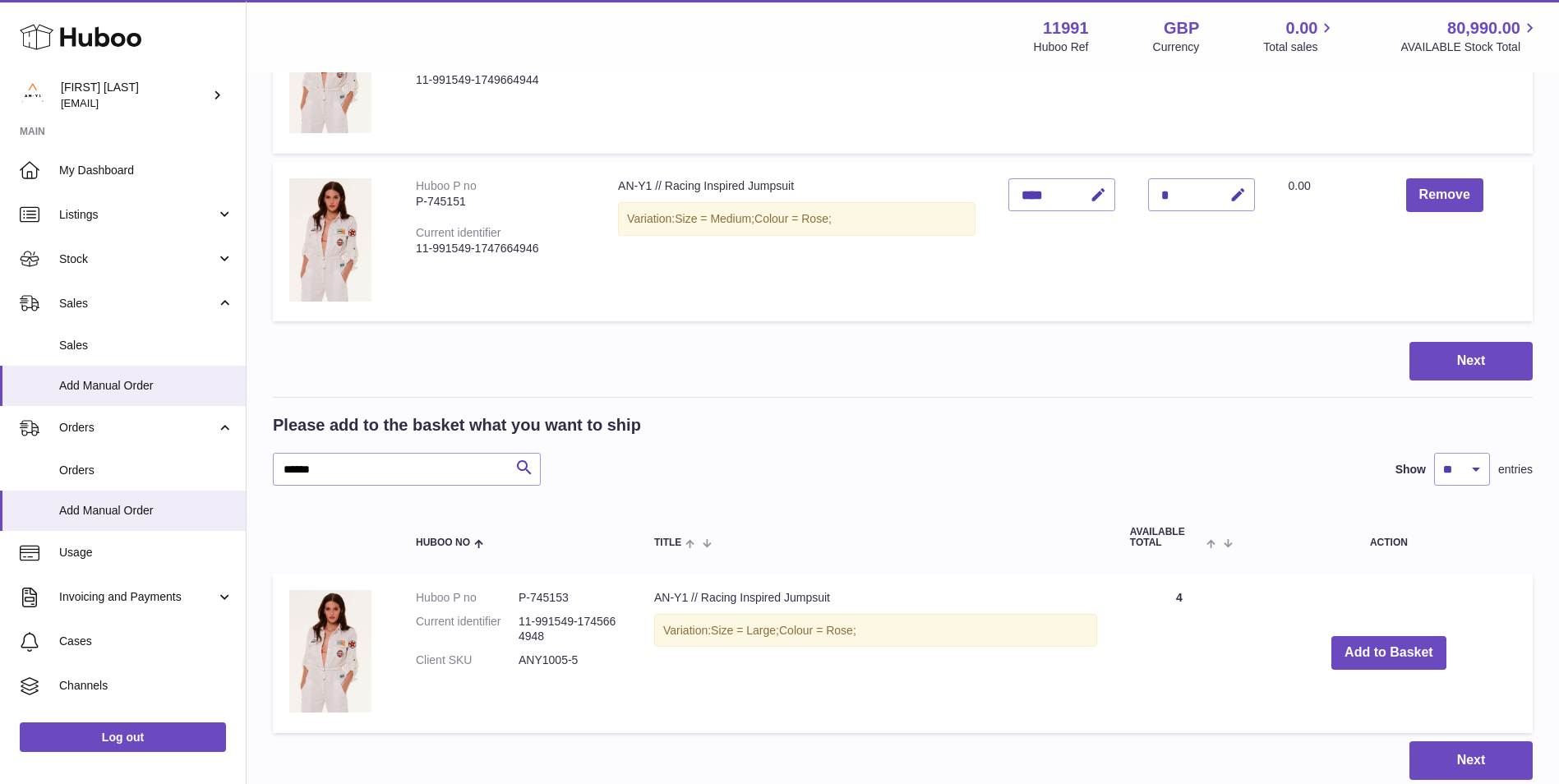 scroll, scrollTop: 986, scrollLeft: 0, axis: vertical 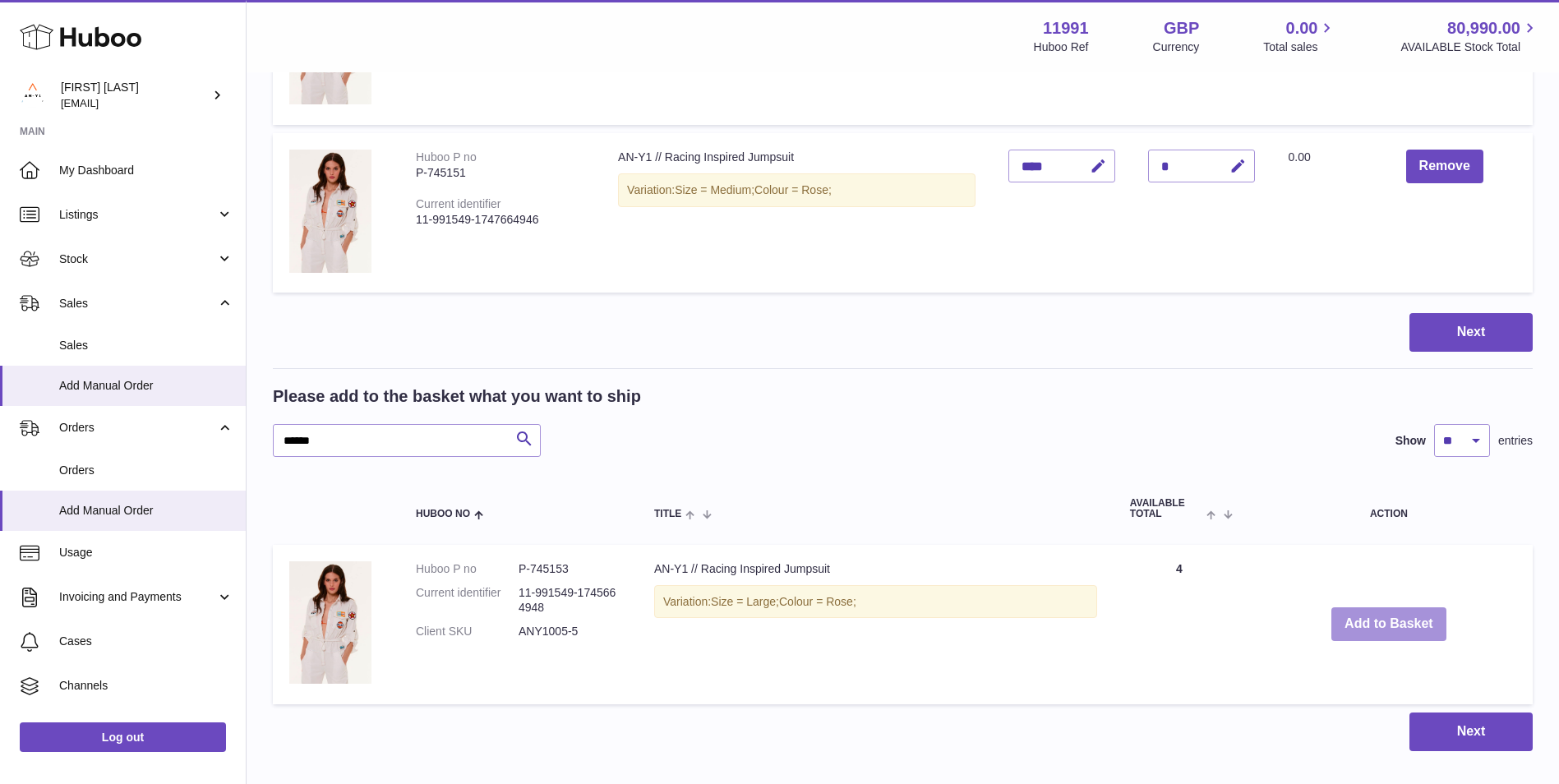 click on "Add to Basket" at bounding box center (1389, 624) 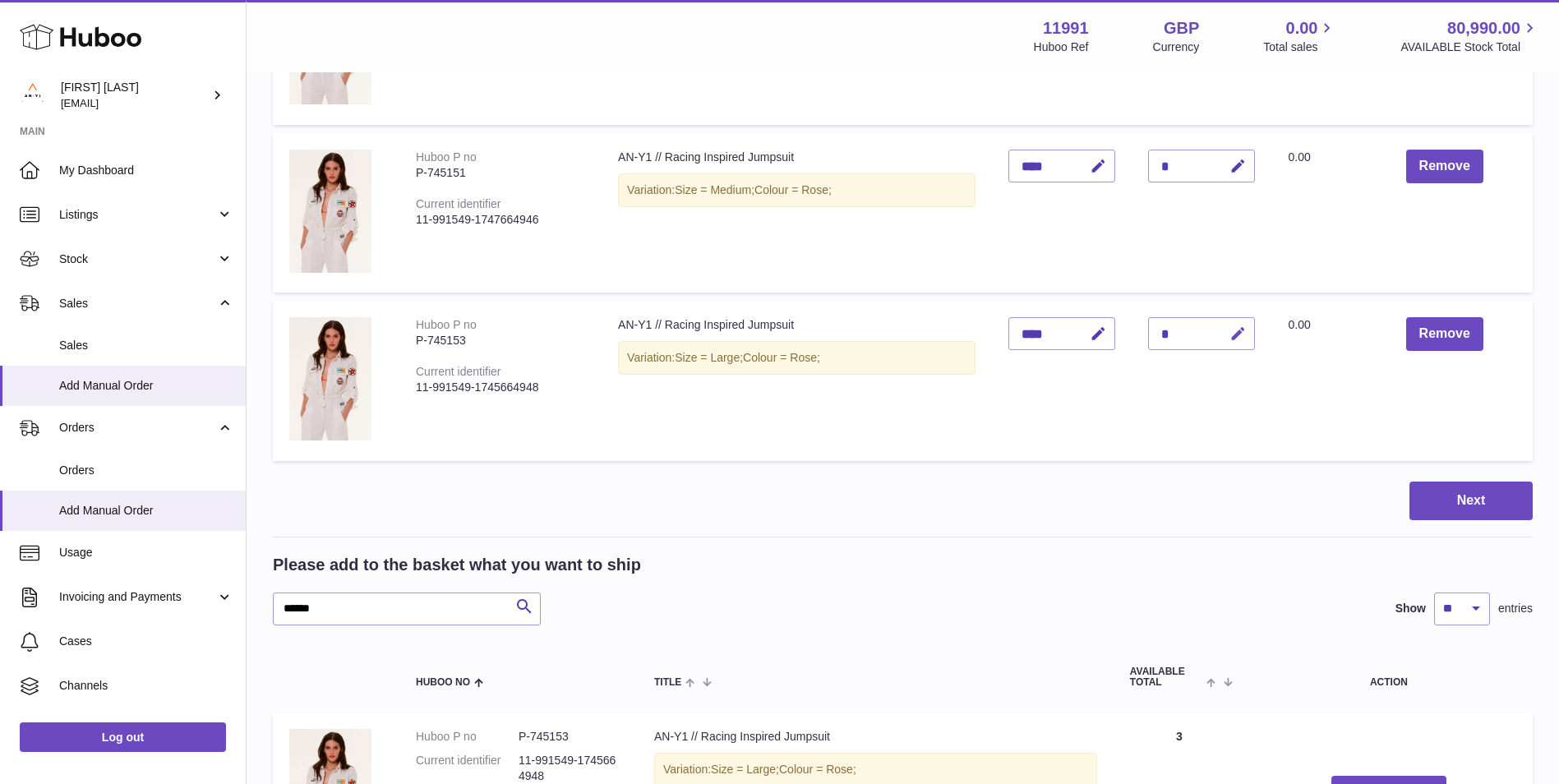 click at bounding box center (1238, 334) 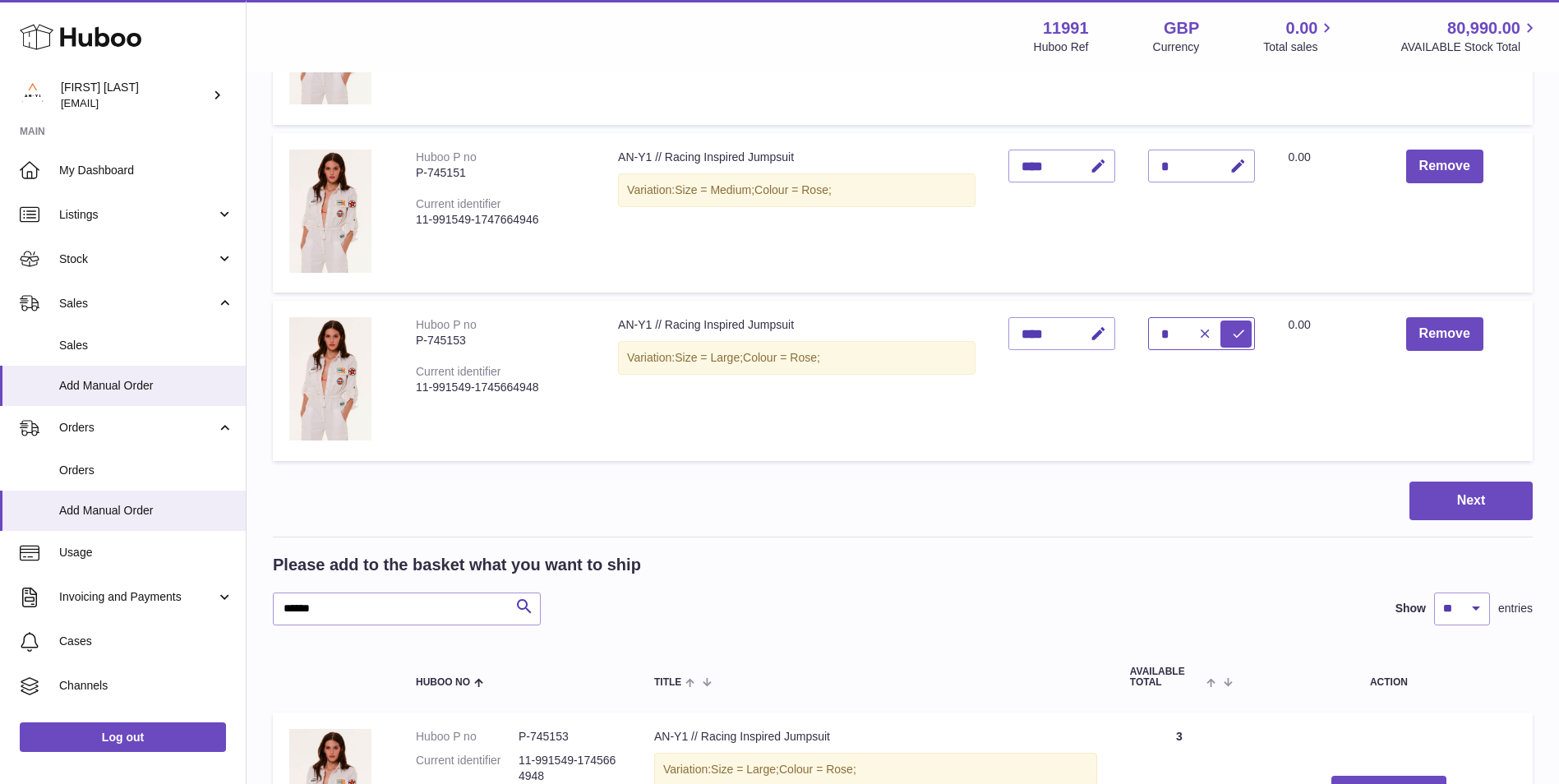 drag, startPoint x: 1168, startPoint y: 333, endPoint x: 1159, endPoint y: 334, distance: 9.055385 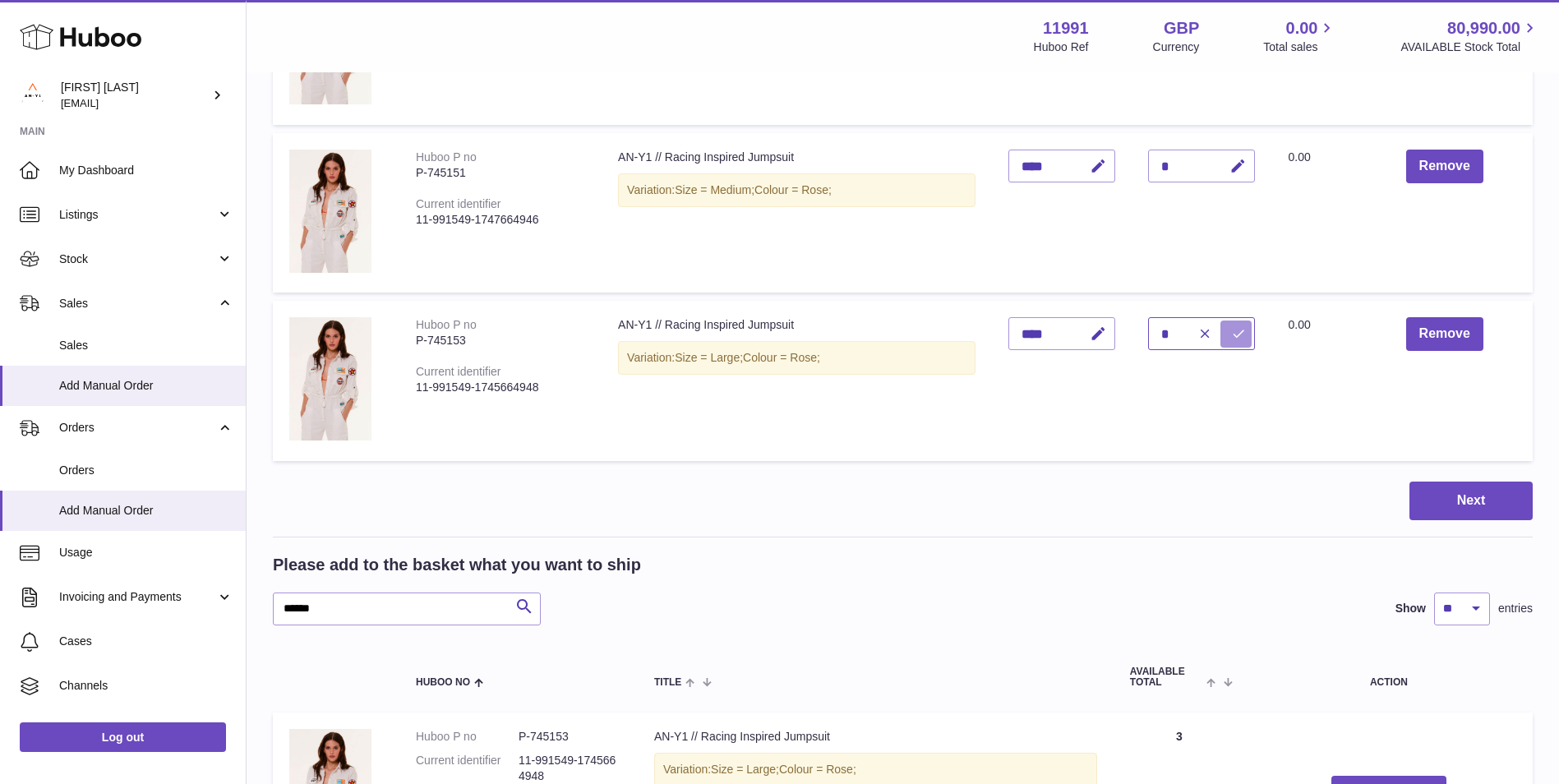 type on "*" 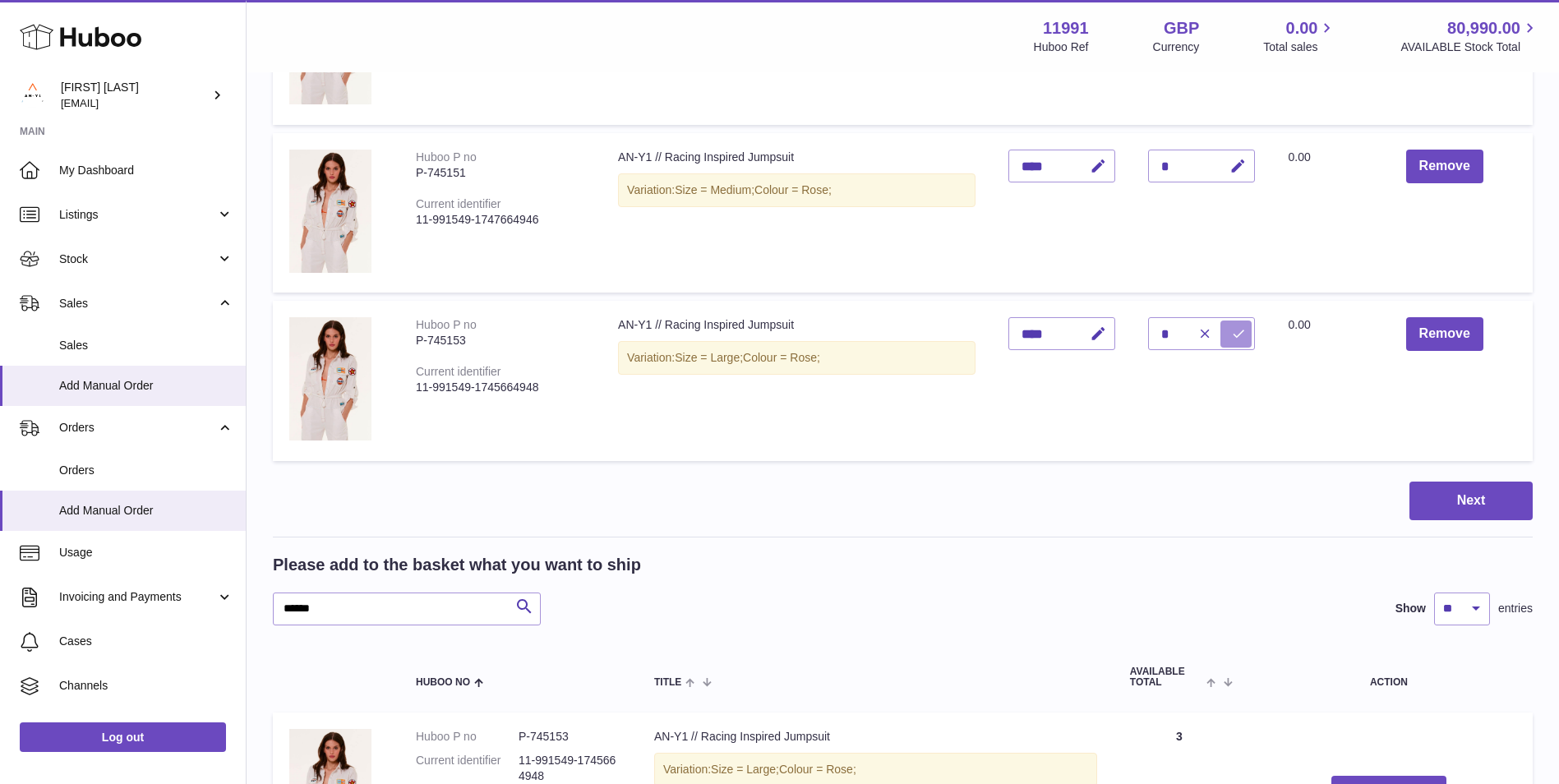 click at bounding box center [1238, 334] 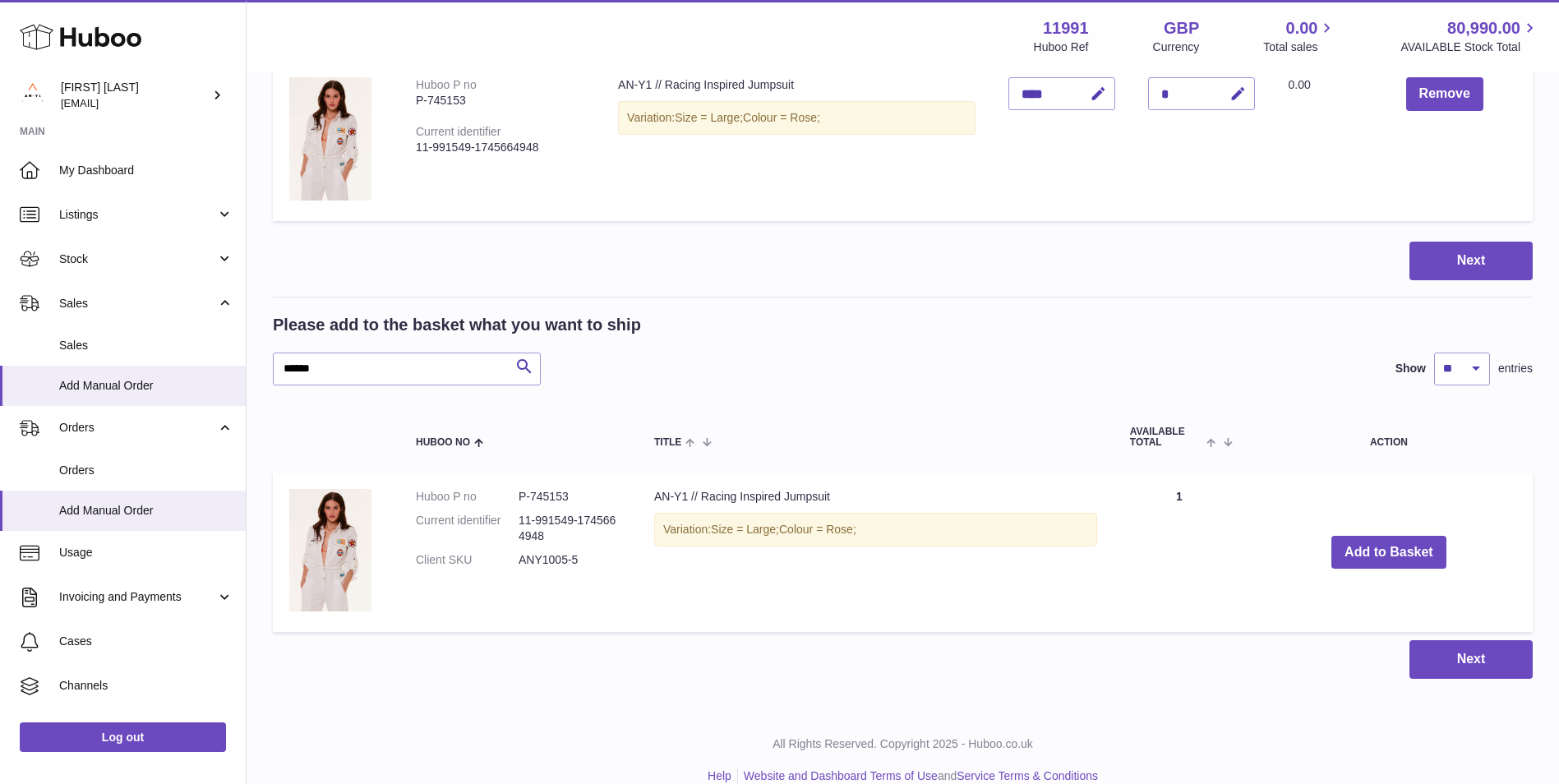 scroll, scrollTop: 1233, scrollLeft: 0, axis: vertical 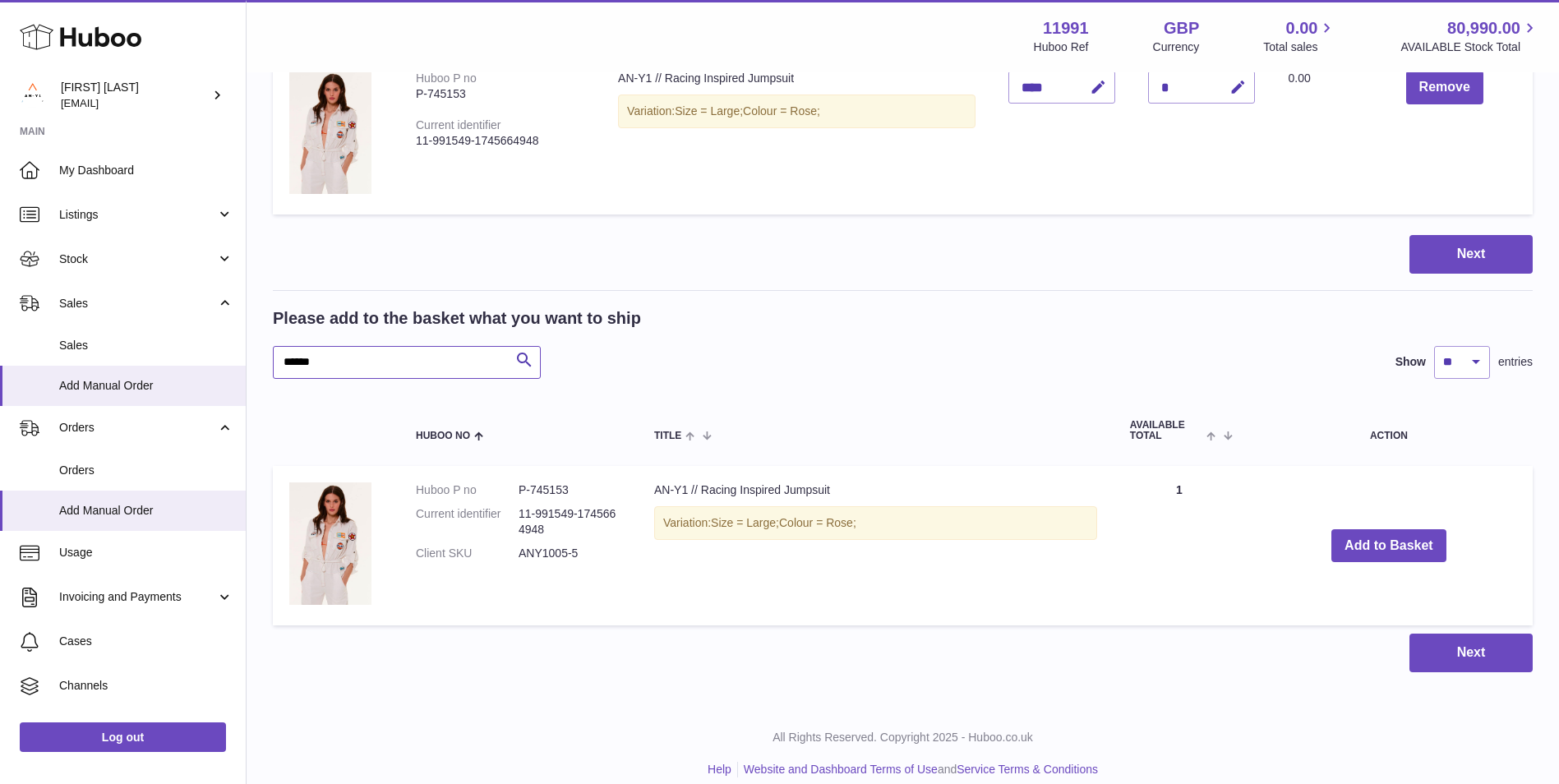 drag, startPoint x: 333, startPoint y: 359, endPoint x: 260, endPoint y: 362, distance: 73.061618 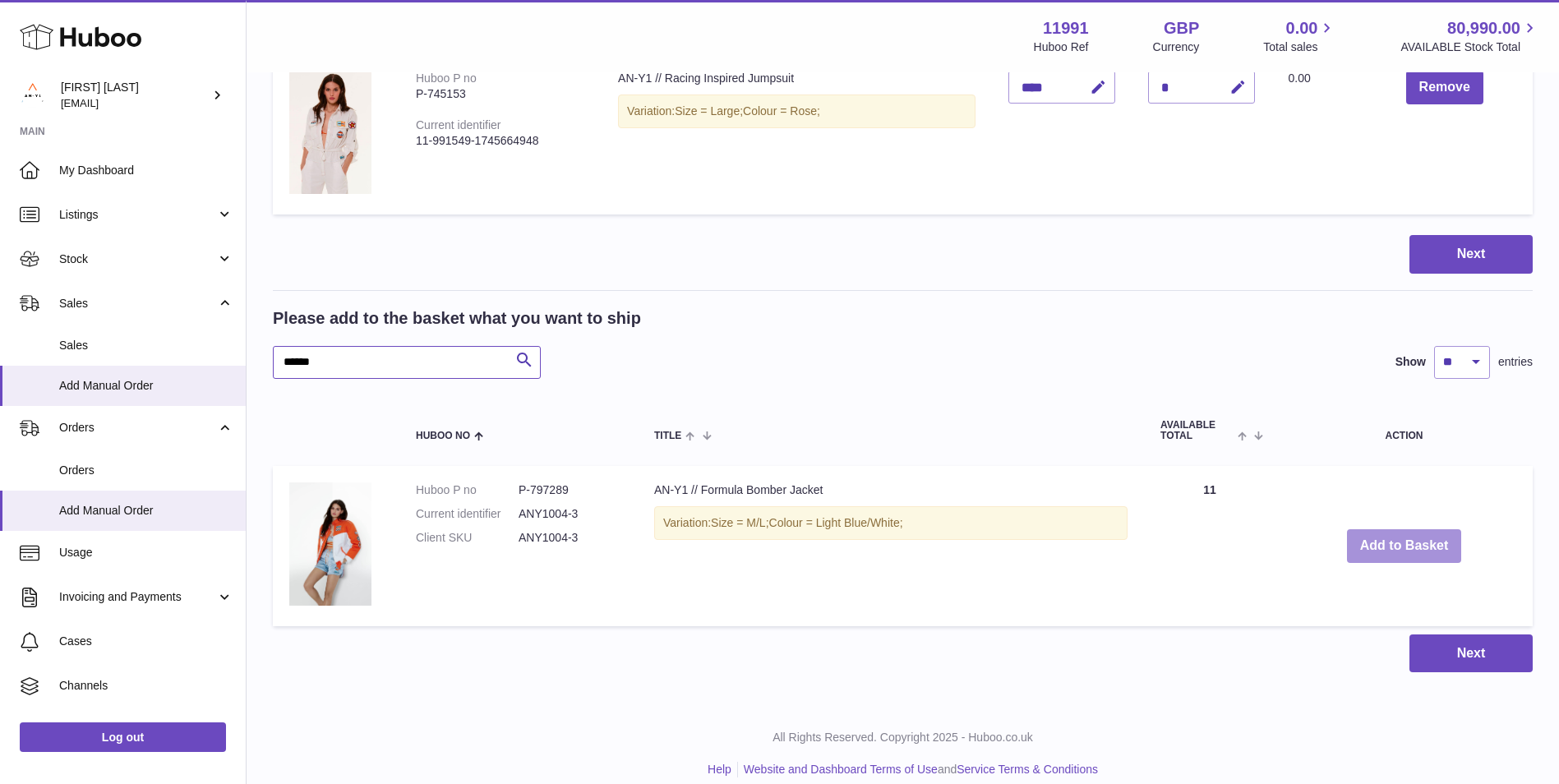type on "******" 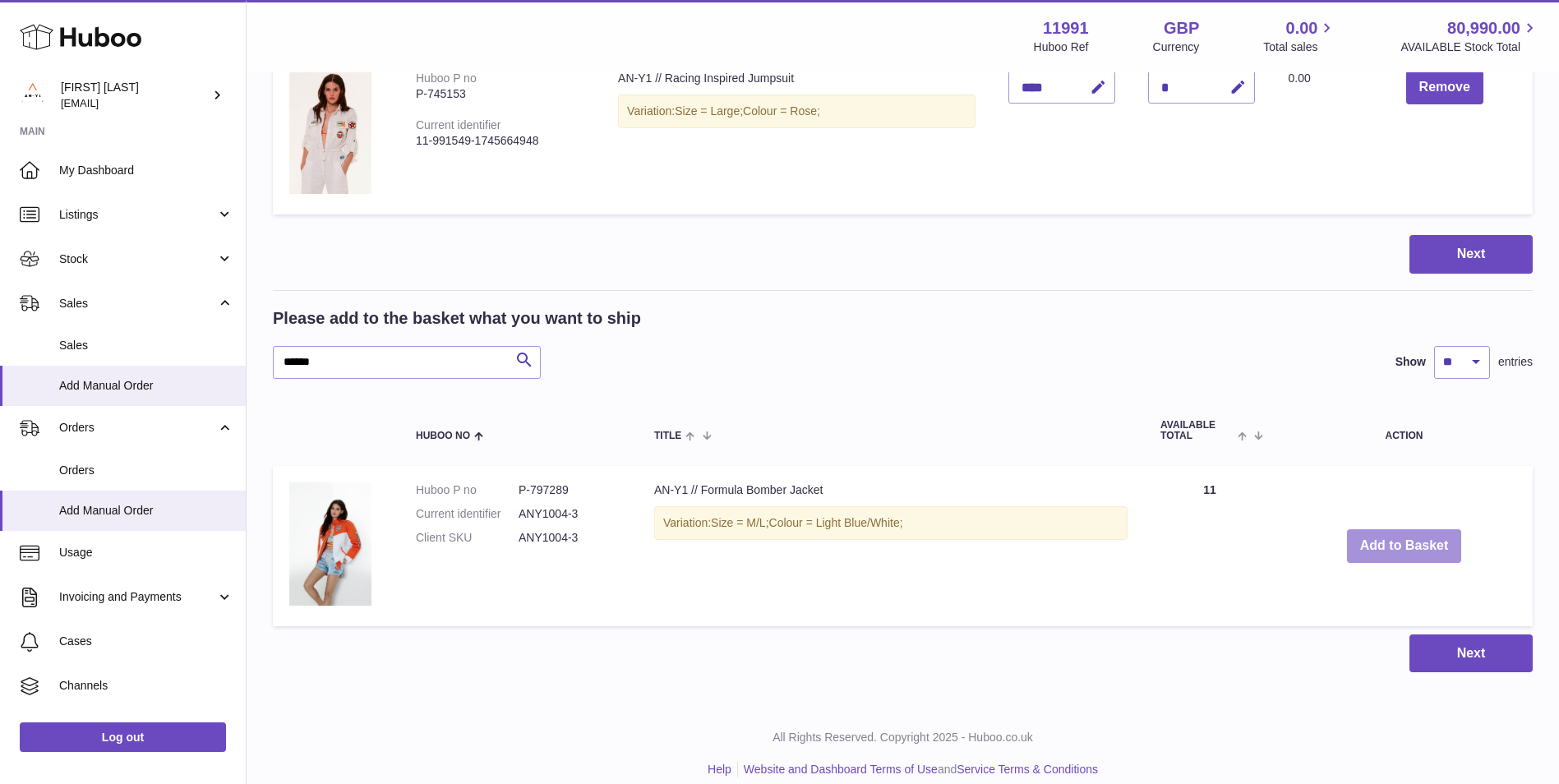 click on "Add to Basket" at bounding box center (1404, 546) 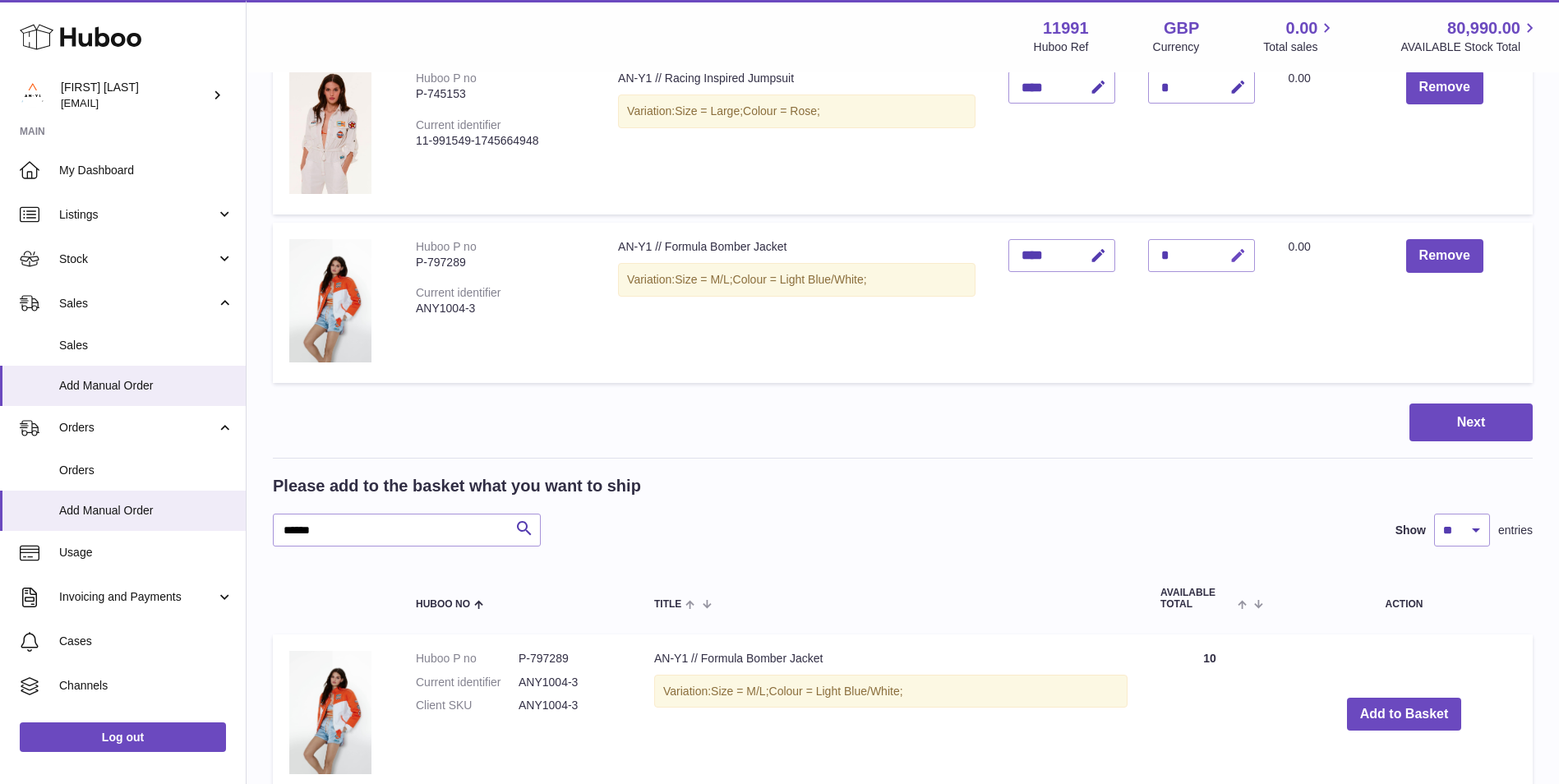 click at bounding box center [1238, 256] 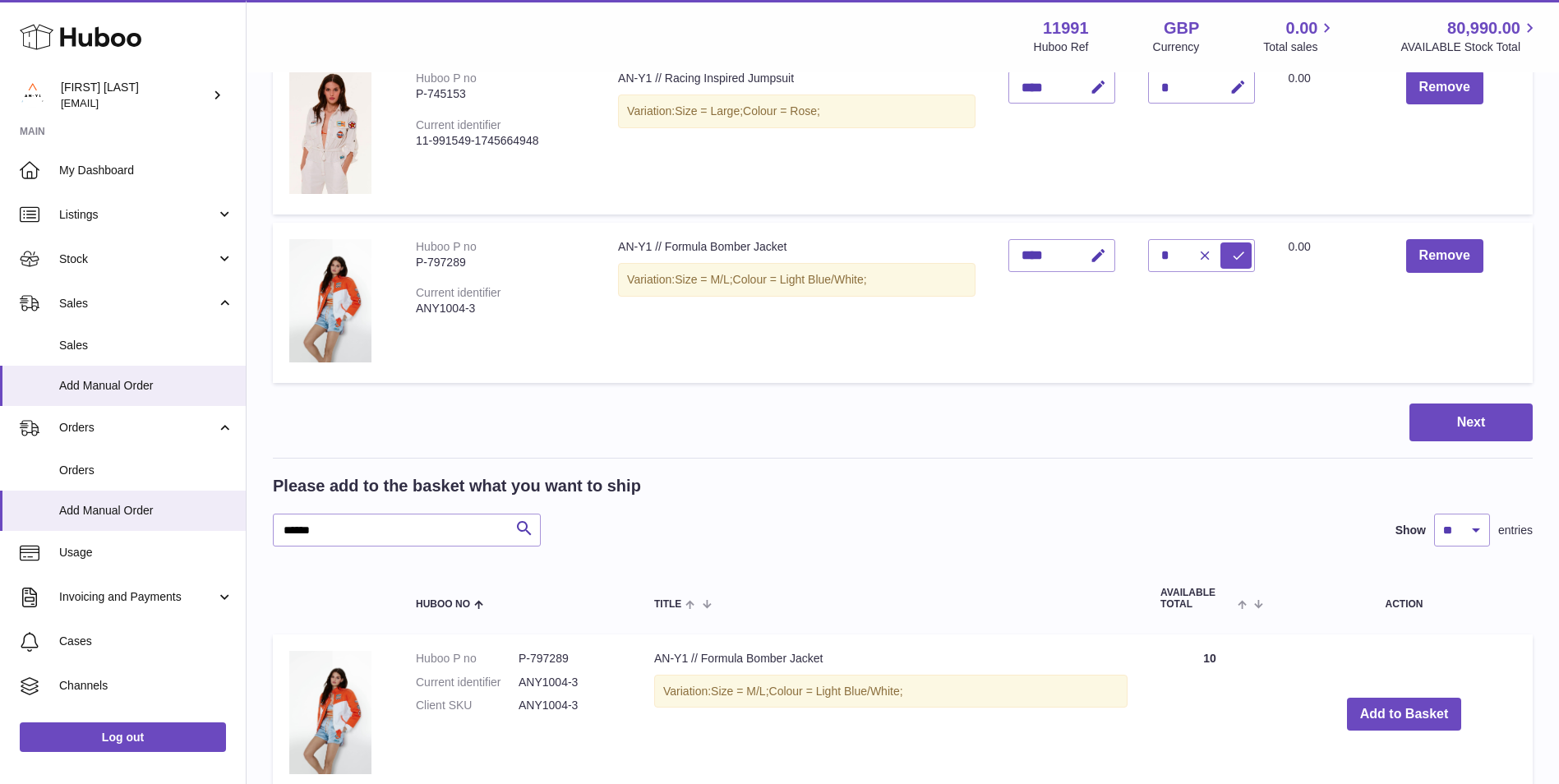 drag, startPoint x: 1186, startPoint y: 253, endPoint x: 1160, endPoint y: 252, distance: 26.019224 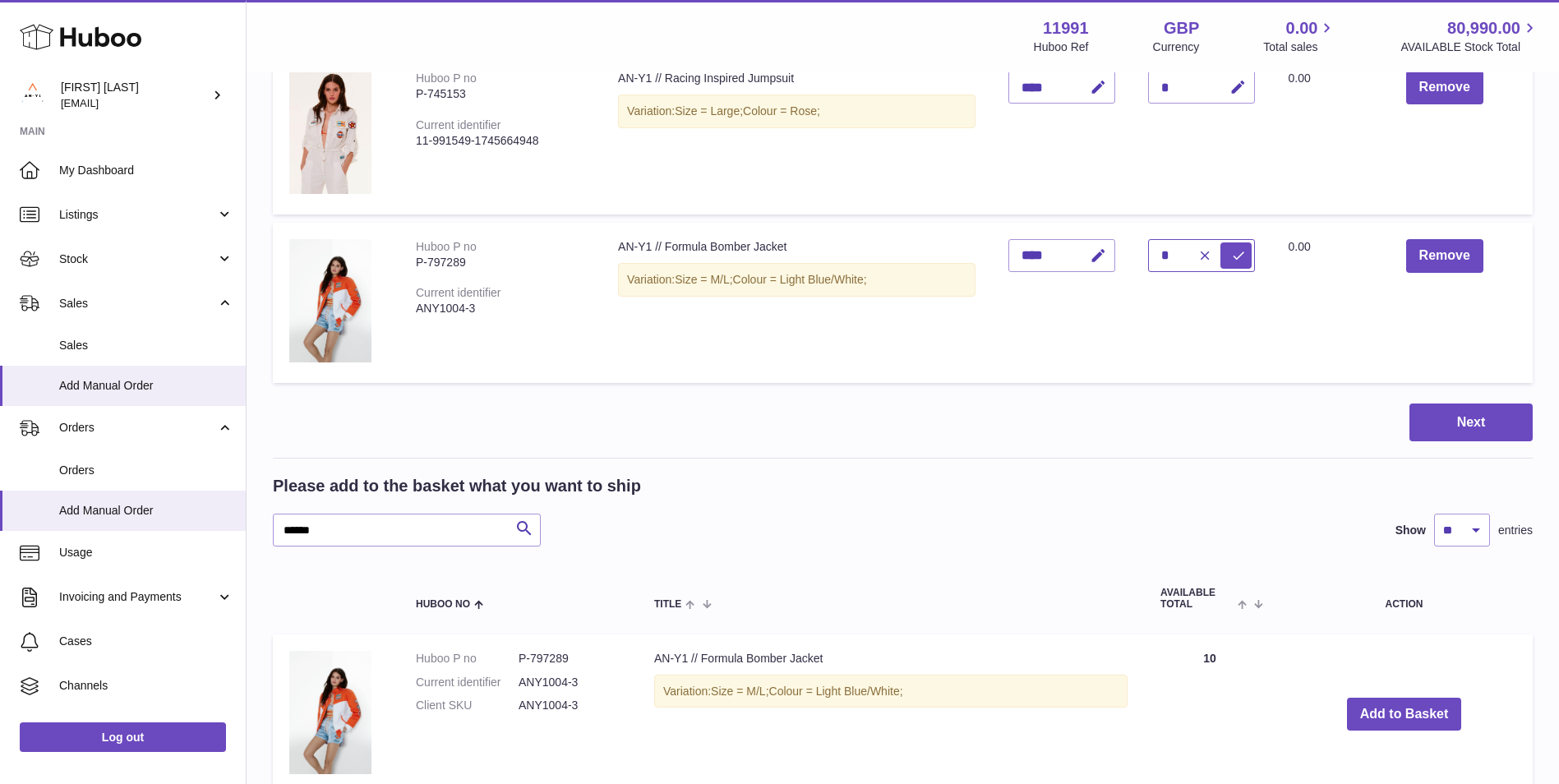 click on "*" at bounding box center (1202, 256) 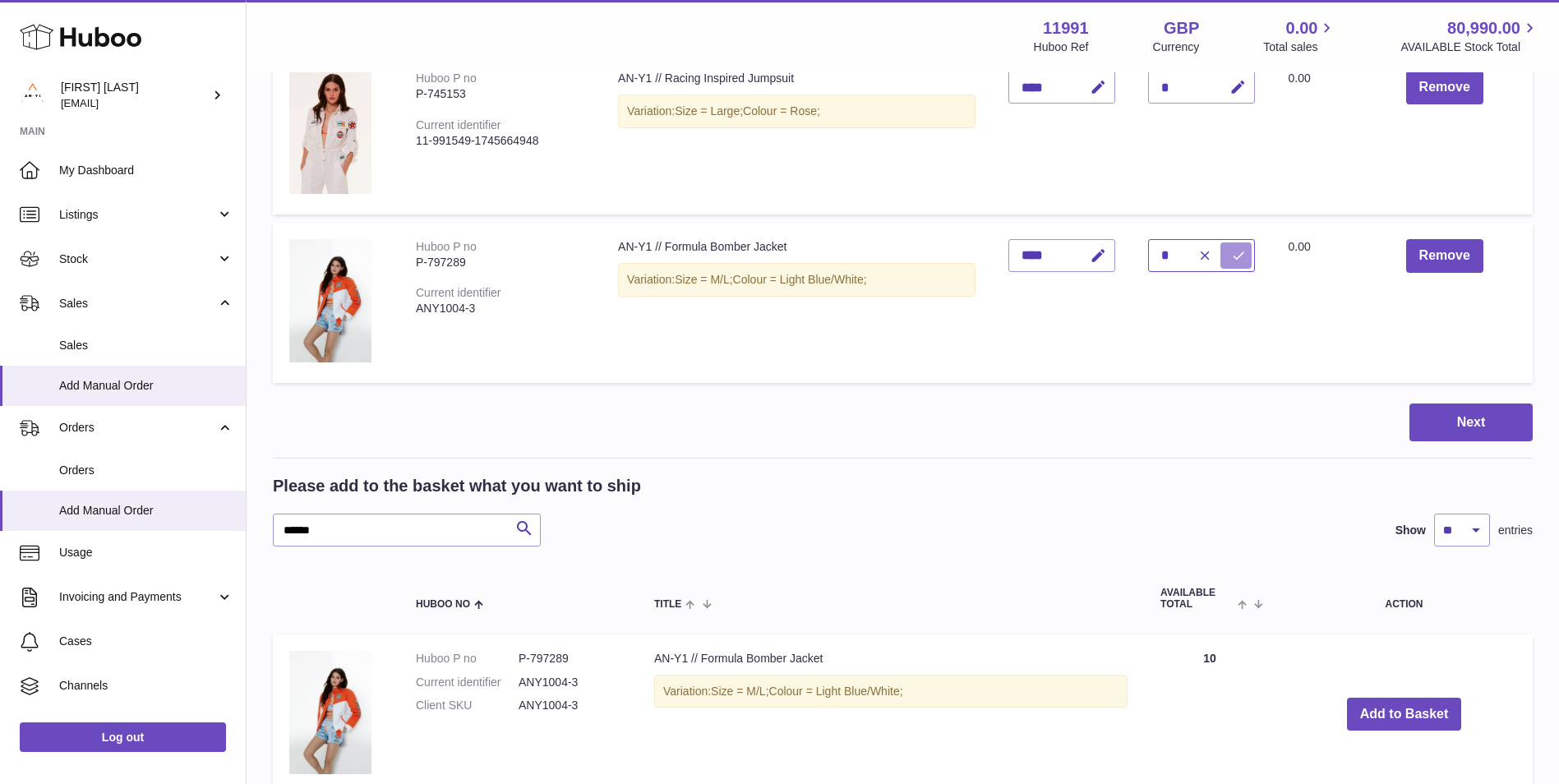 type on "*" 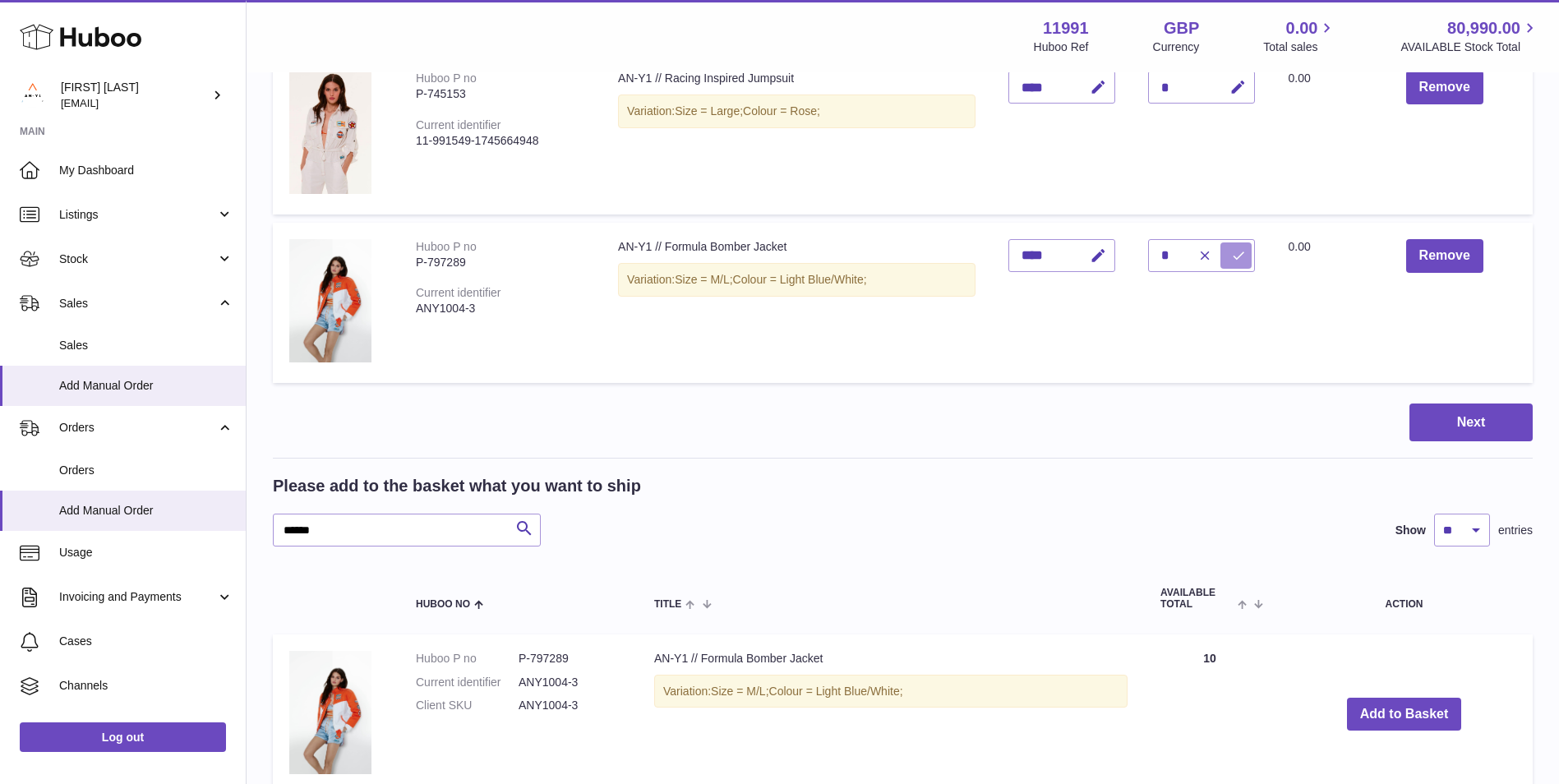 click at bounding box center [1238, 256] 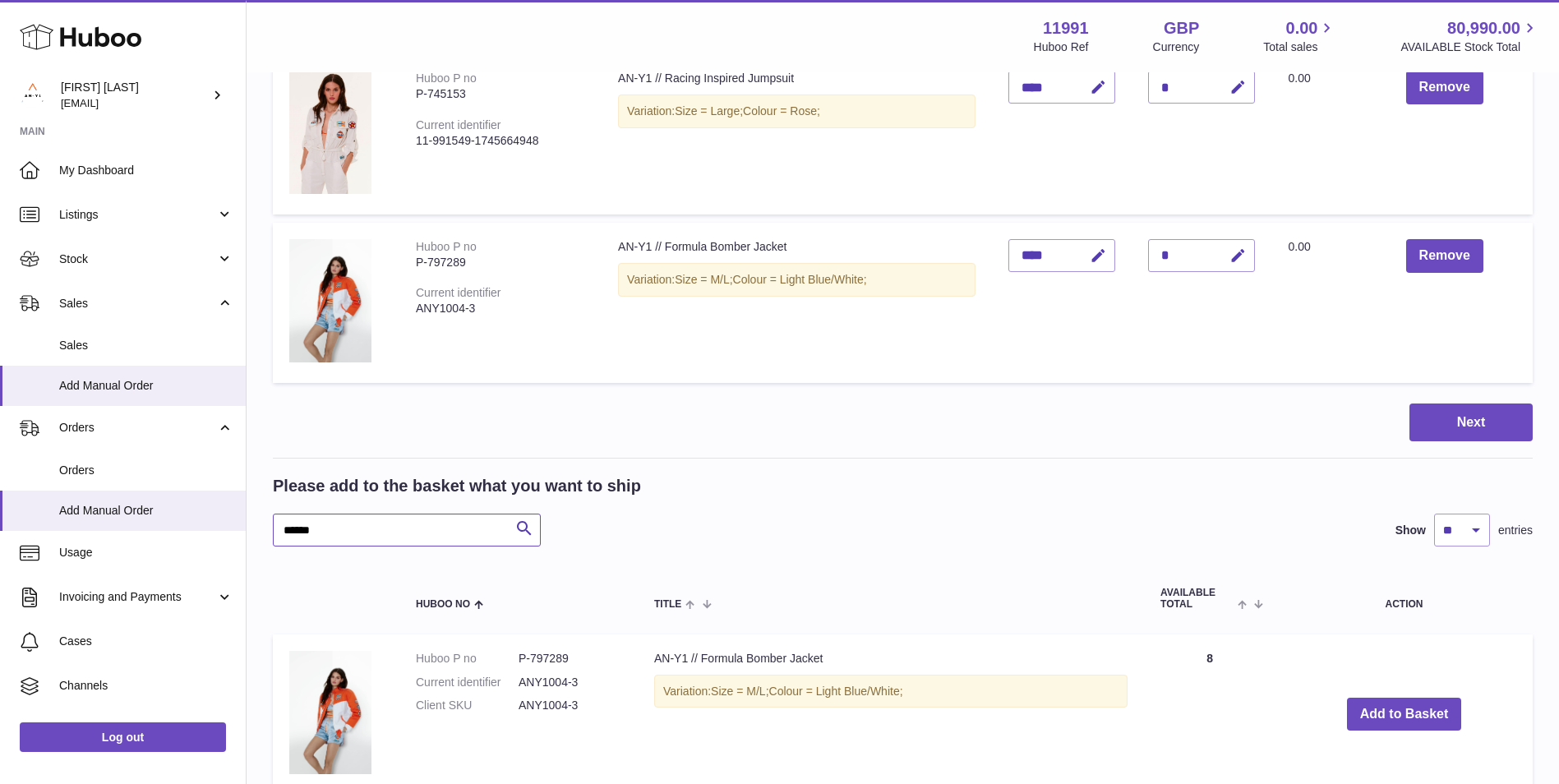 drag, startPoint x: 346, startPoint y: 535, endPoint x: 259, endPoint y: 527, distance: 87.36704 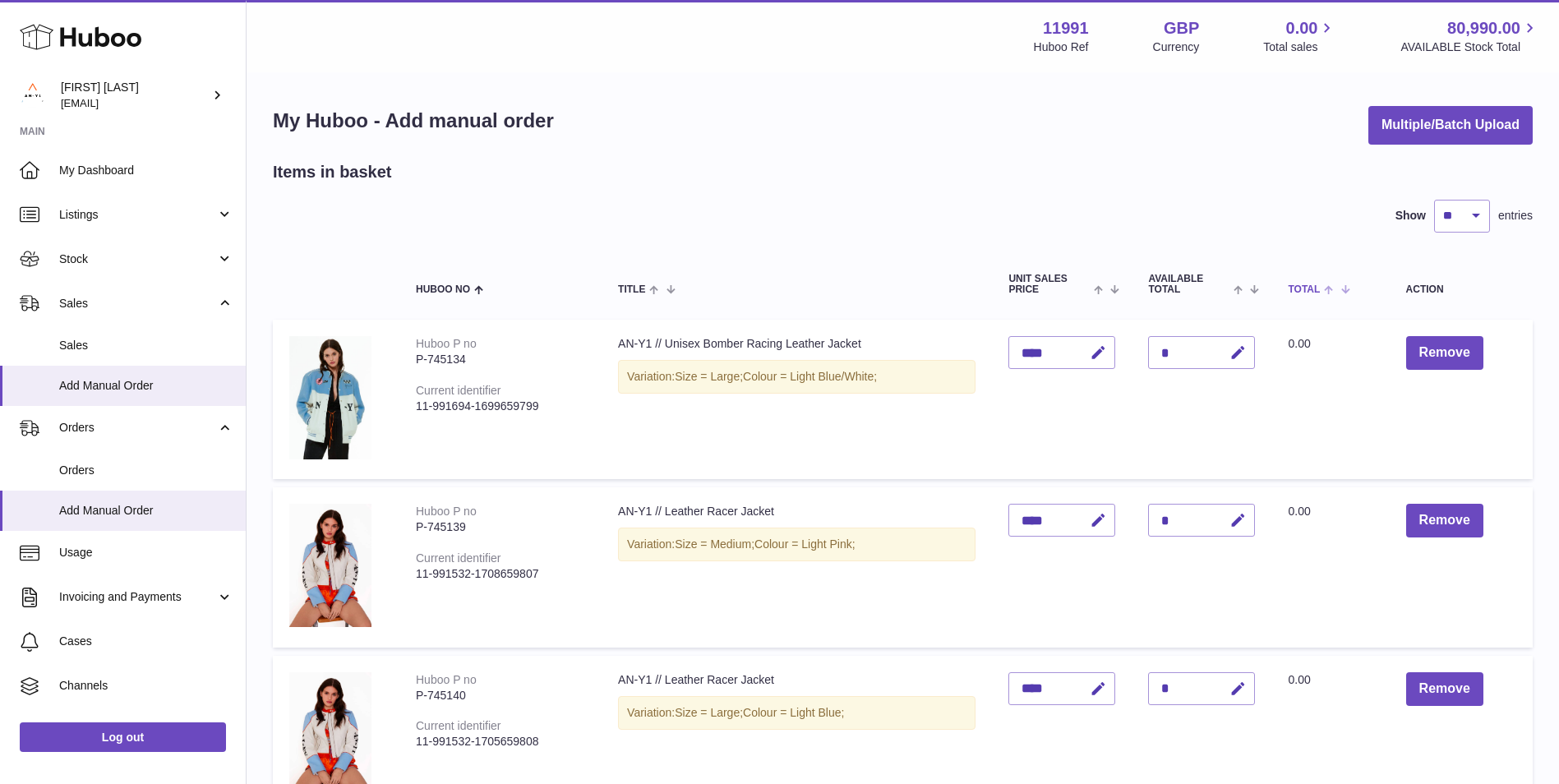 scroll, scrollTop: 0, scrollLeft: 0, axis: both 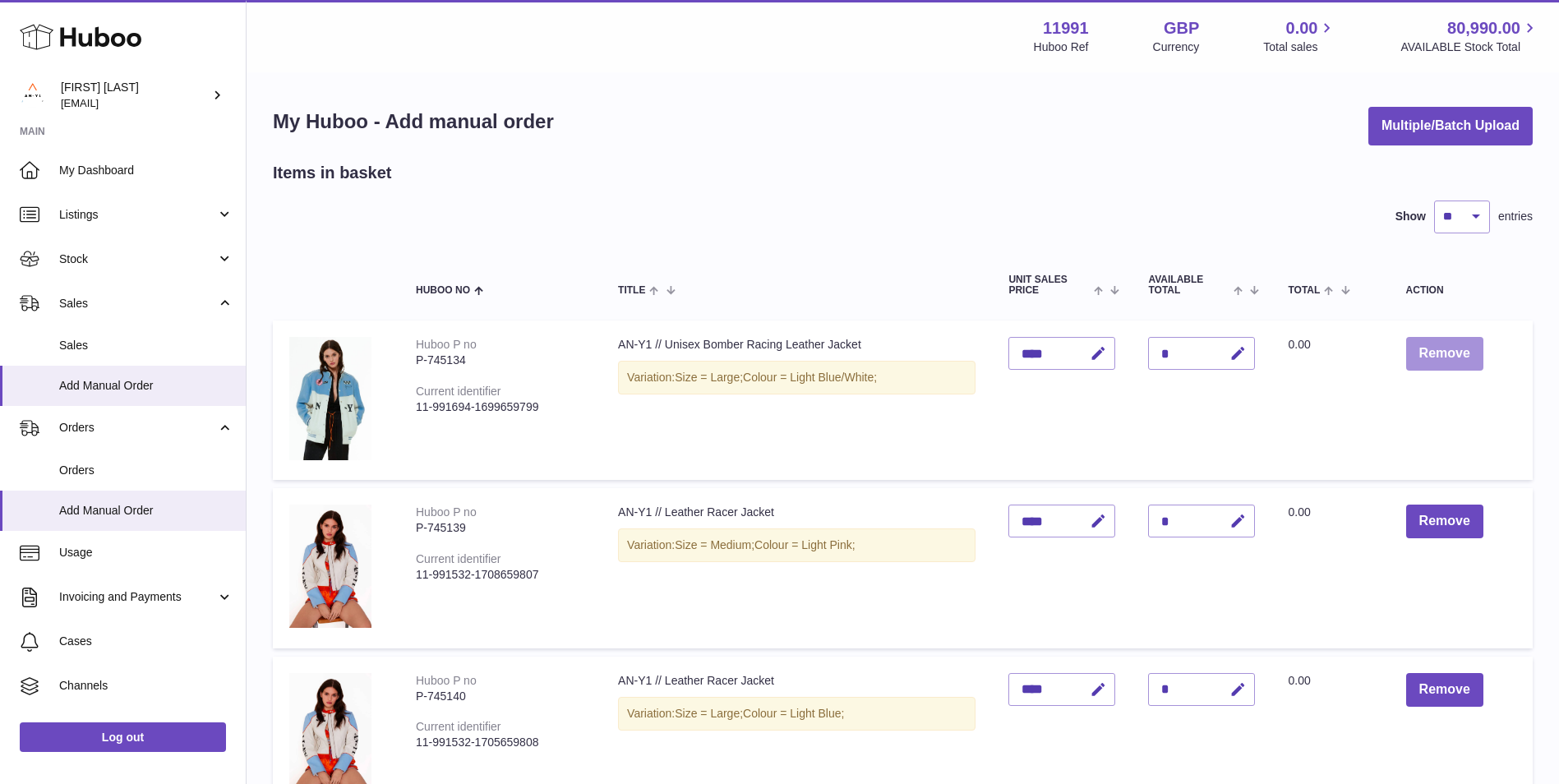 drag, startPoint x: 1451, startPoint y: 351, endPoint x: 1457, endPoint y: 383, distance: 32.557641 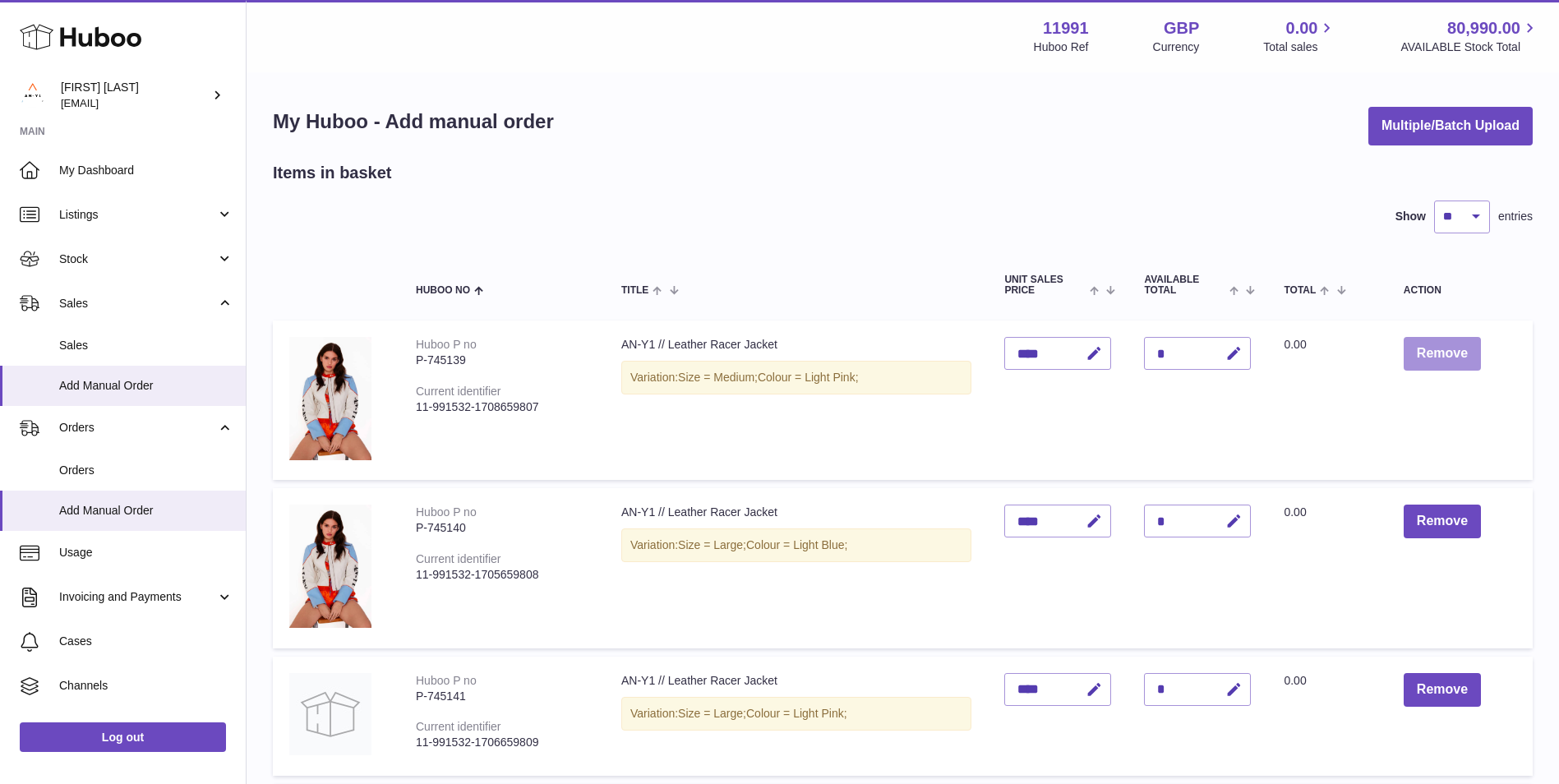 click on "Remove" at bounding box center (1442, 353) 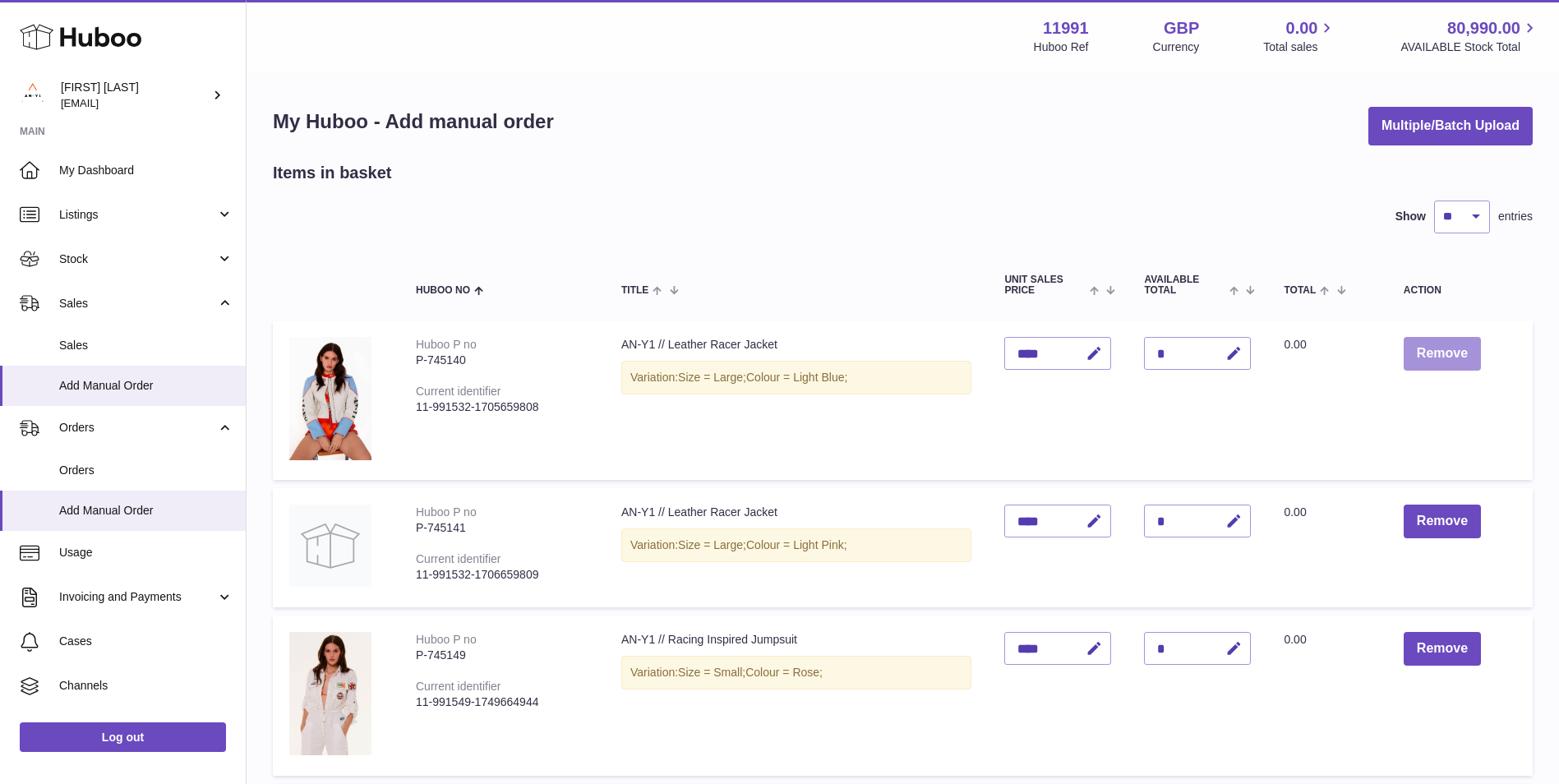 click on "Remove" at bounding box center (1442, 353) 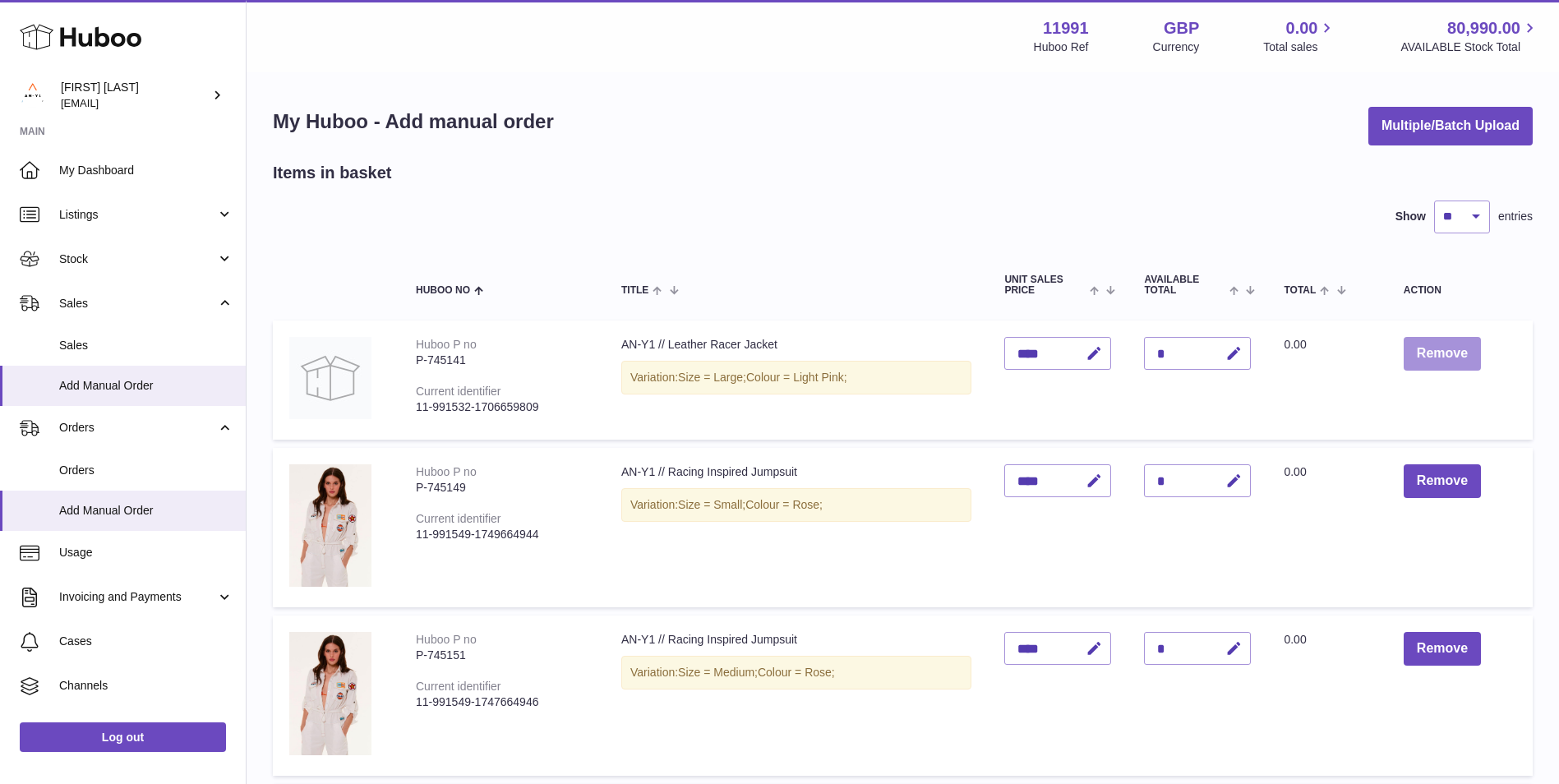 click on "Remove" at bounding box center (1442, 353) 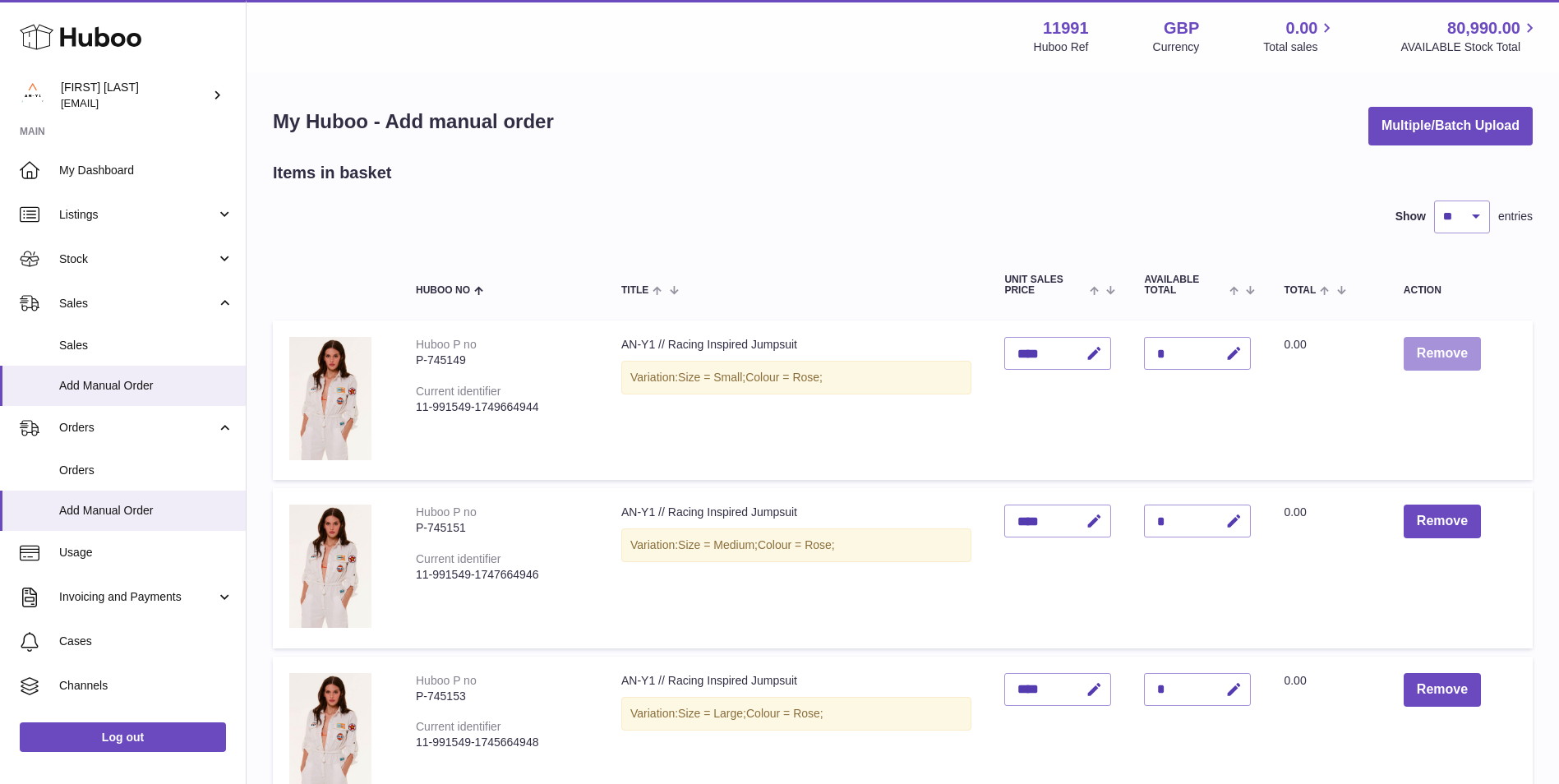 click on "Remove" at bounding box center (1442, 353) 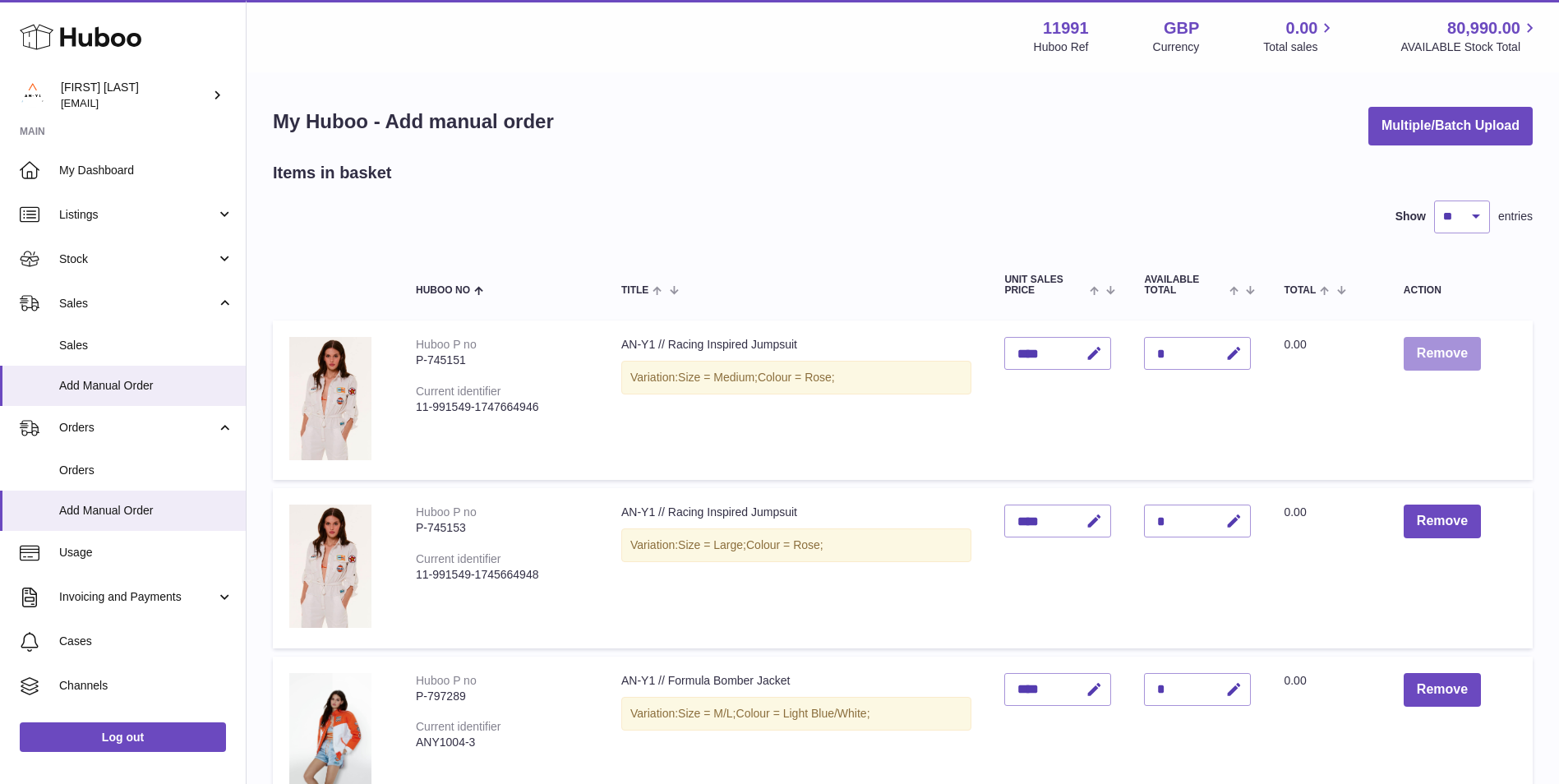 click on "Remove" at bounding box center (1442, 353) 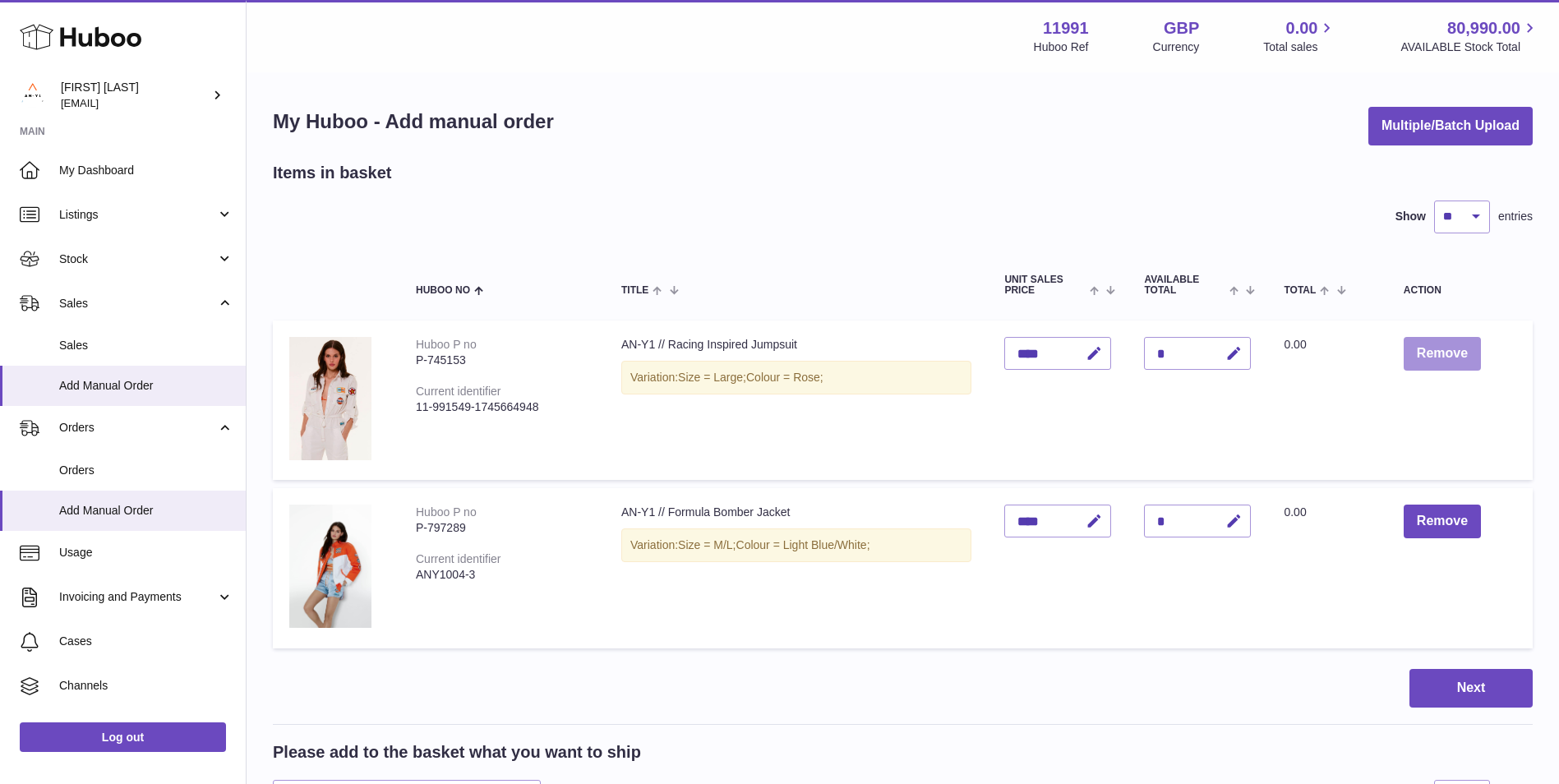 click on "Remove" at bounding box center (1442, 353) 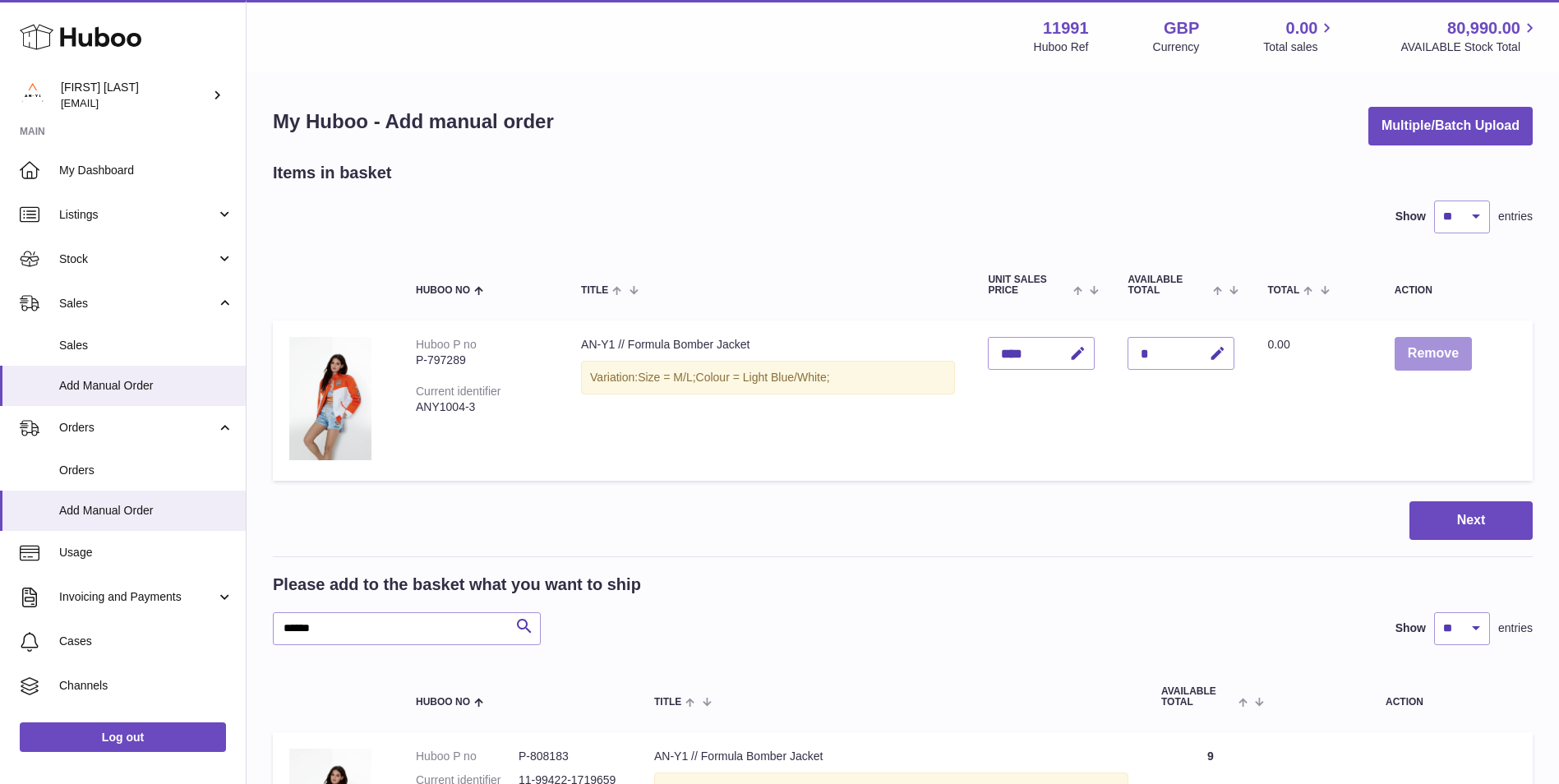 click on "Remove" at bounding box center (1433, 353) 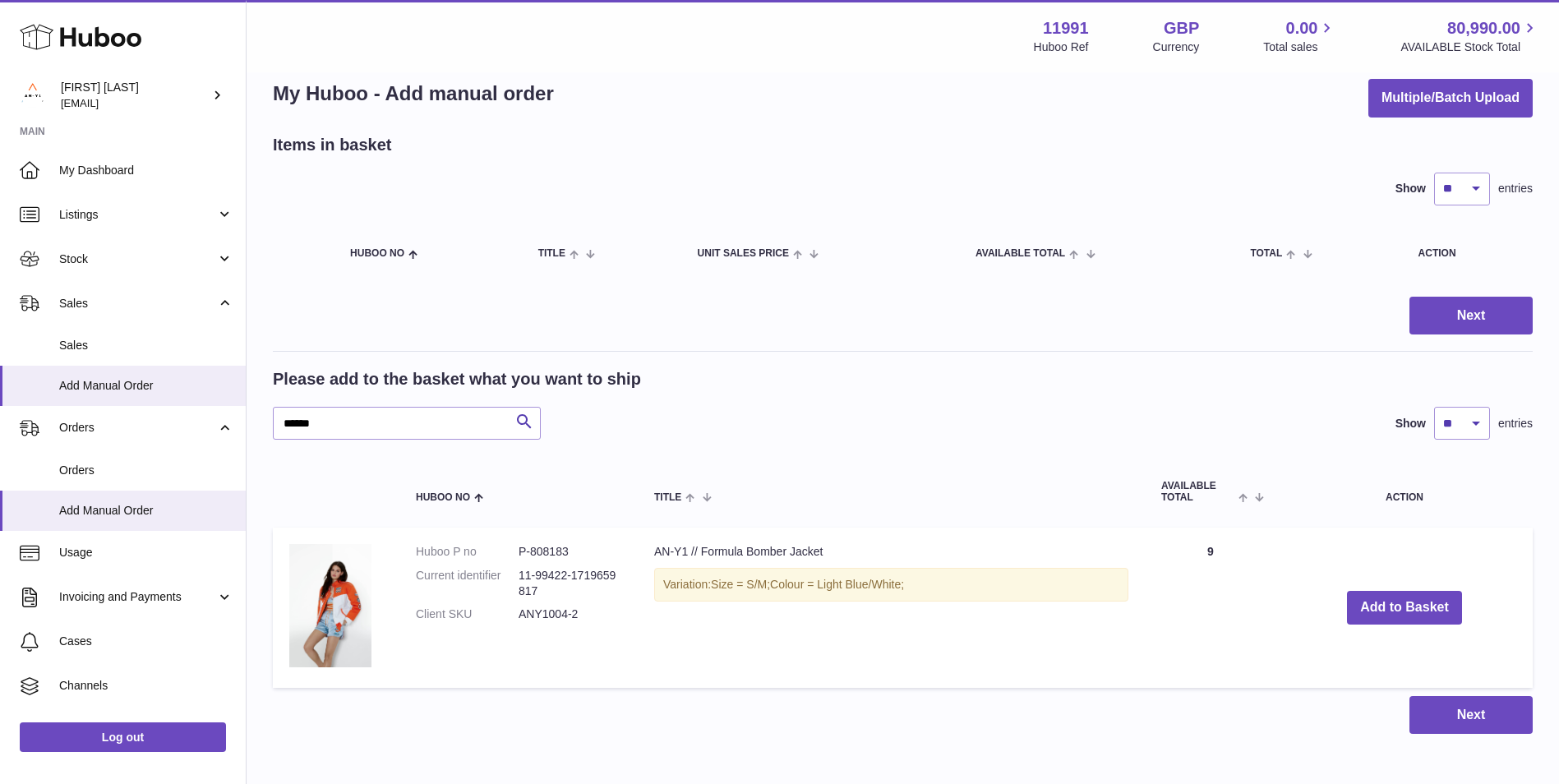 scroll, scrollTop: 0, scrollLeft: 0, axis: both 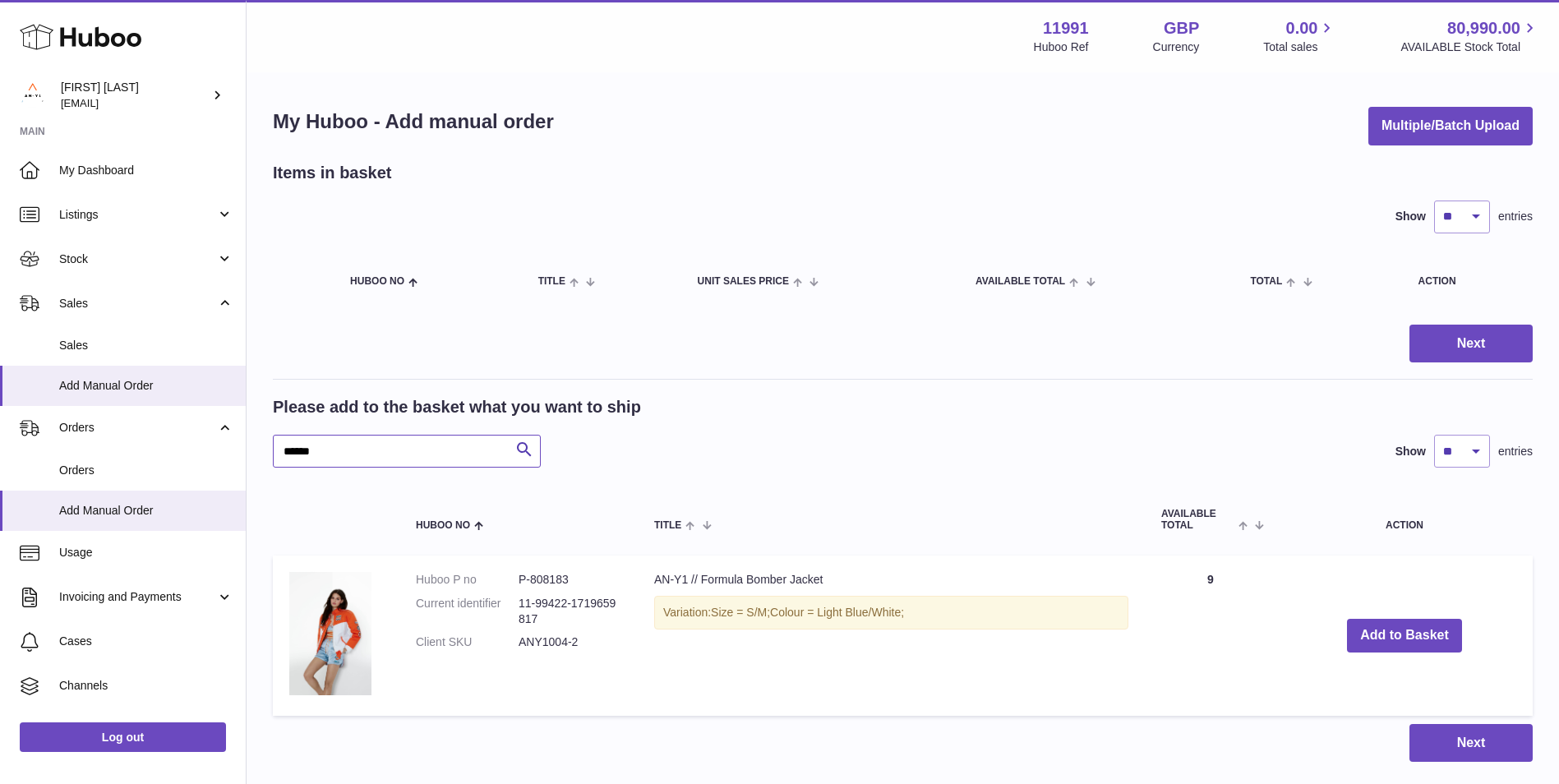 drag, startPoint x: 331, startPoint y: 454, endPoint x: 256, endPoint y: 450, distance: 75.10659 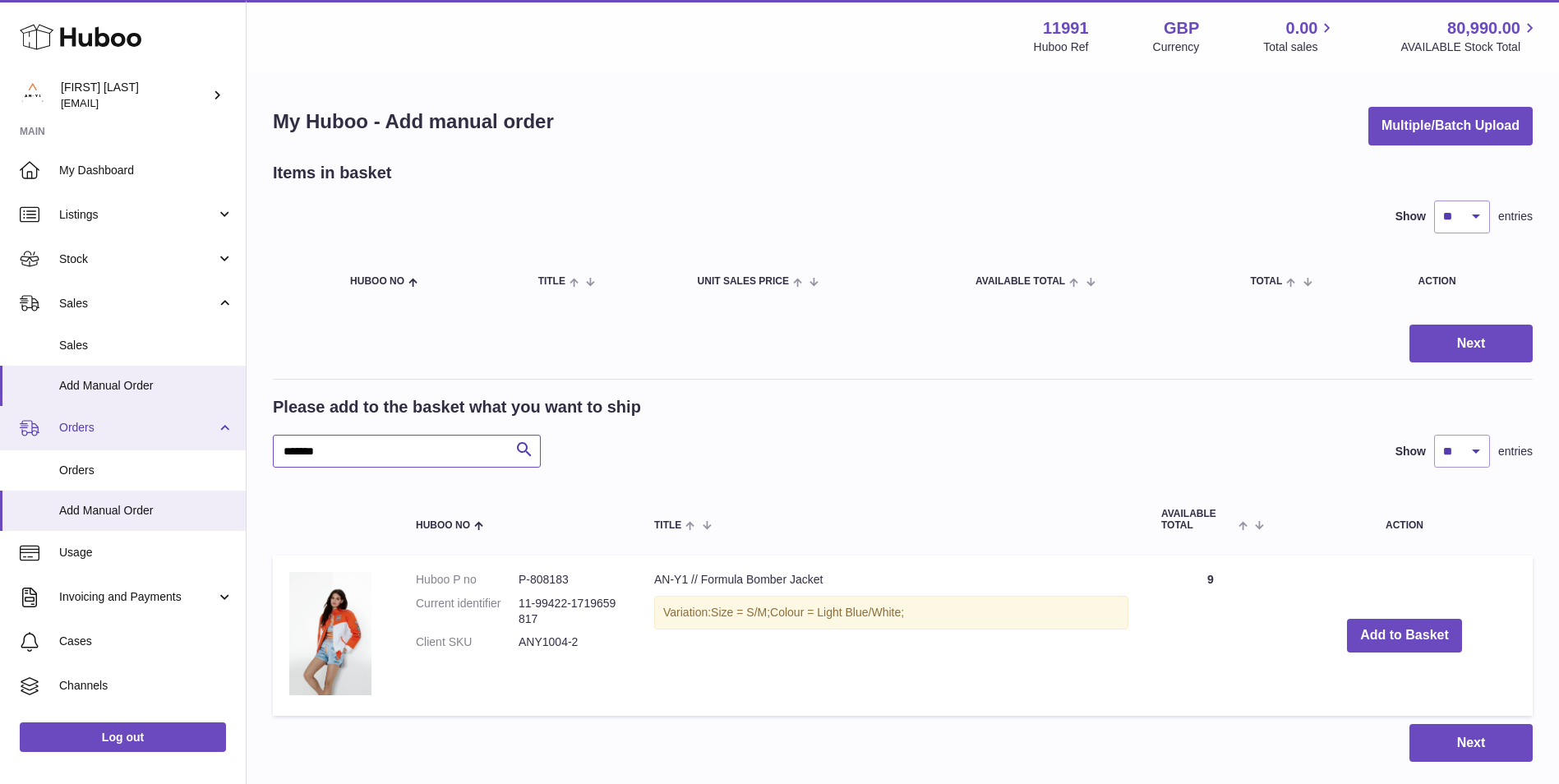 drag, startPoint x: 345, startPoint y: 446, endPoint x: 237, endPoint y: 446, distance: 108 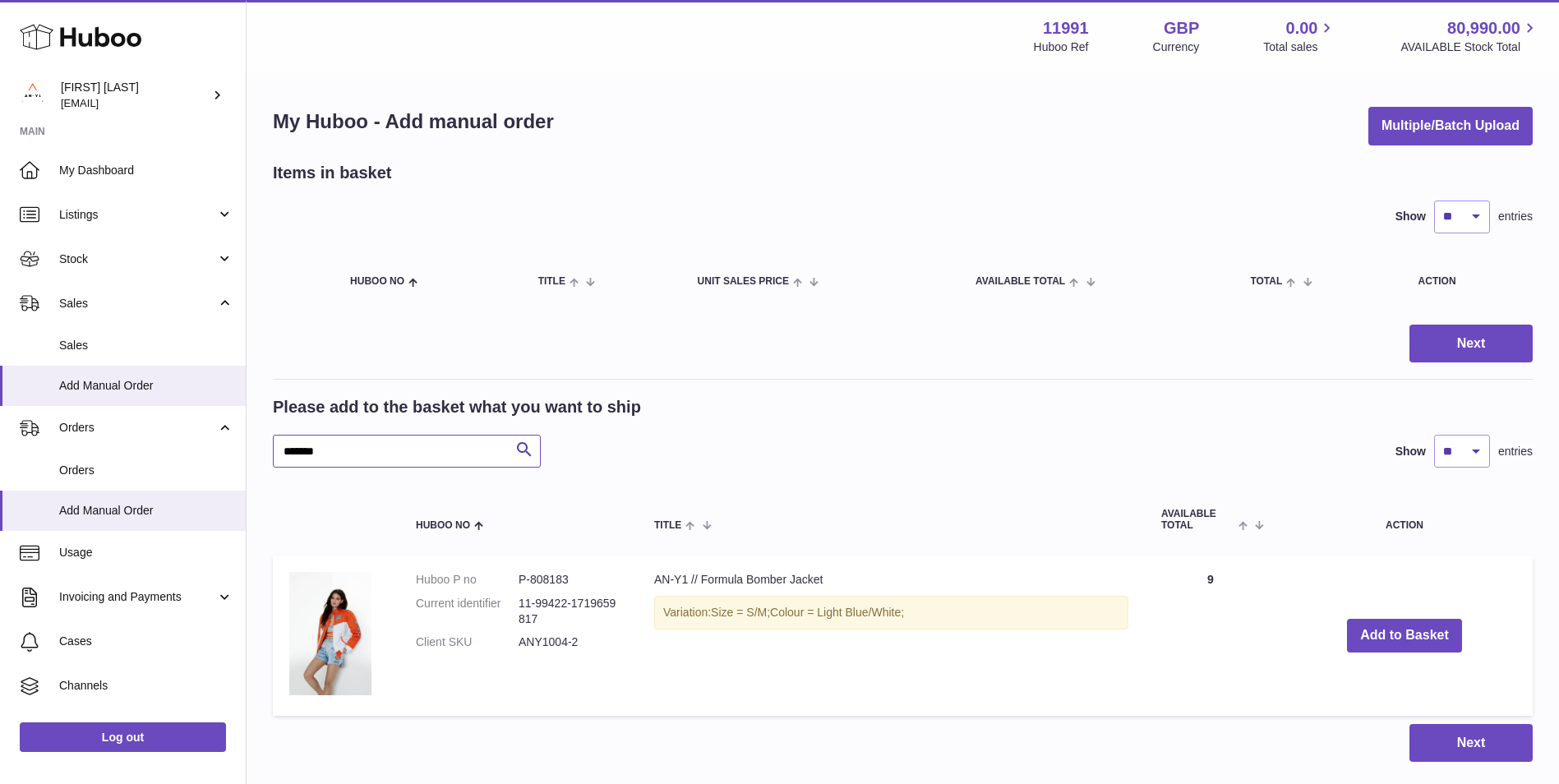 paste 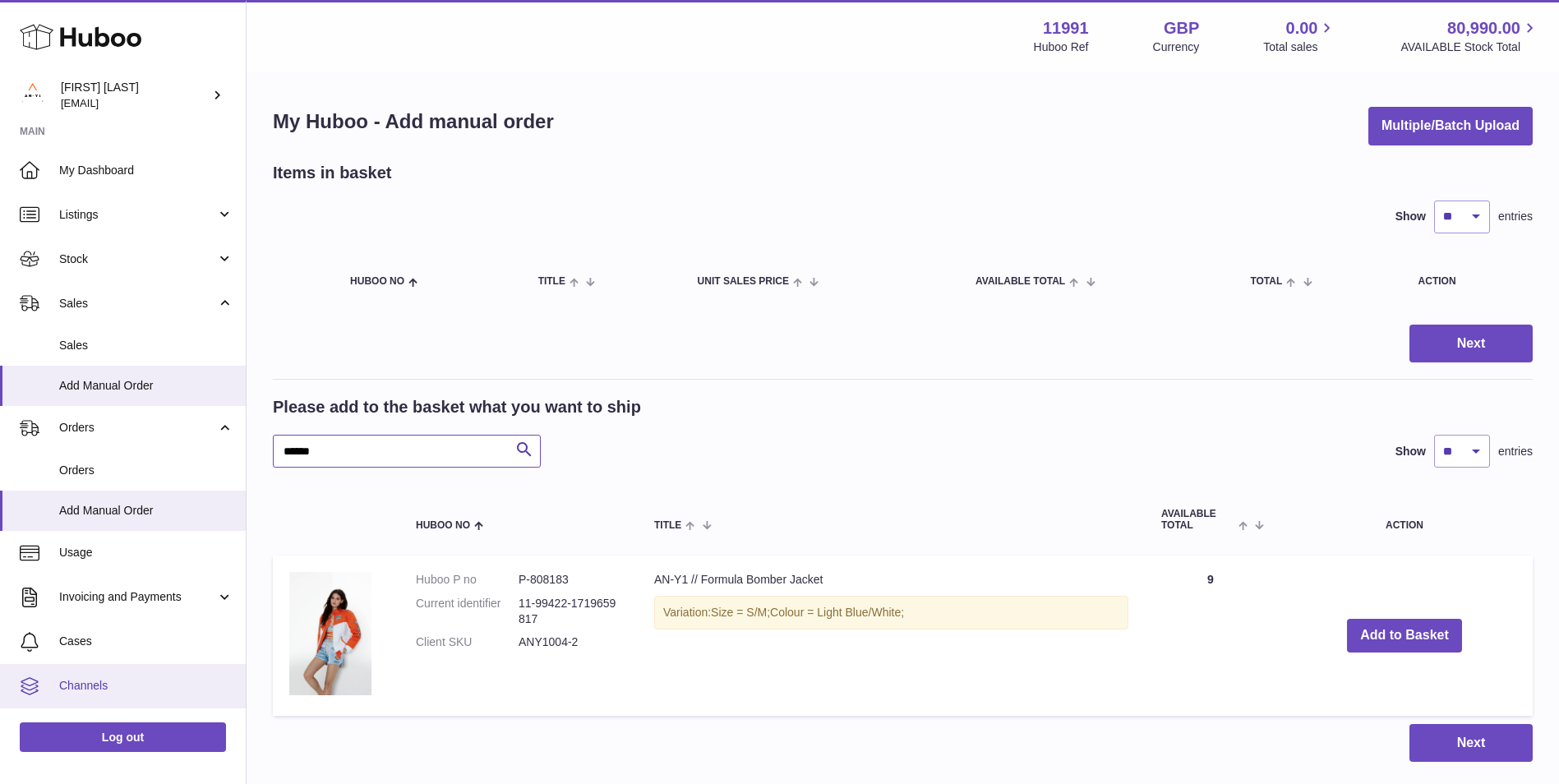 type on "******" 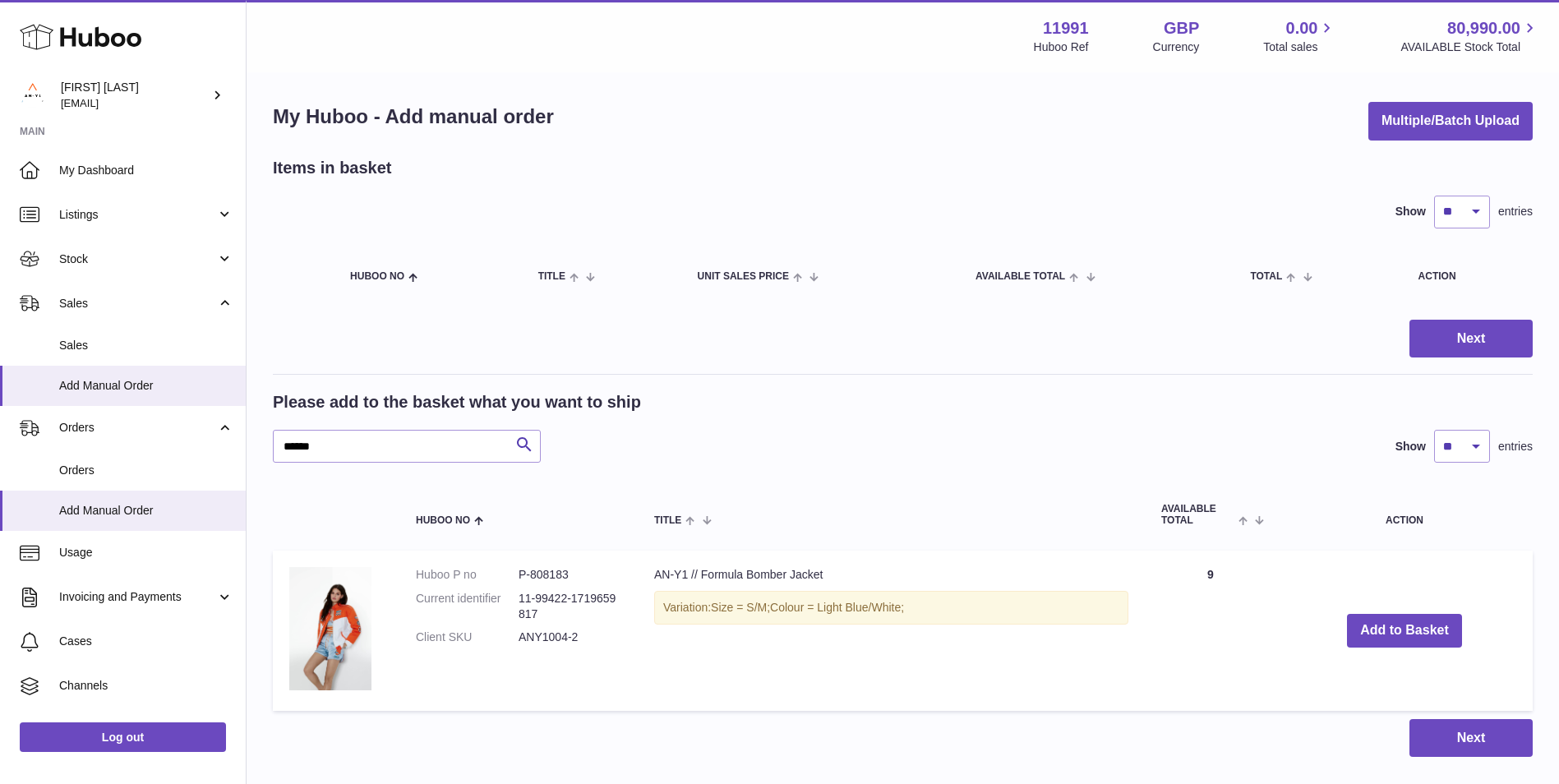 scroll, scrollTop: 0, scrollLeft: 0, axis: both 